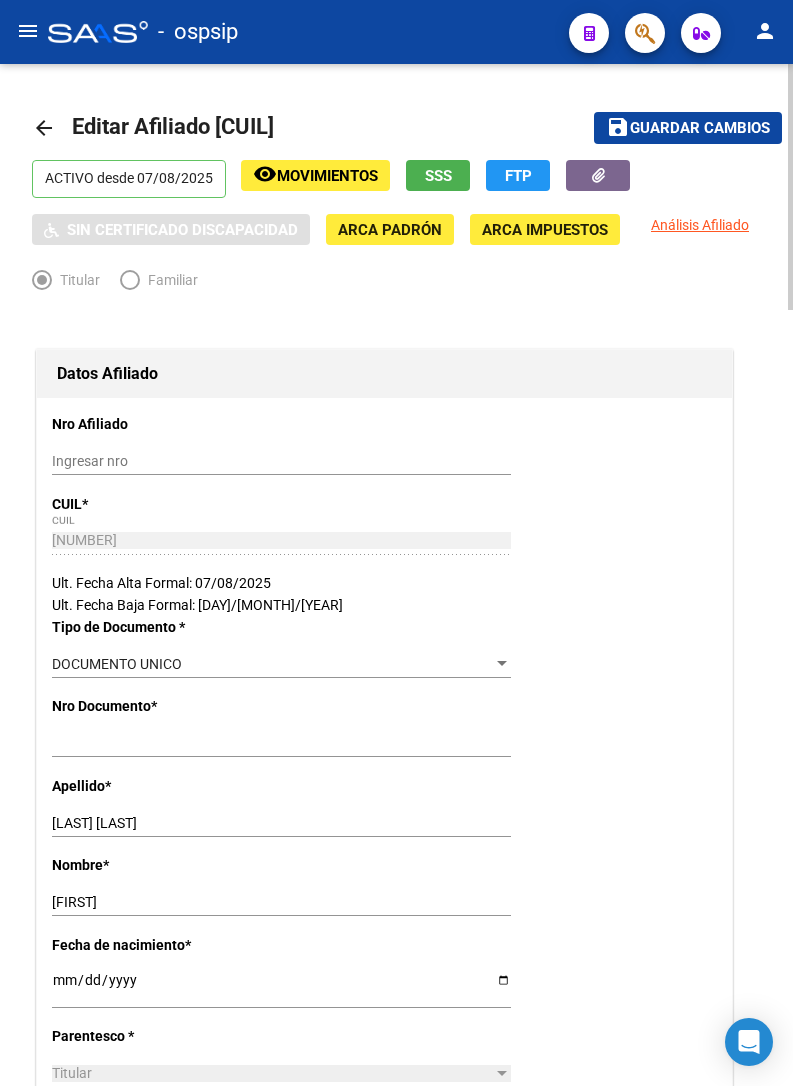 scroll, scrollTop: 0, scrollLeft: 0, axis: both 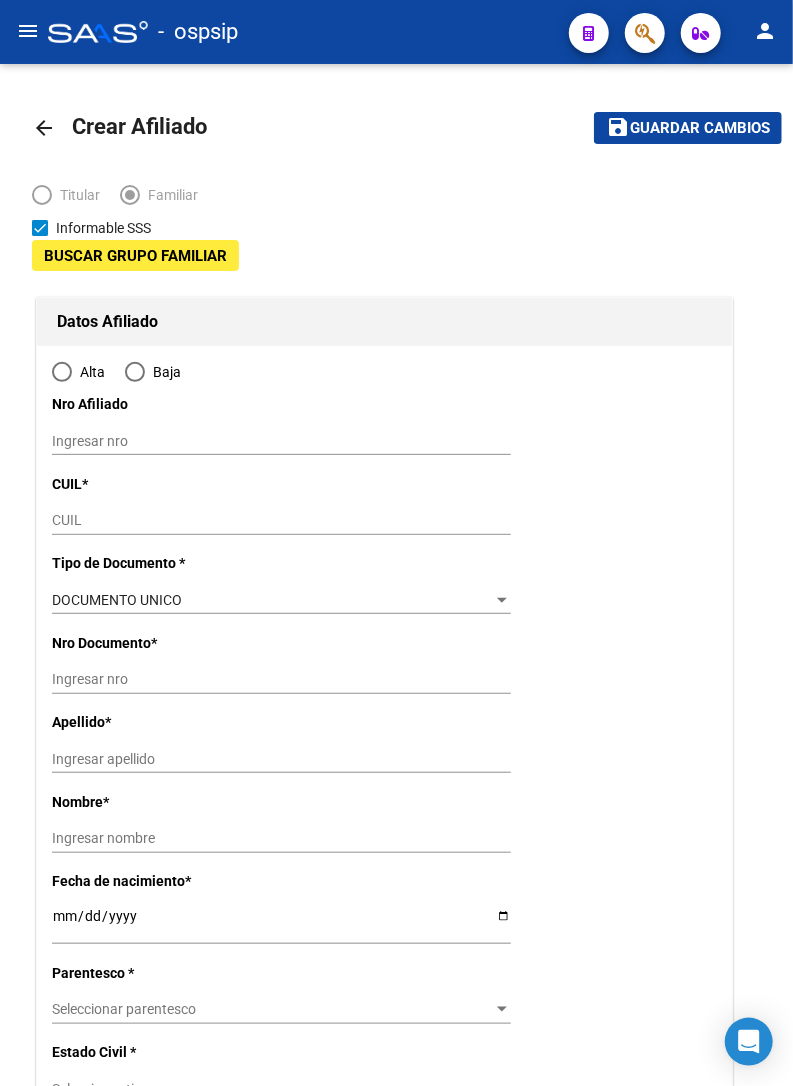 type on "[NUMBER]" 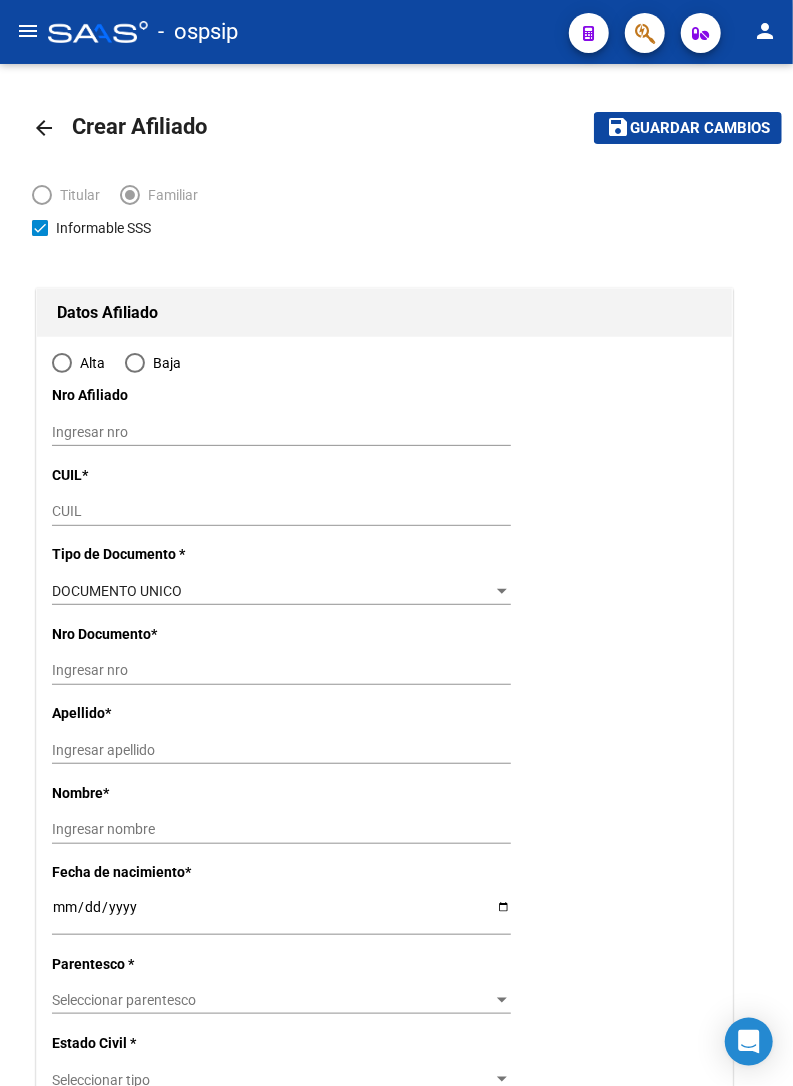radio on "true" 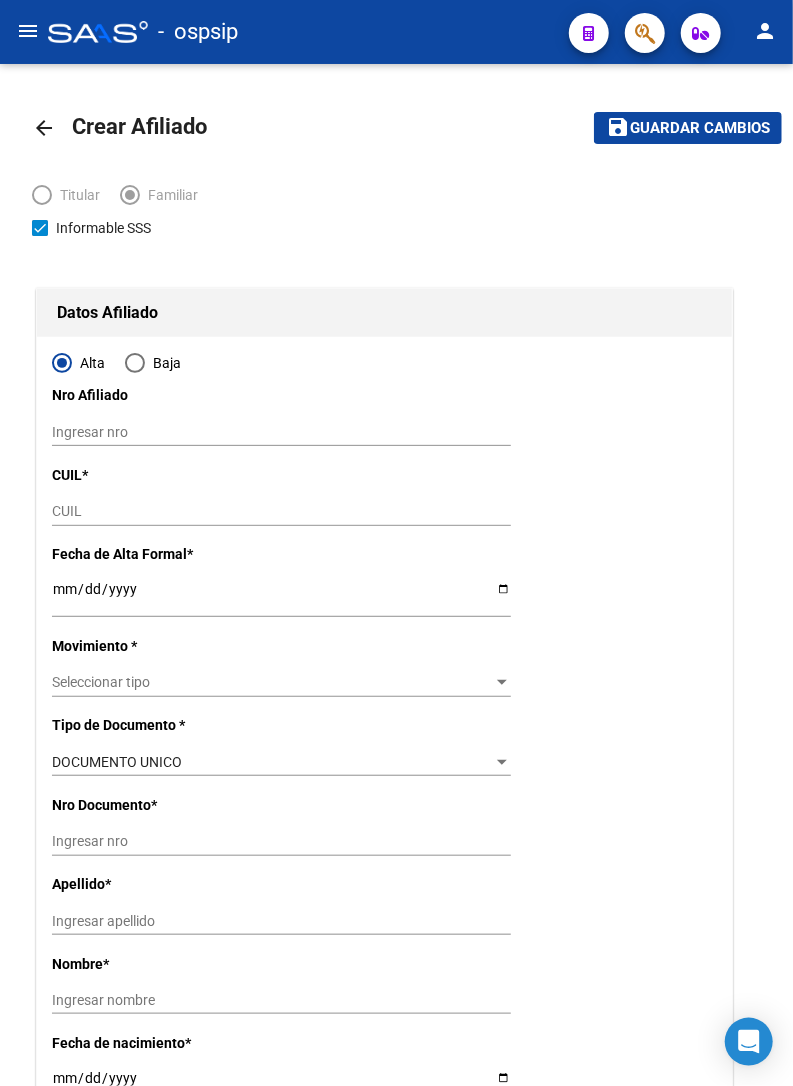 type on "[NUMBER]" 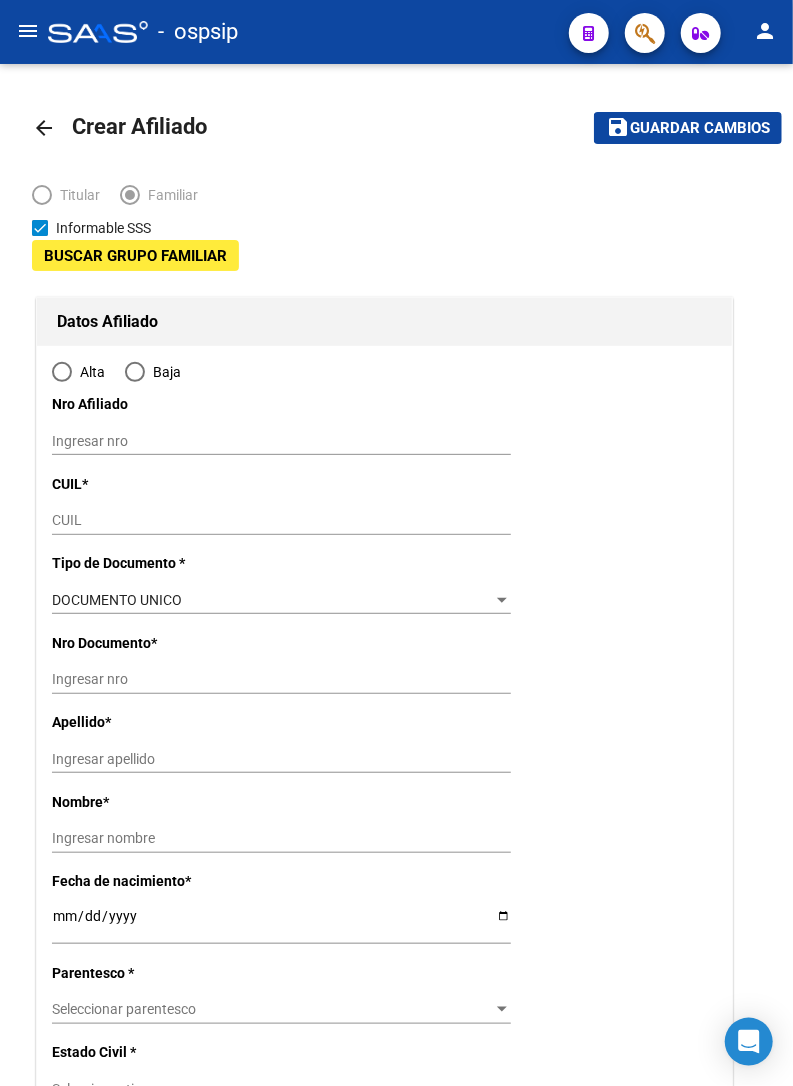 type on "[NUMBER]" 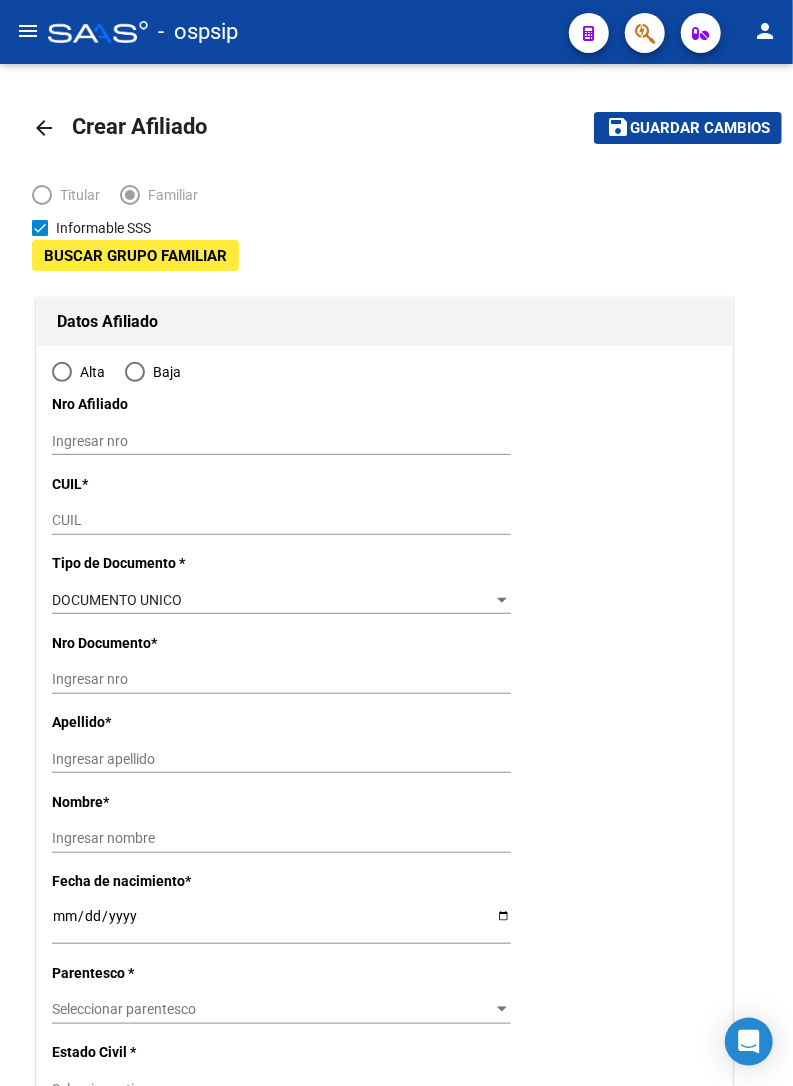 type on "[NUMBER]" 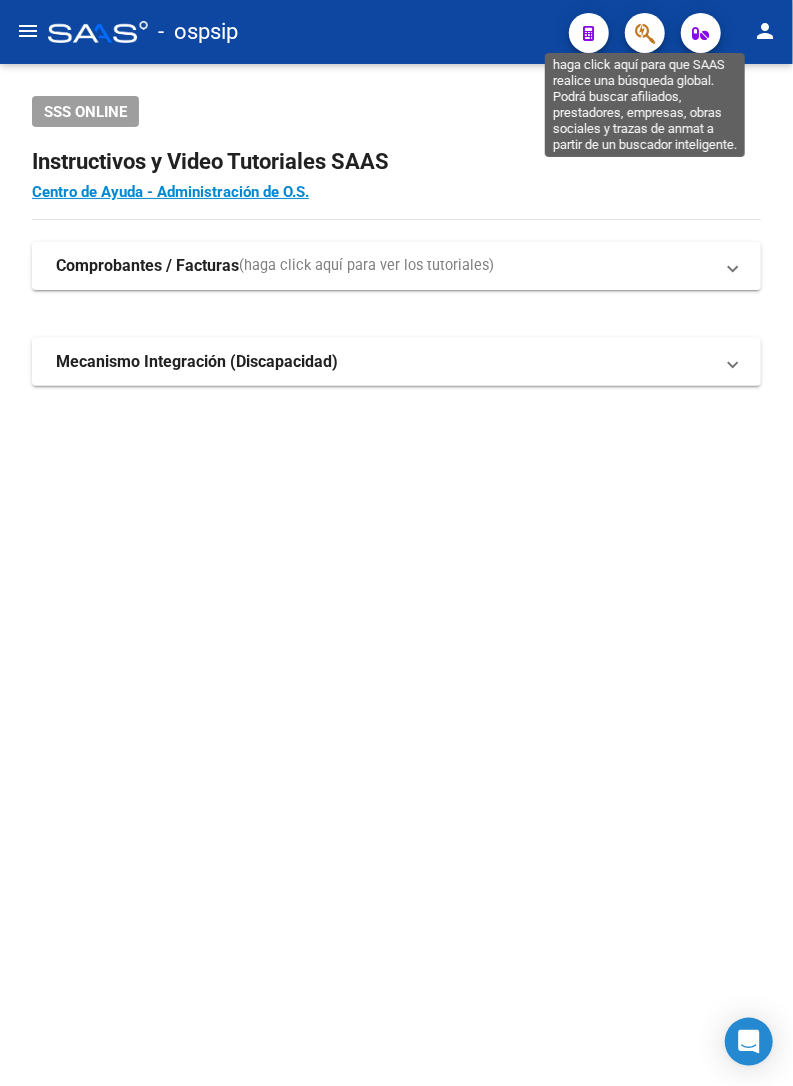 click 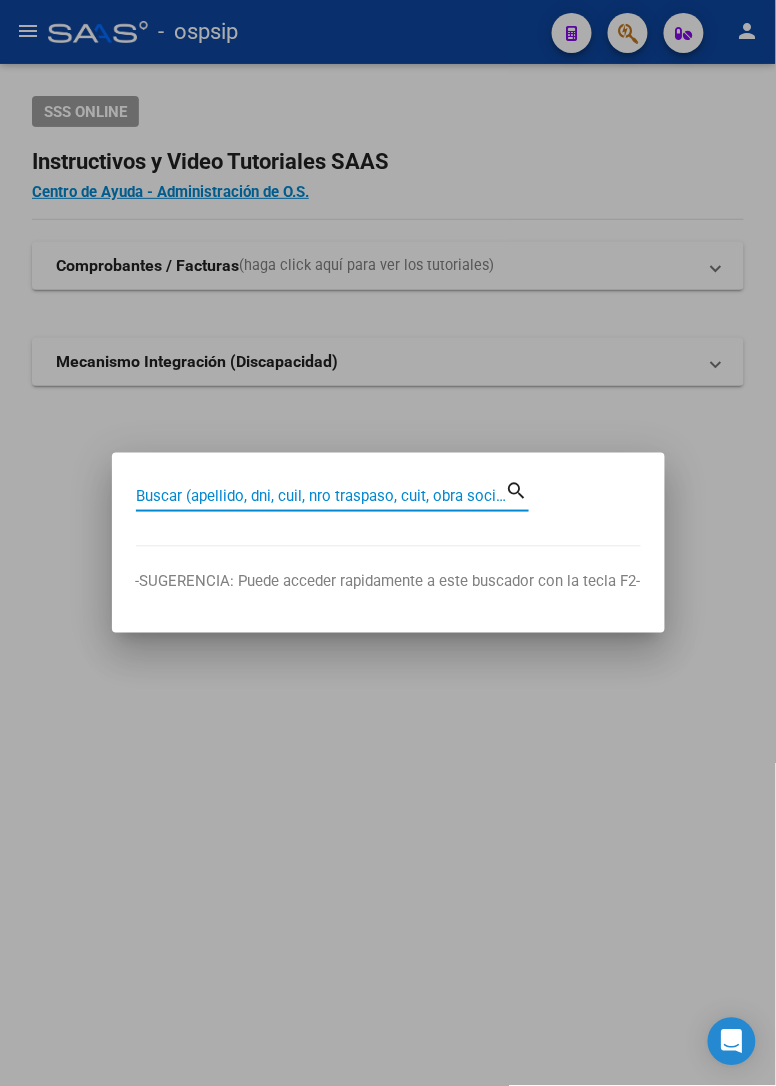 paste on "[NUMBER]" 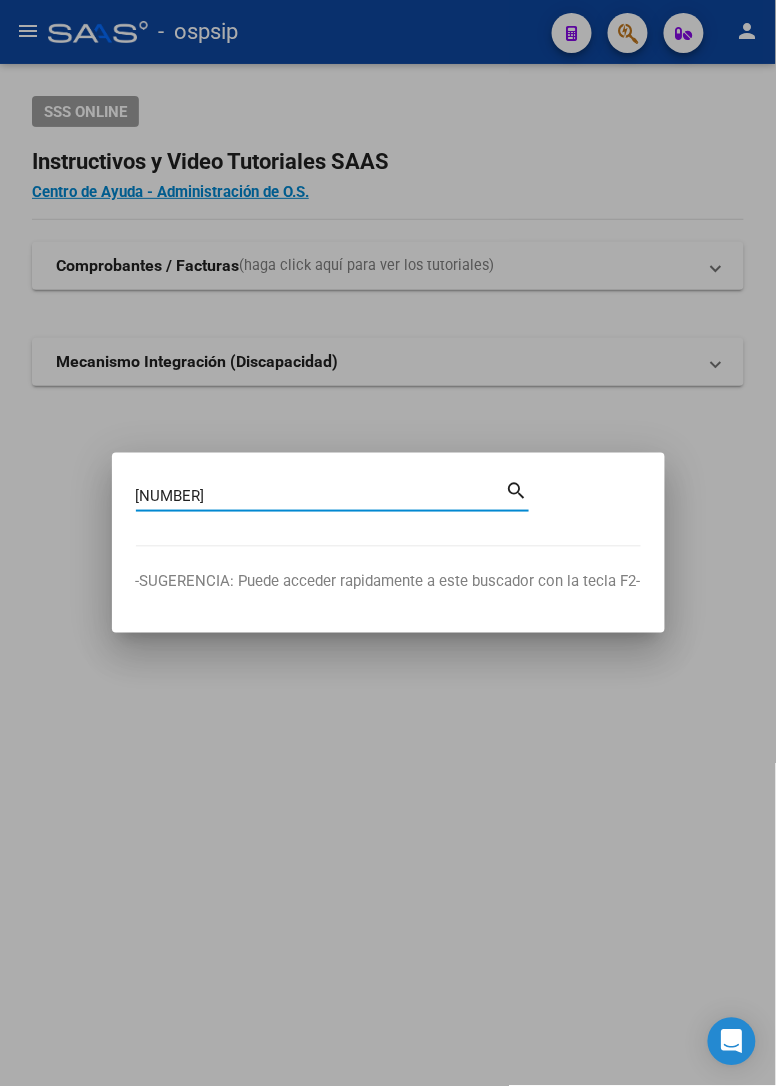 click on "[NUMBER]" at bounding box center [321, 496] 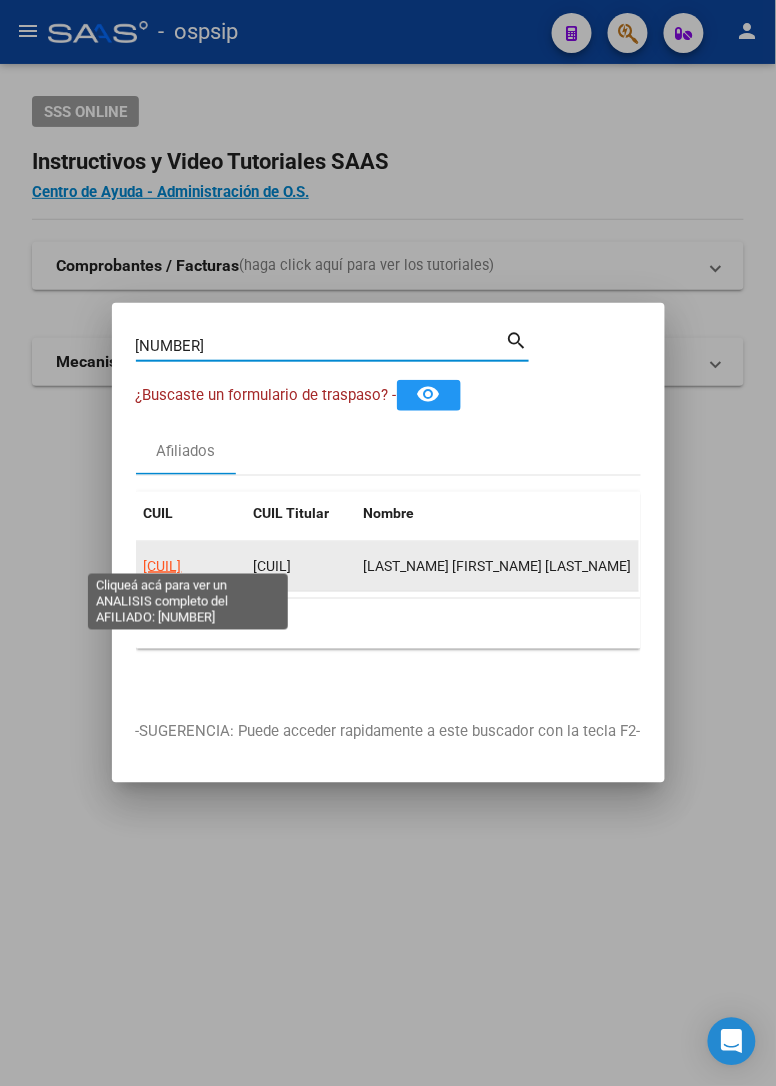click on "[CUIL]" 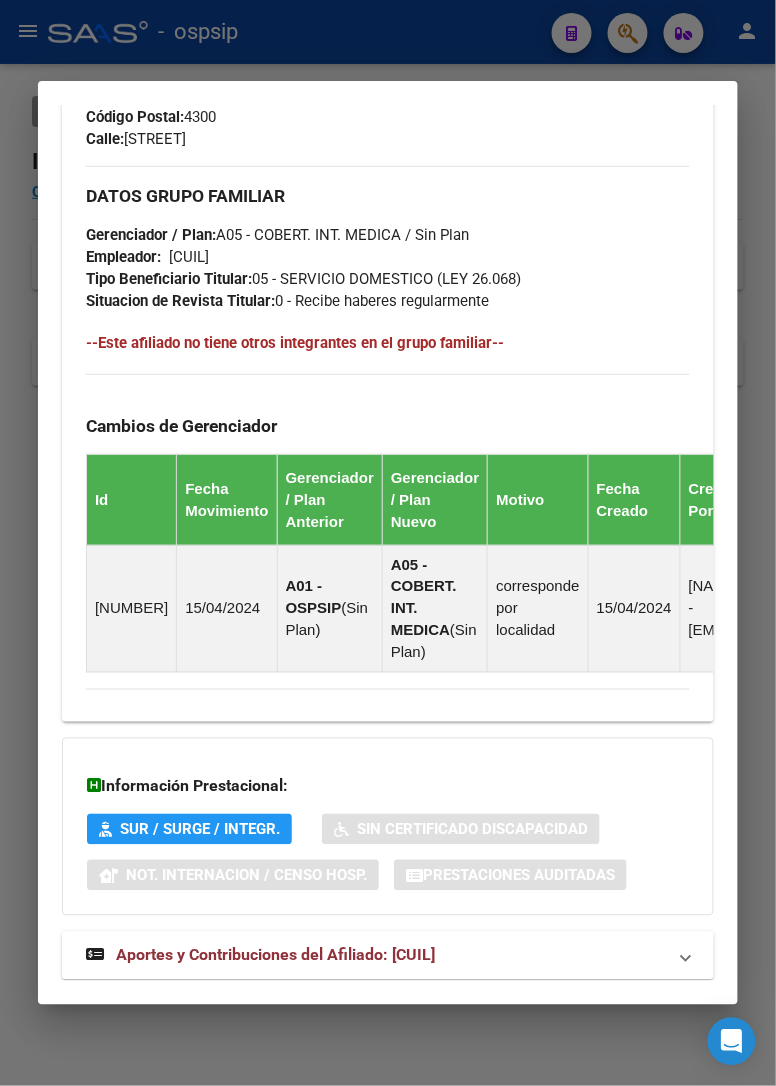 scroll, scrollTop: 1164, scrollLeft: 0, axis: vertical 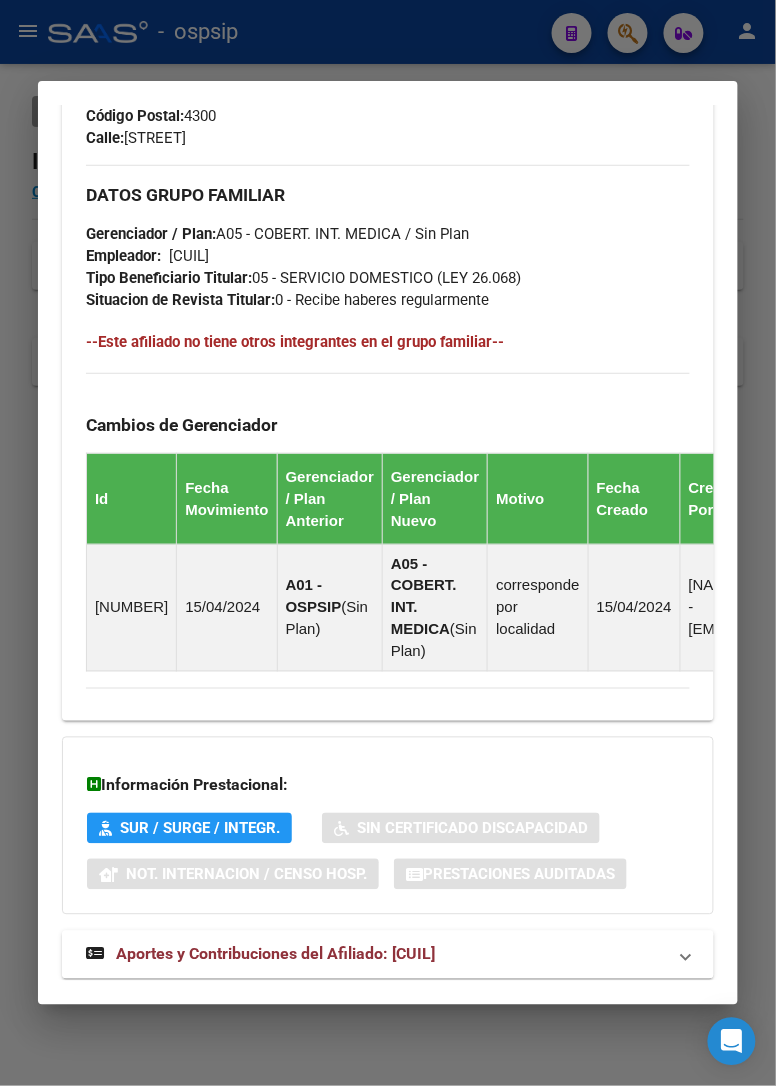 click on "Aportes y Contribuciones del Afiliado: [CUIL]" at bounding box center [275, 954] 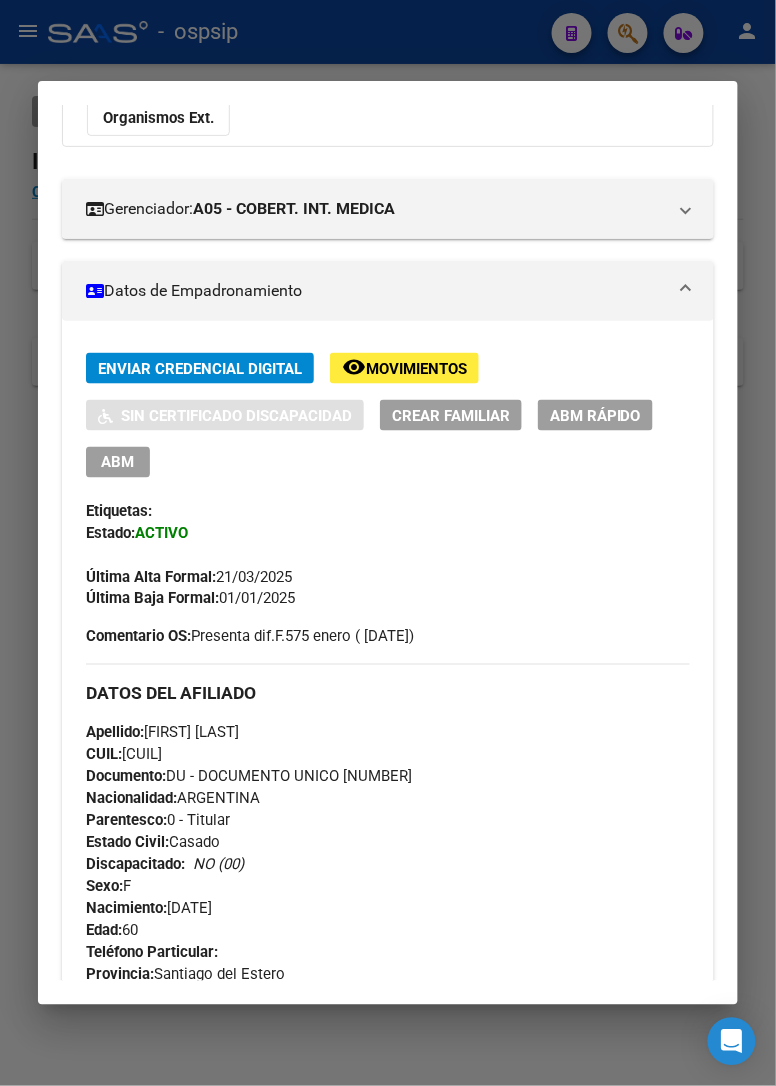 scroll, scrollTop: 0, scrollLeft: 0, axis: both 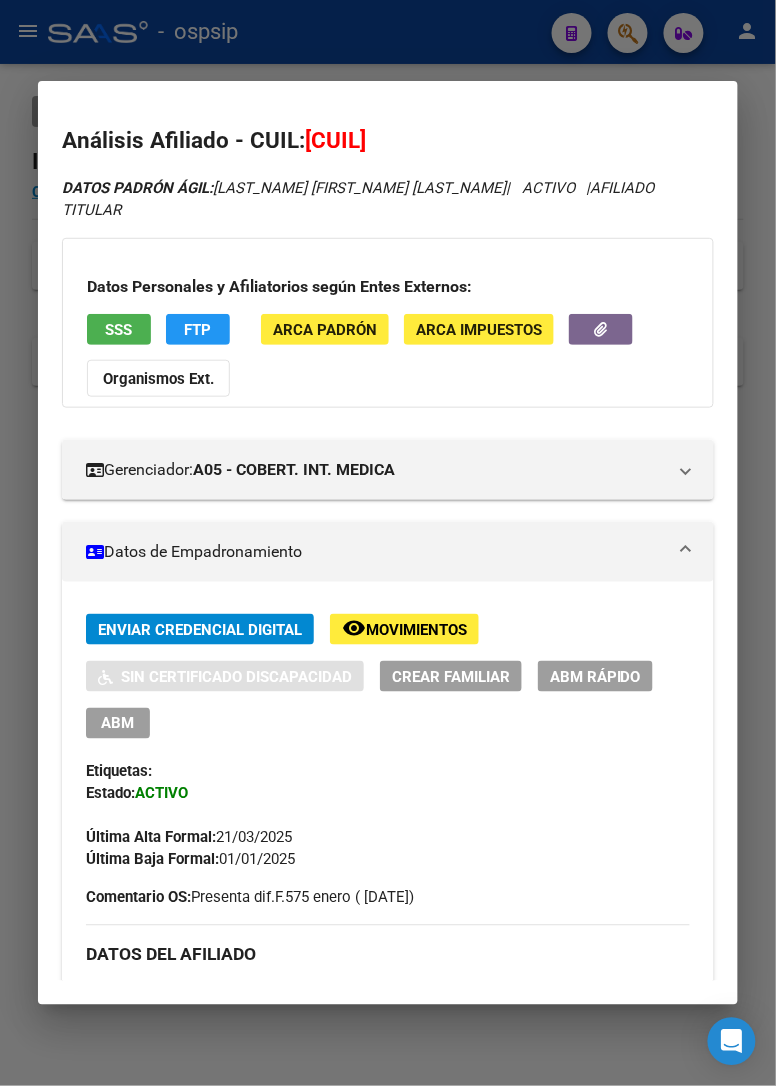 drag, startPoint x: 320, startPoint y: 137, endPoint x: 424, endPoint y: 112, distance: 106.96261 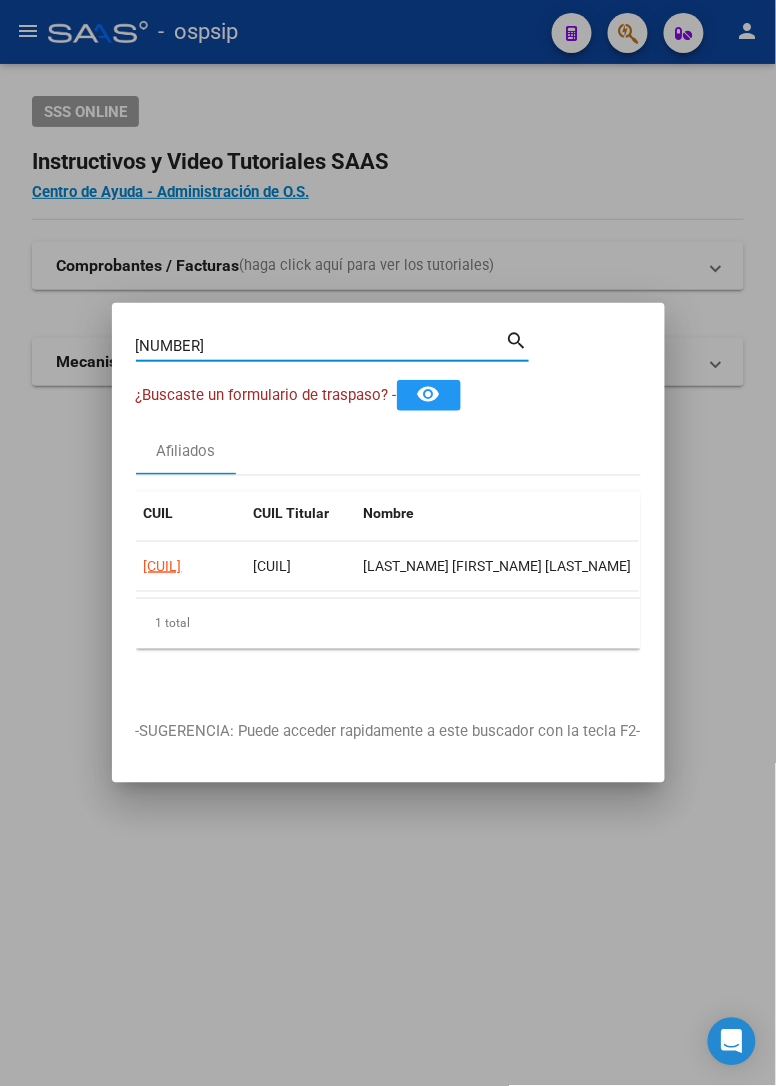 click on "[NUMBER]" at bounding box center (321, 346) 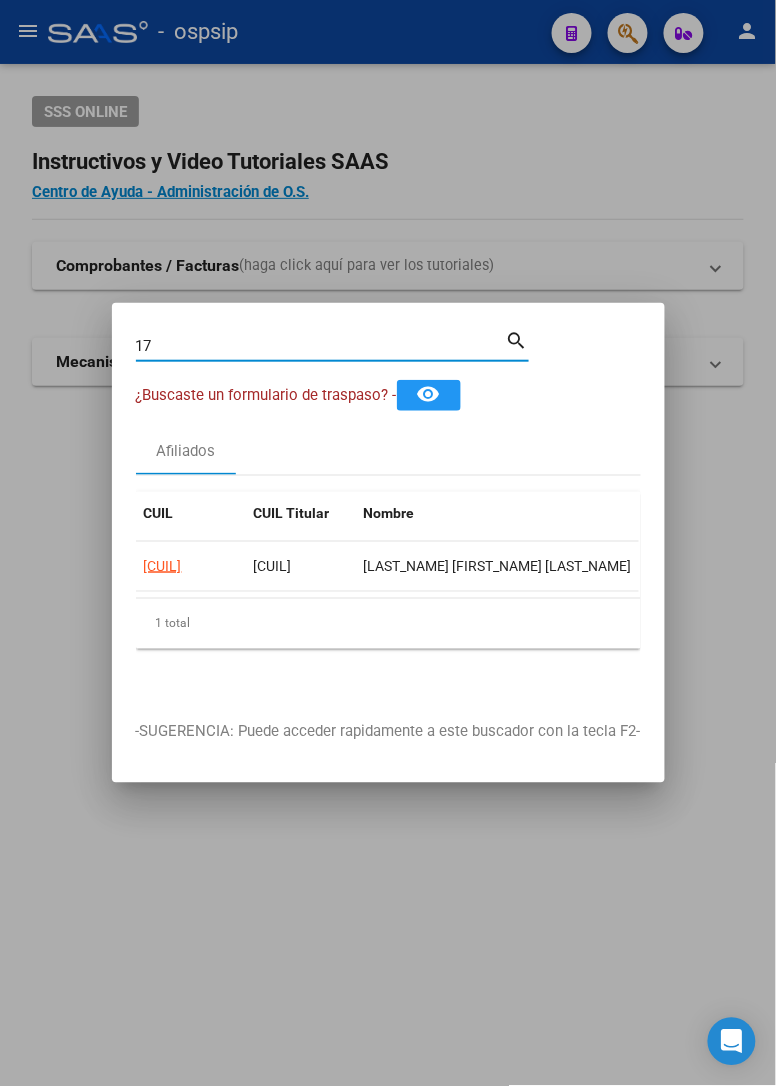 type on "1" 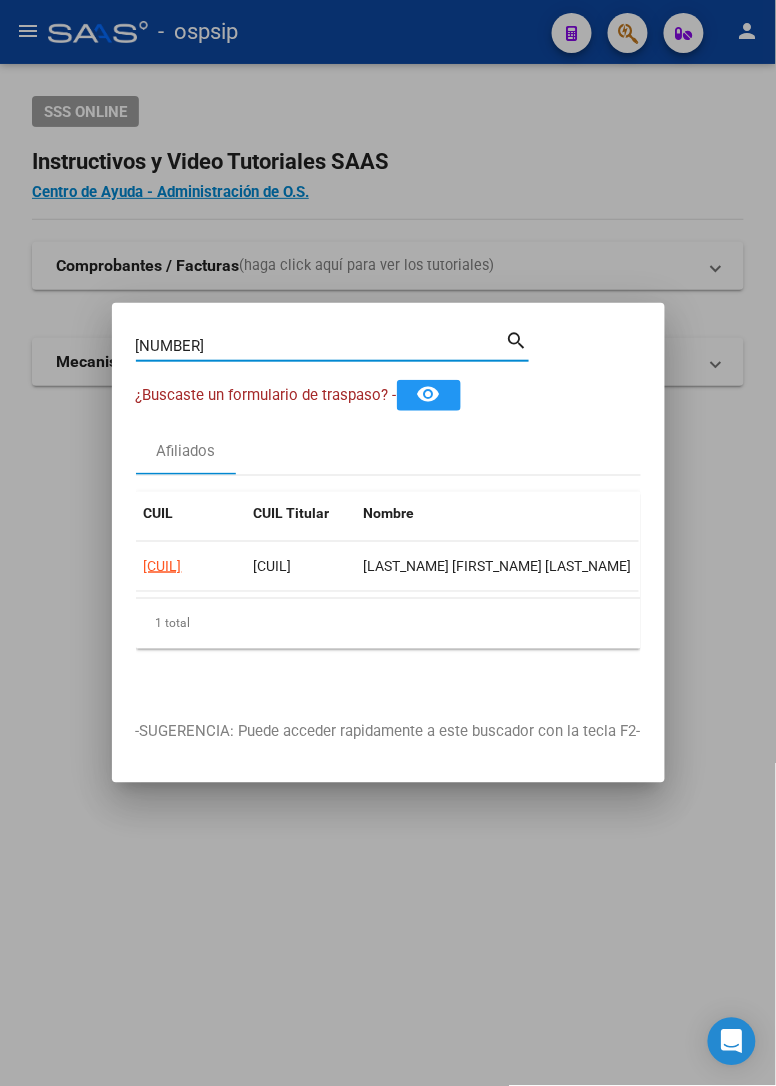 type on "[NUMBER]" 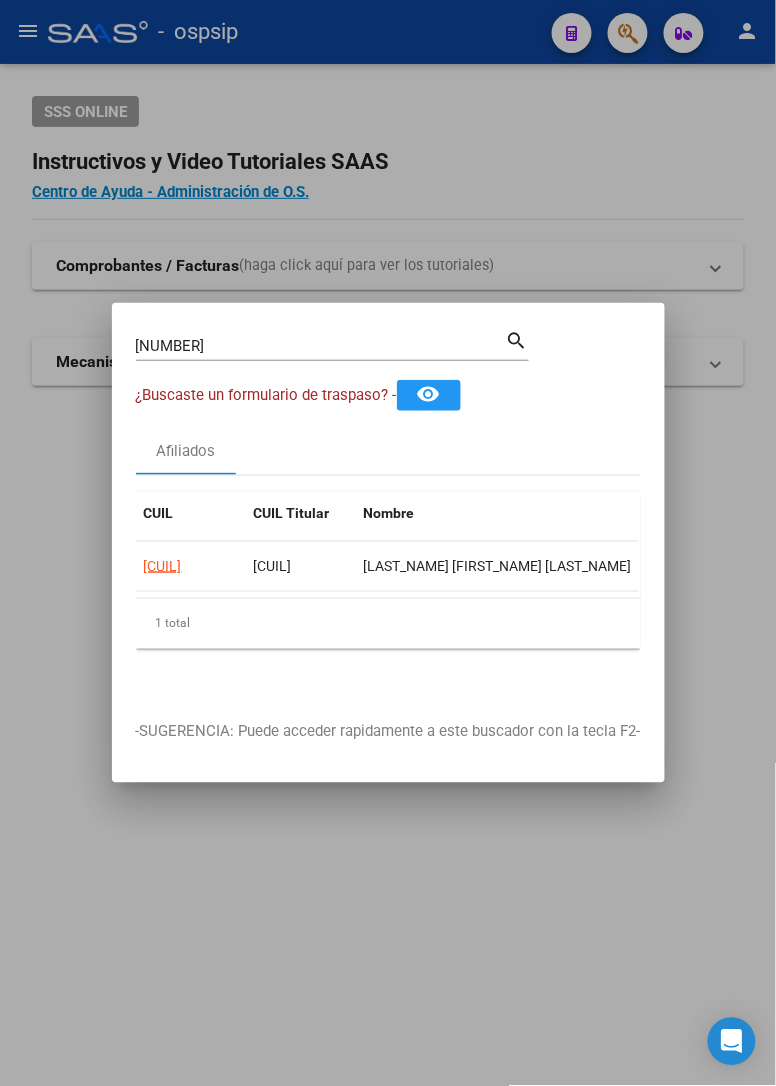 click on "search" at bounding box center (517, 339) 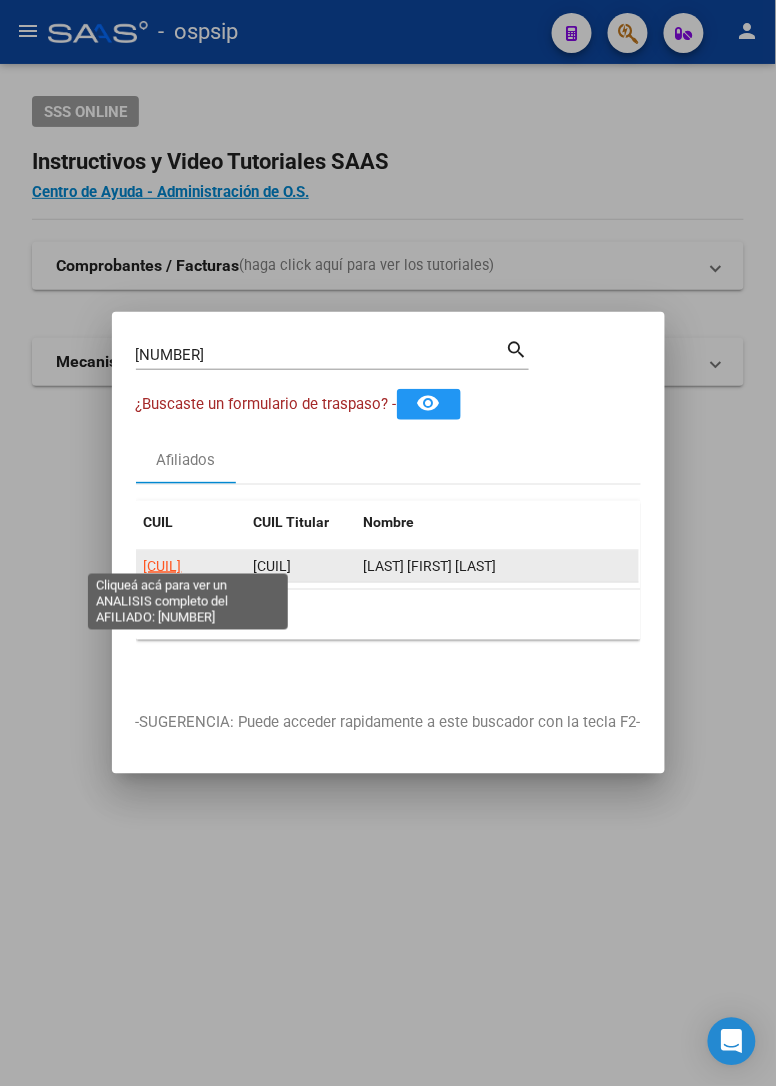 click on "[CUIL]" 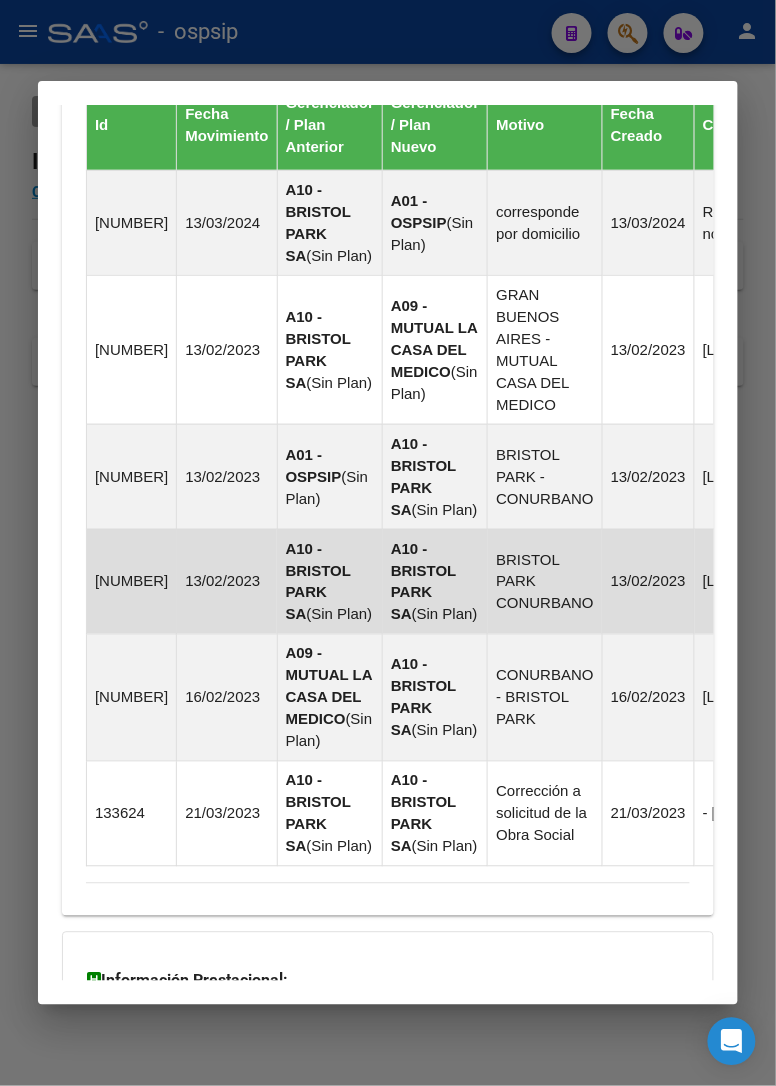 scroll, scrollTop: 1777, scrollLeft: 0, axis: vertical 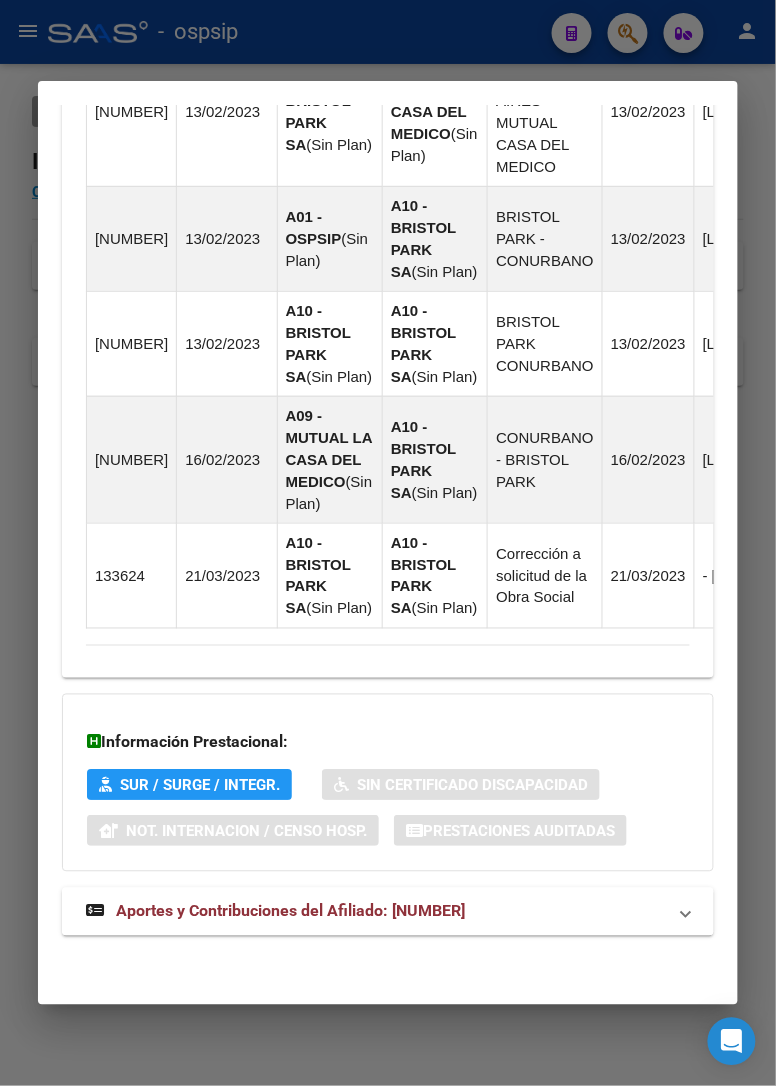 click on "Aportes y Contribuciones del Afiliado: [NUMBER]" at bounding box center [388, 912] 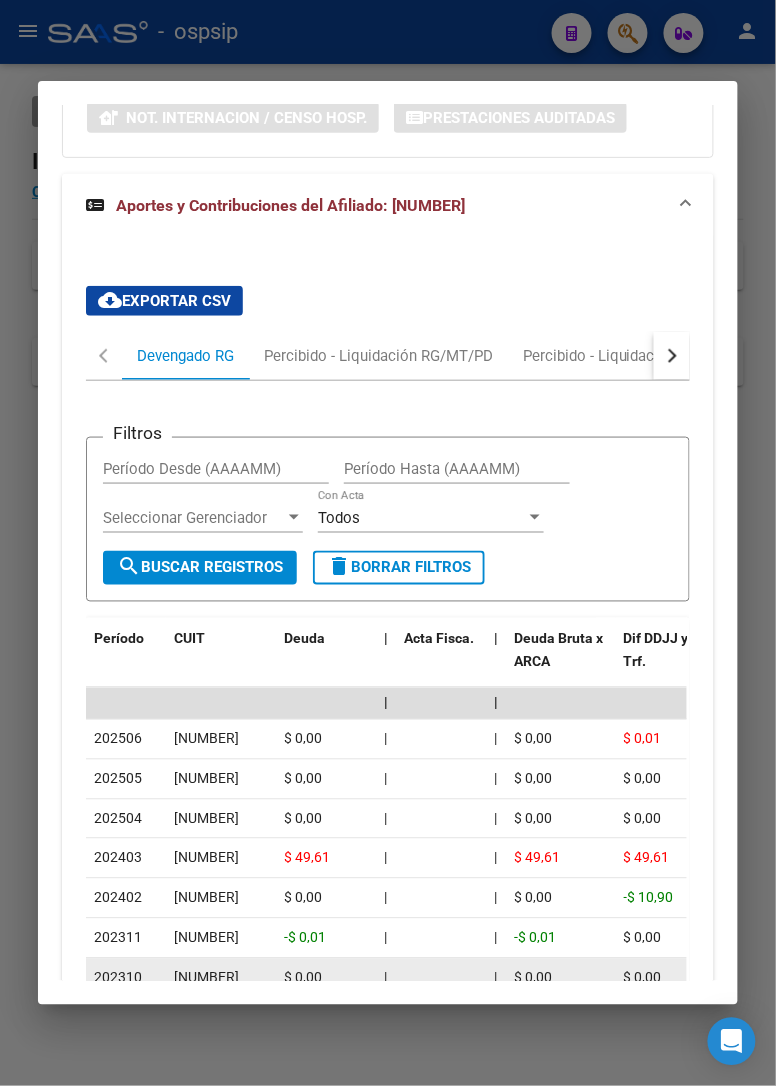 scroll, scrollTop: 2777, scrollLeft: 0, axis: vertical 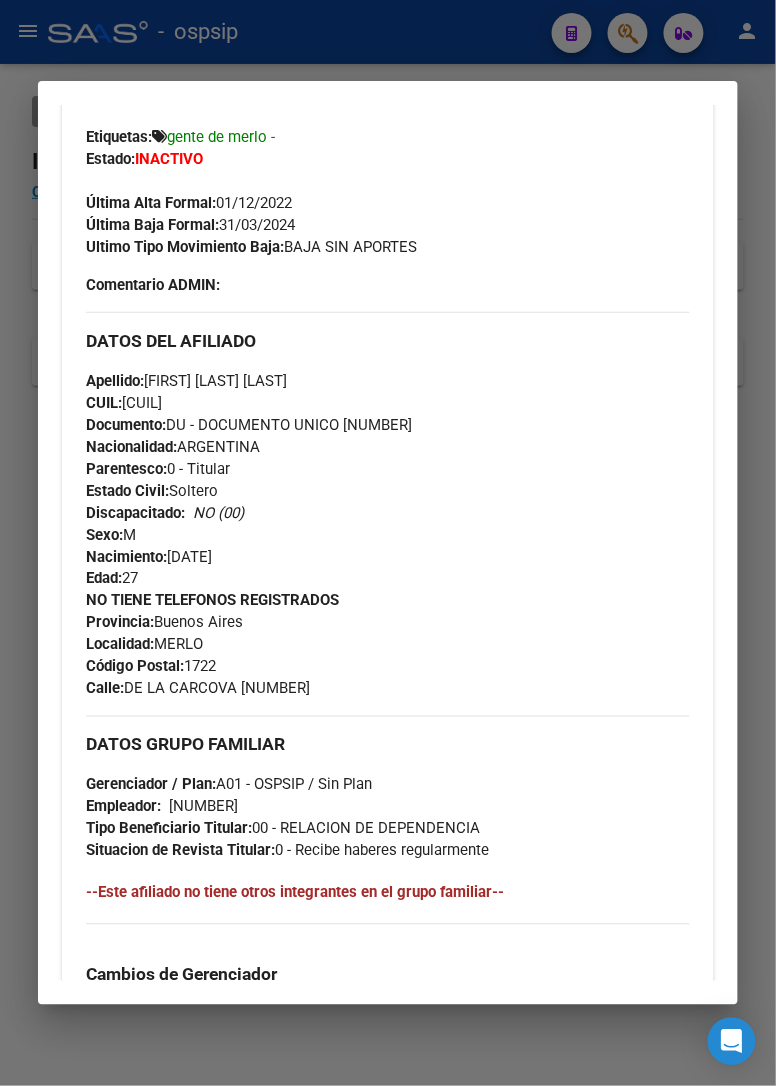 drag, startPoint x: 298, startPoint y: 318, endPoint x: 301, endPoint y: 286, distance: 32.140316 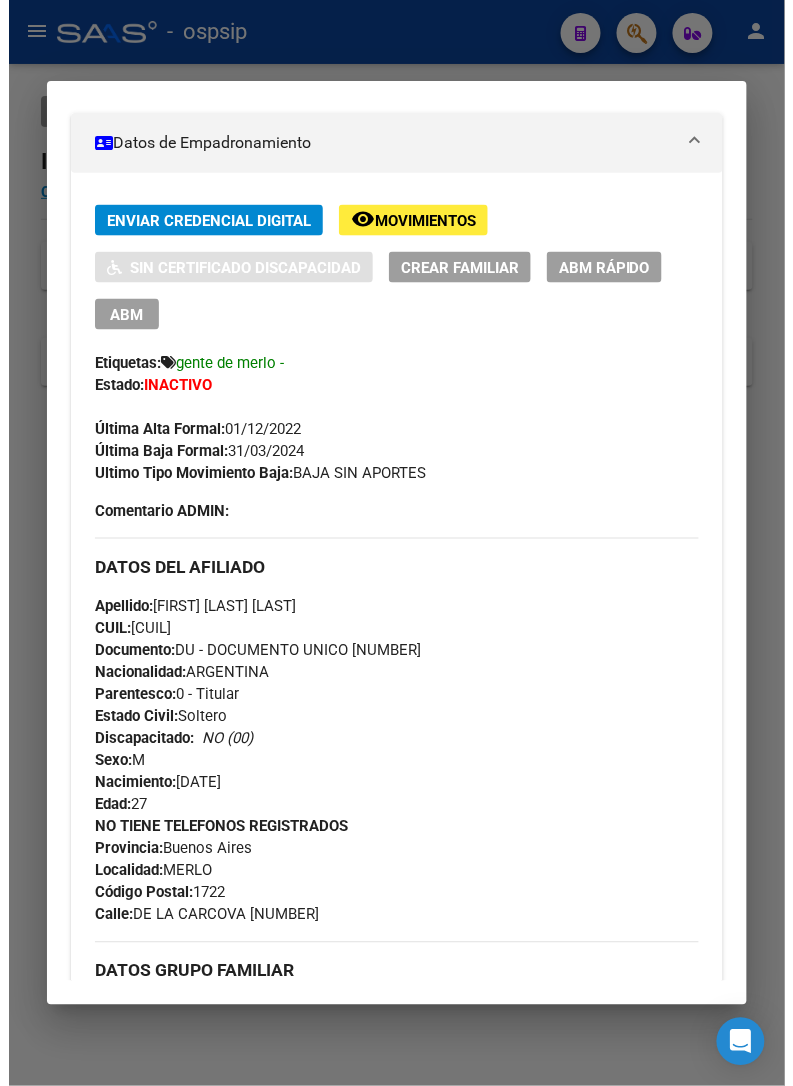 scroll, scrollTop: 280, scrollLeft: 0, axis: vertical 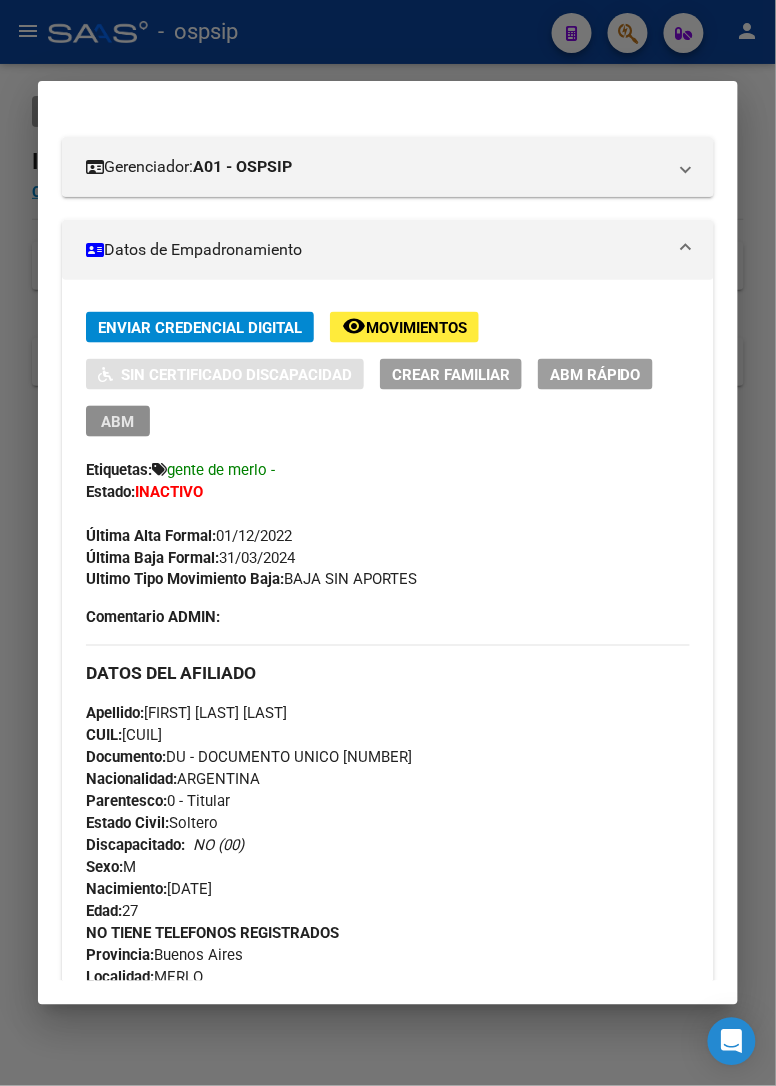 click on "ABM" at bounding box center (118, 422) 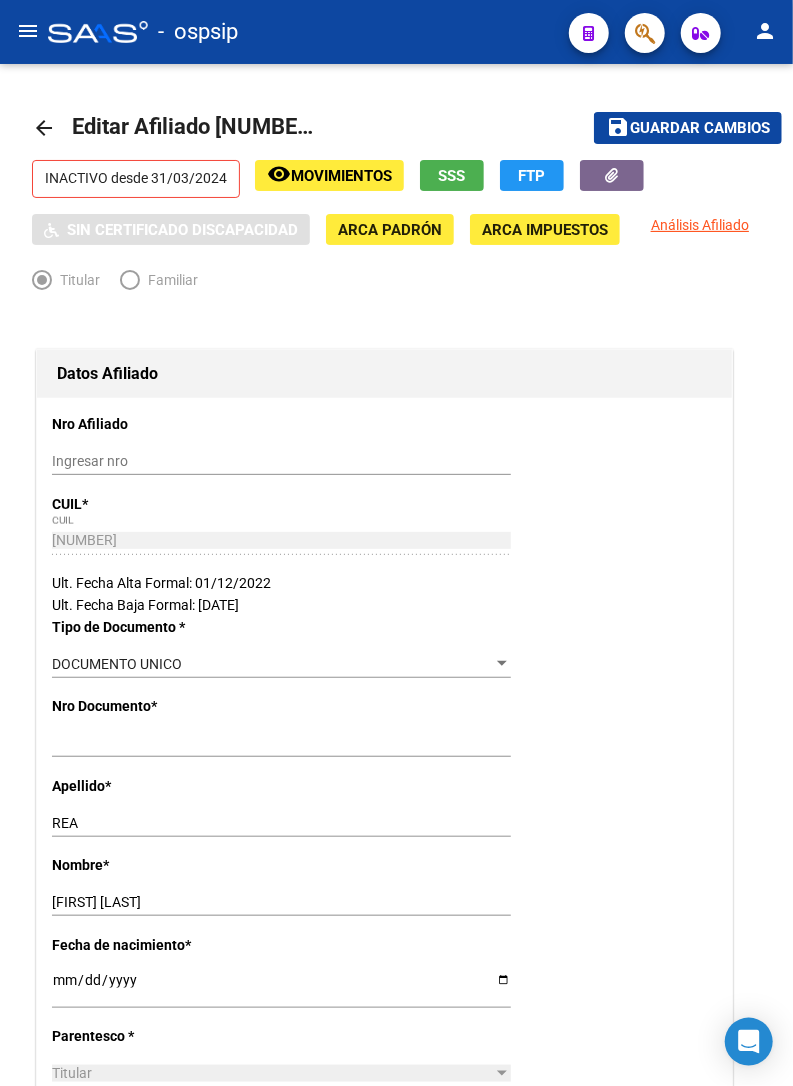 radio on "true" 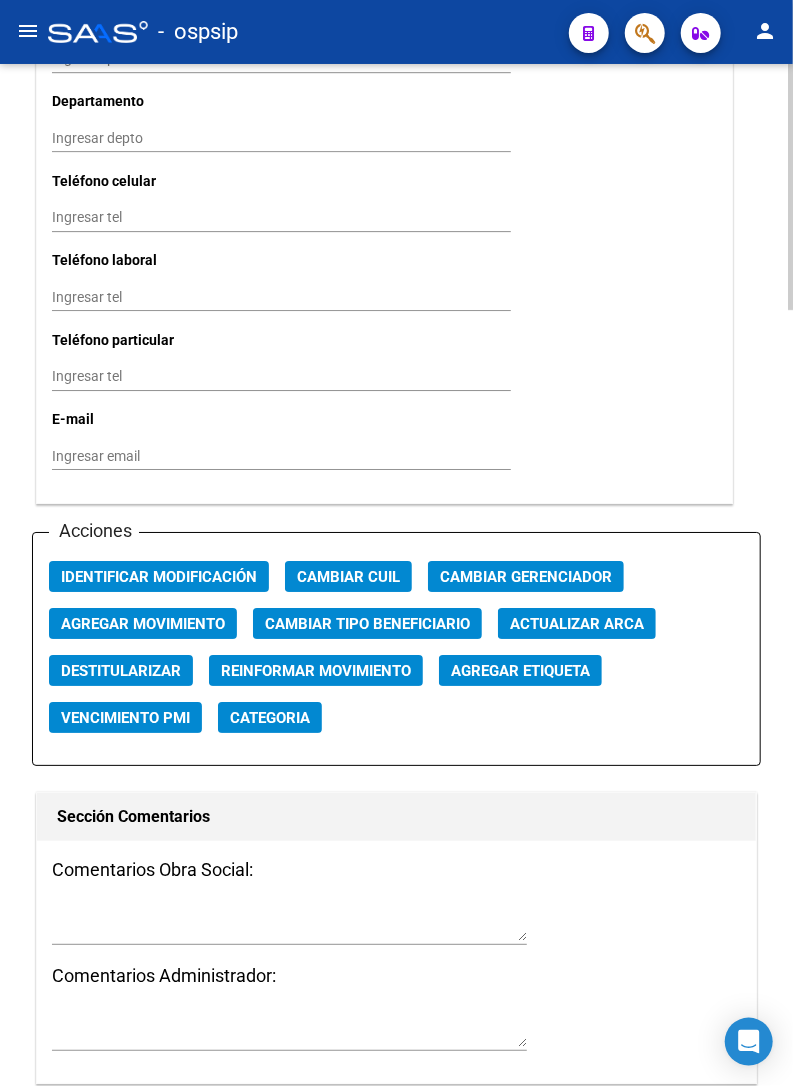 scroll, scrollTop: 2222, scrollLeft: 0, axis: vertical 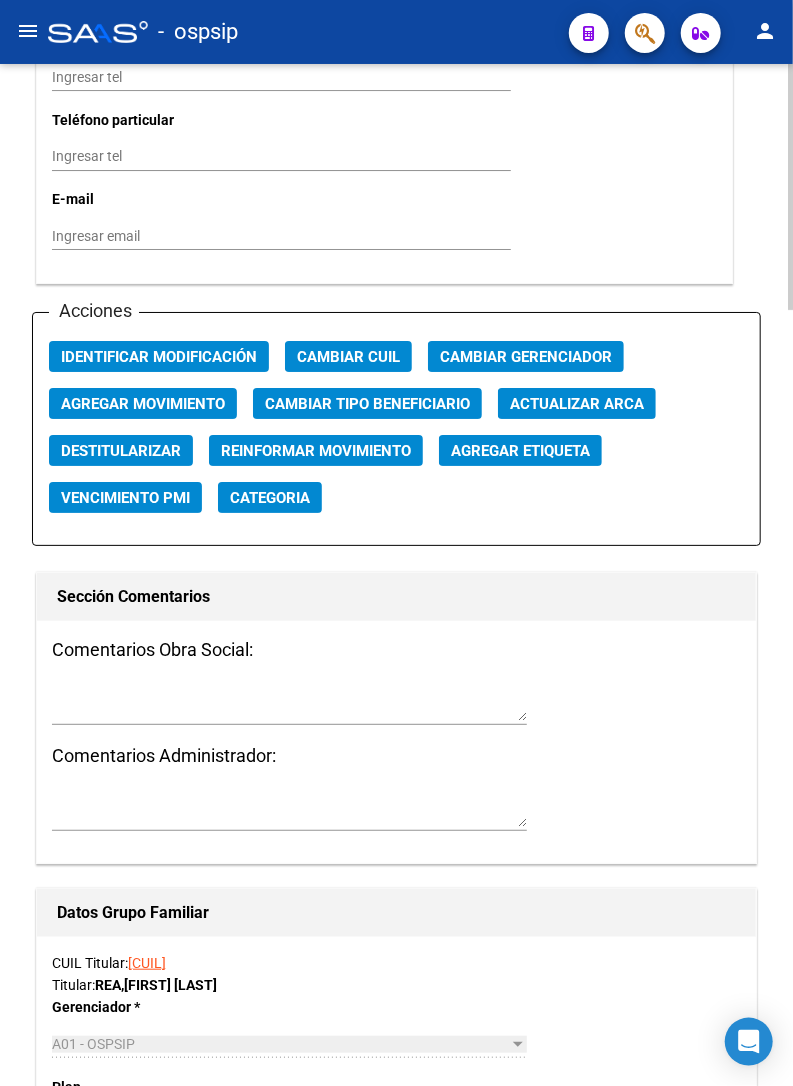 click on "Agregar Movimiento" 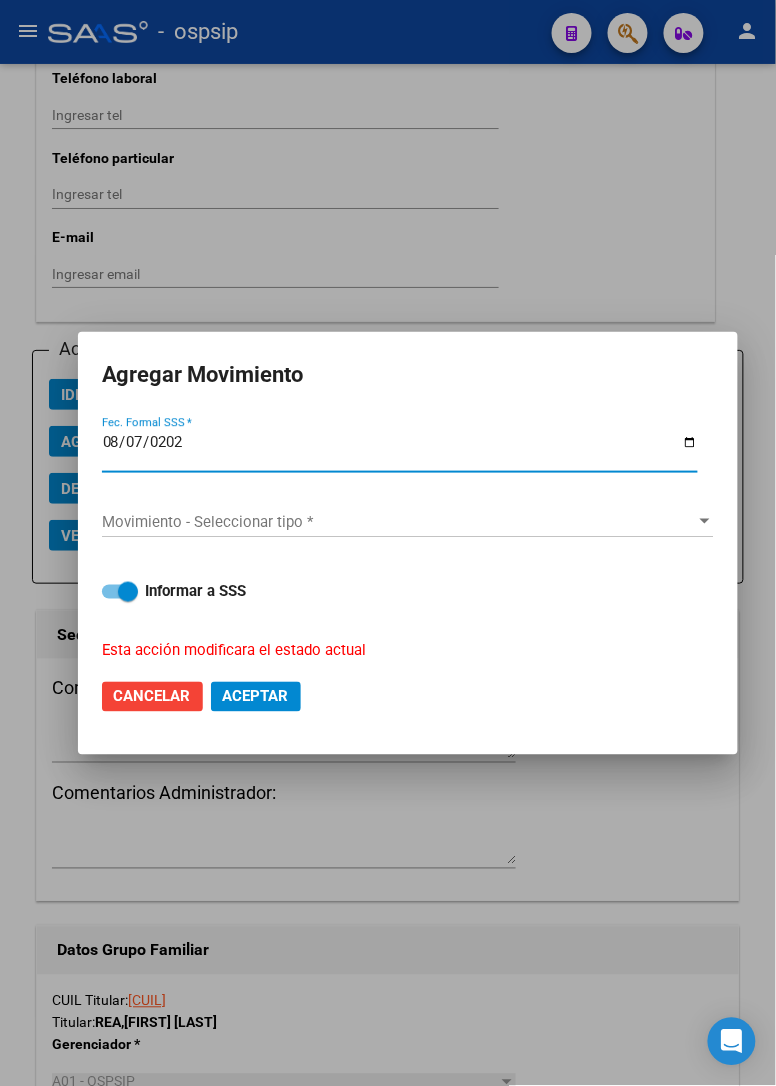 type on "2025-08-07" 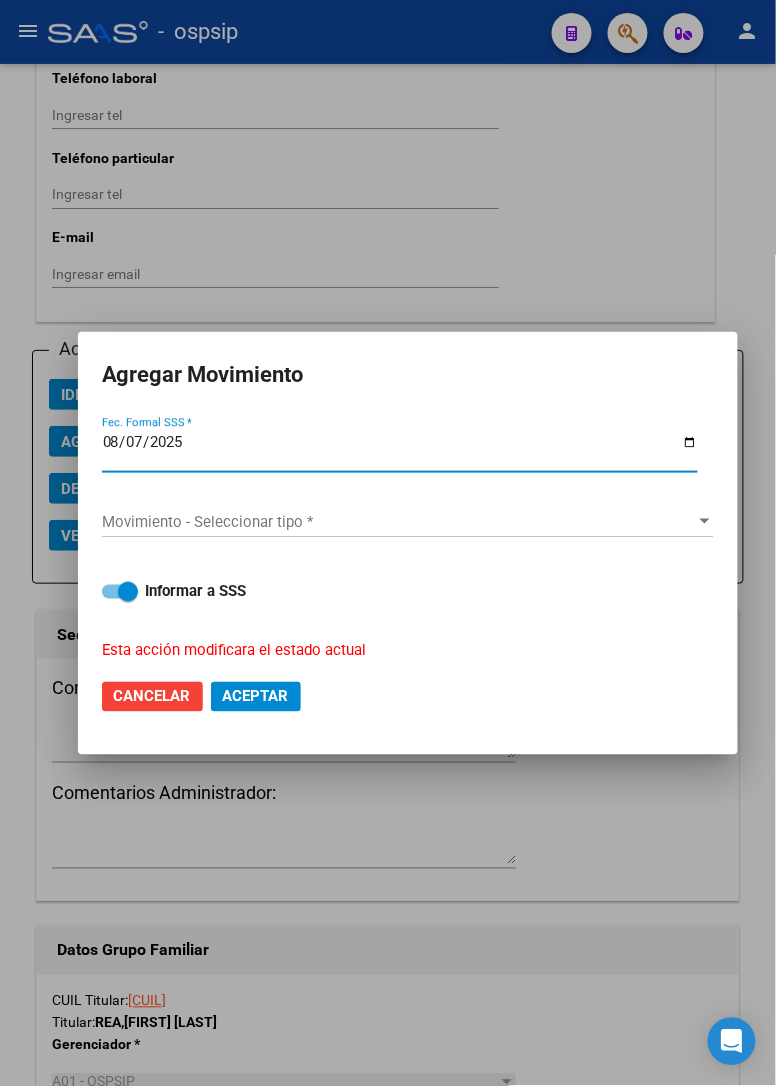 click on "Movimiento - Seleccionar tipo *" at bounding box center [399, 522] 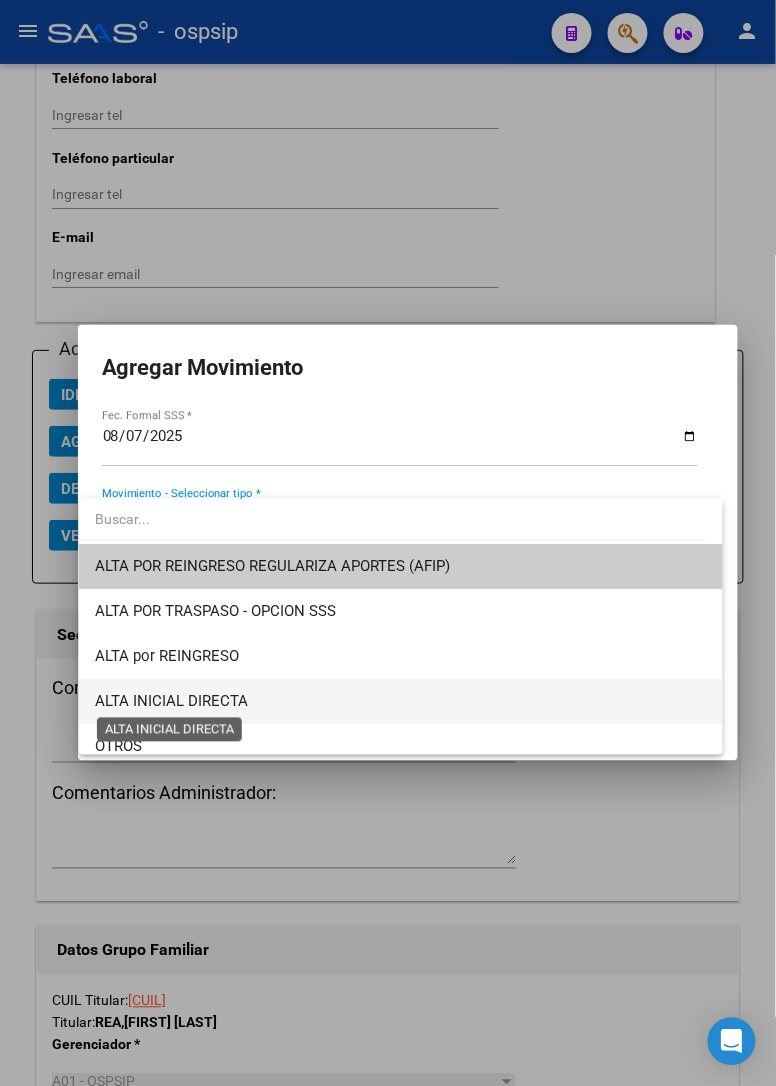 click on "ALTA INICIAL DIRECTA" at bounding box center [171, 701] 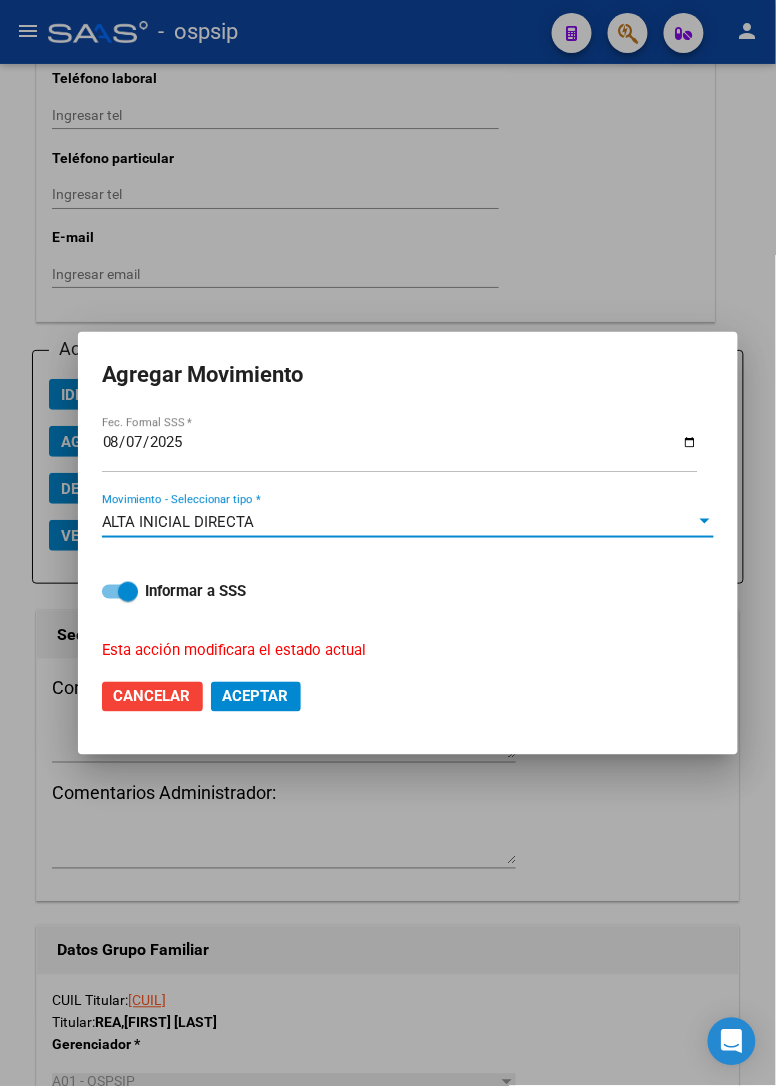 click on "Aceptar" 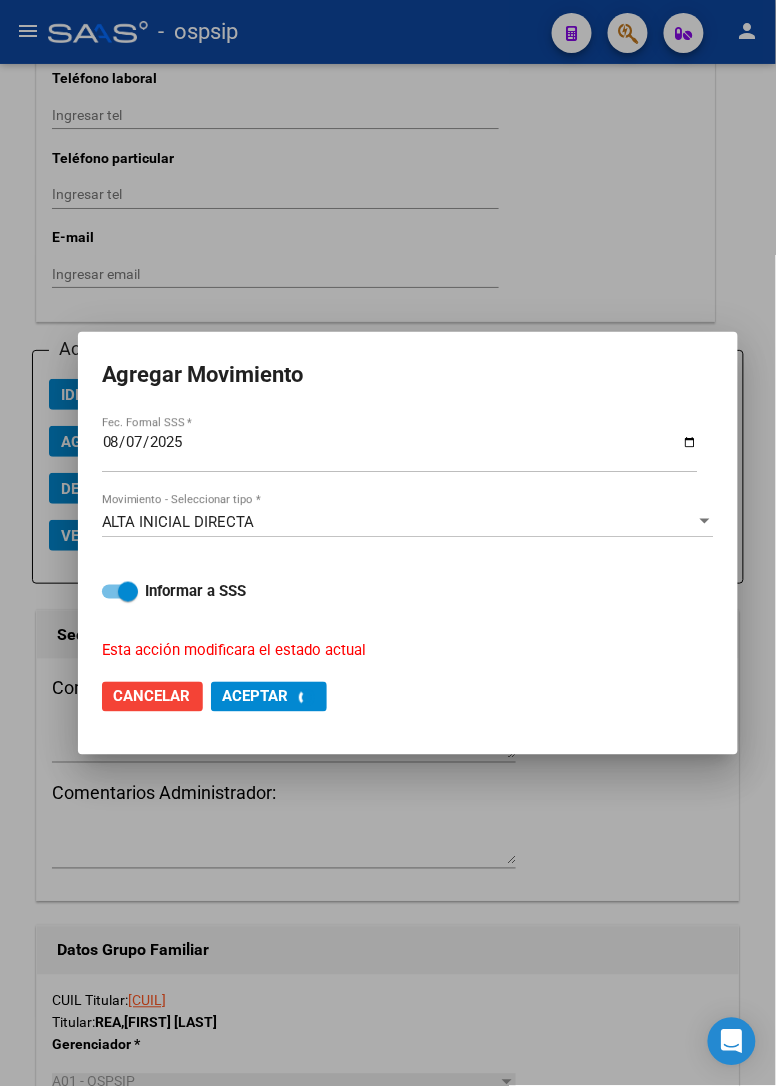 checkbox on "false" 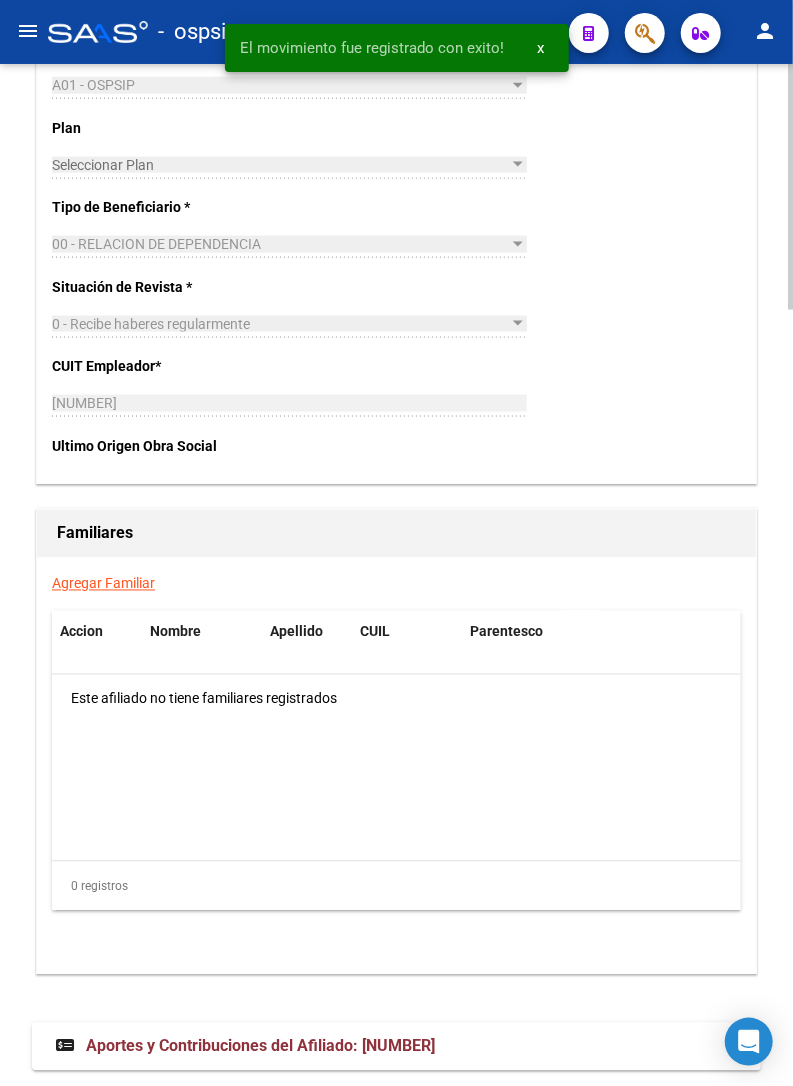 scroll, scrollTop: 3236, scrollLeft: 0, axis: vertical 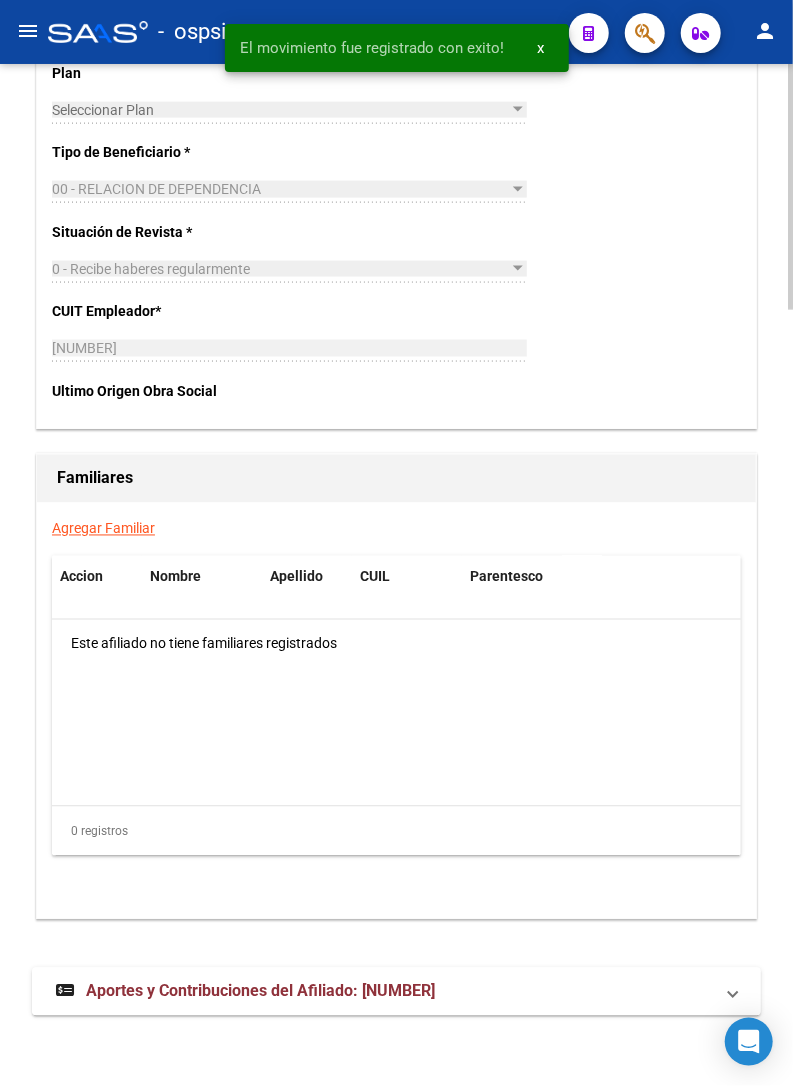 click on "Aportes y Contribuciones del Afiliado: [NUMBER]" at bounding box center [260, 991] 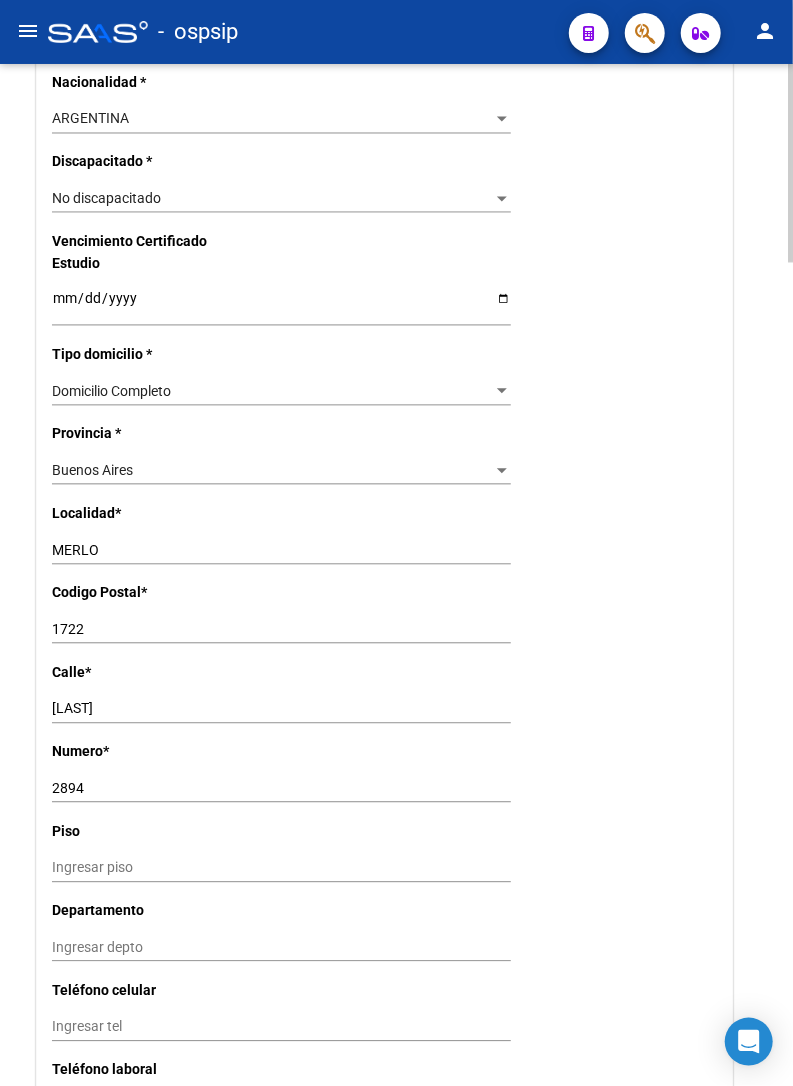 scroll, scrollTop: 1222, scrollLeft: 0, axis: vertical 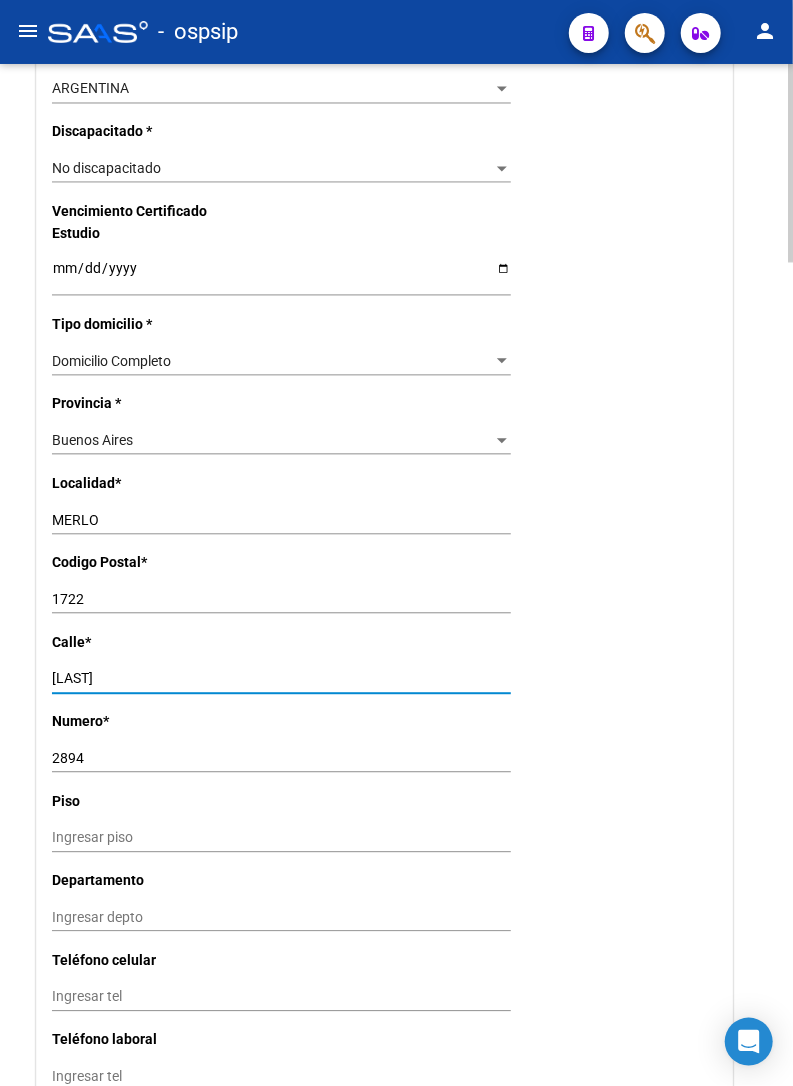 drag, startPoint x: 161, startPoint y: 681, endPoint x: 14, endPoint y: 686, distance: 147.085 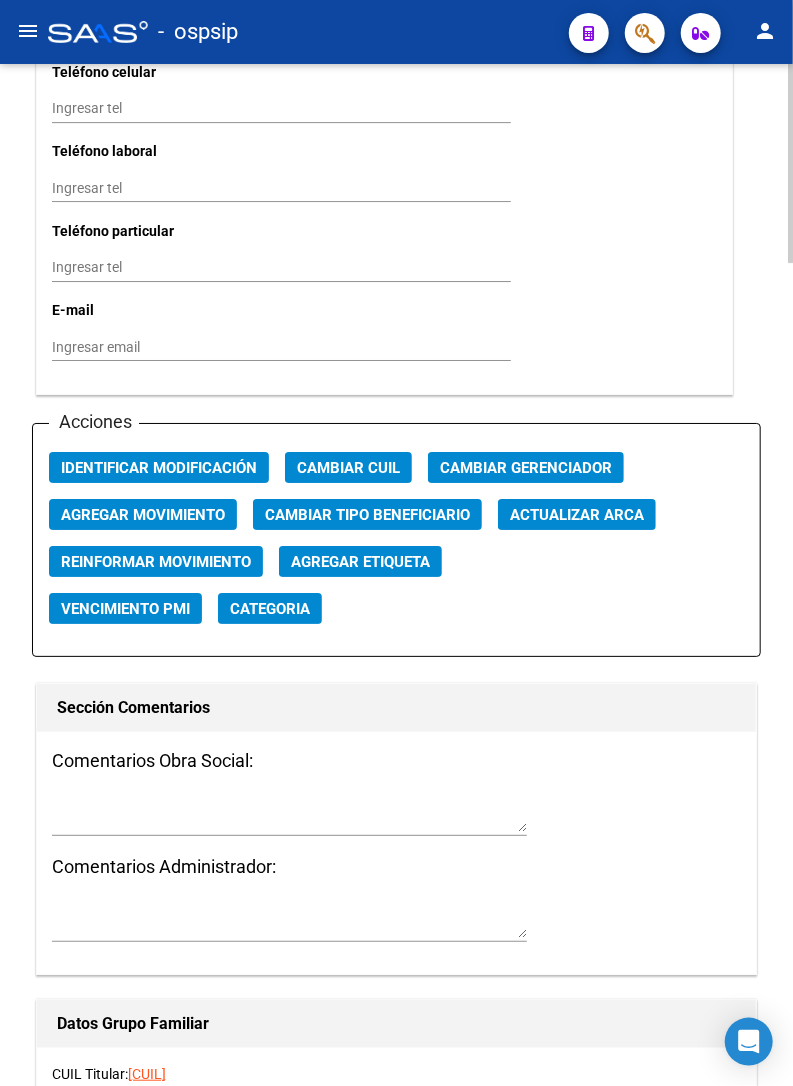 drag, startPoint x: 135, startPoint y: 525, endPoint x: 145, endPoint y: 496, distance: 30.675724 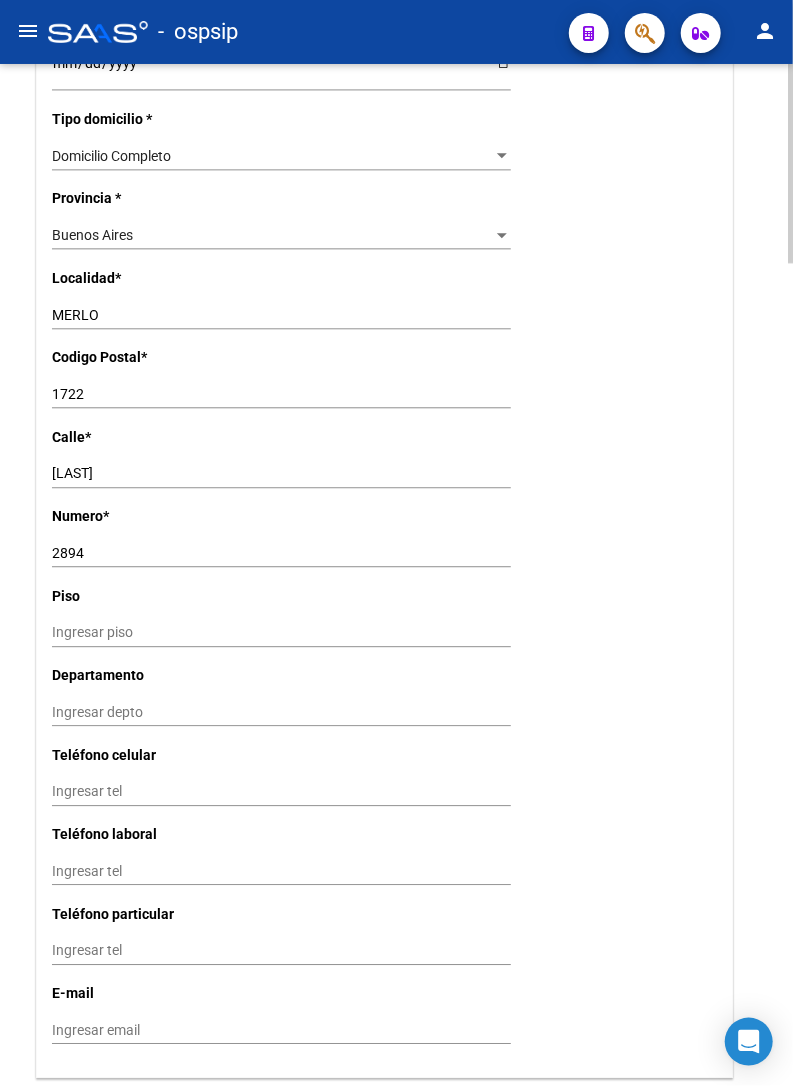 drag, startPoint x: 170, startPoint y: 534, endPoint x: 166, endPoint y: 494, distance: 40.1995 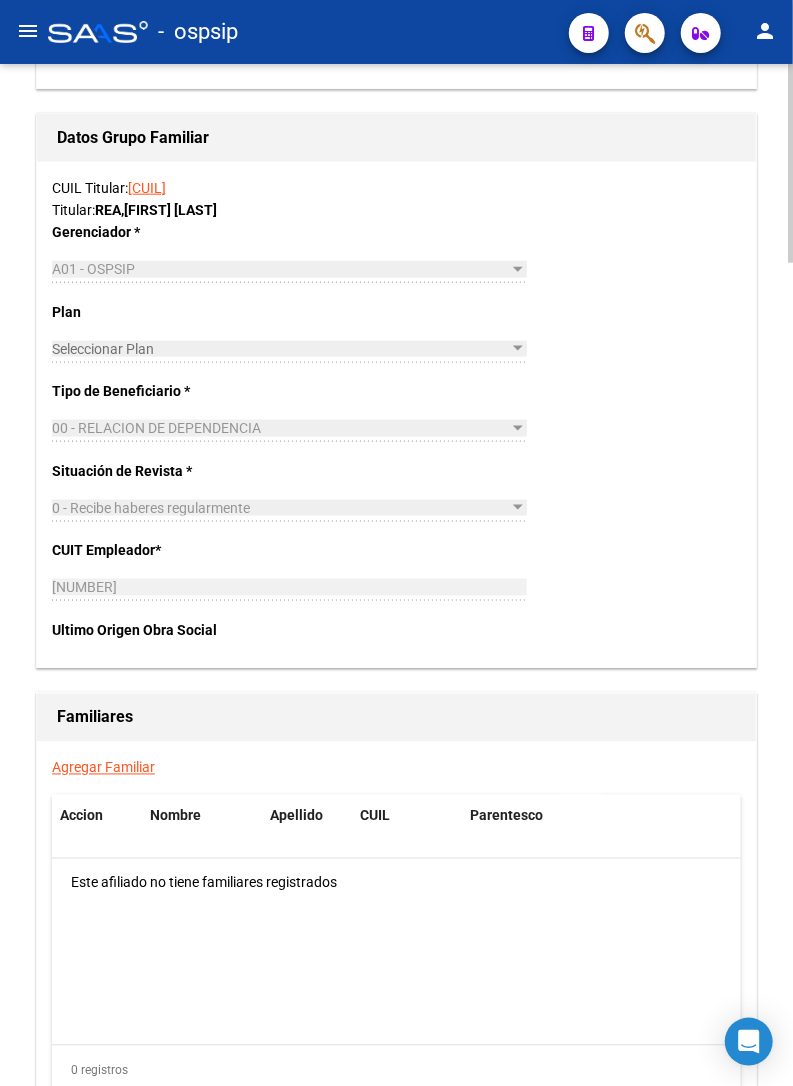 scroll, scrollTop: 3180, scrollLeft: 0, axis: vertical 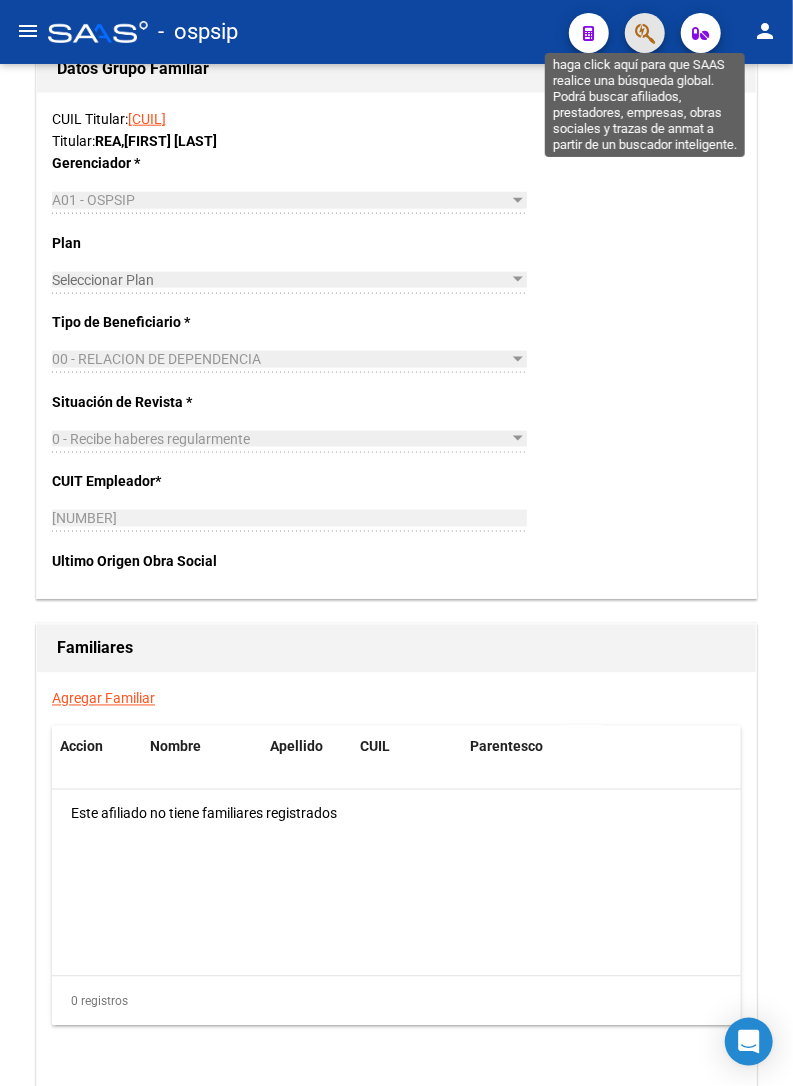 click 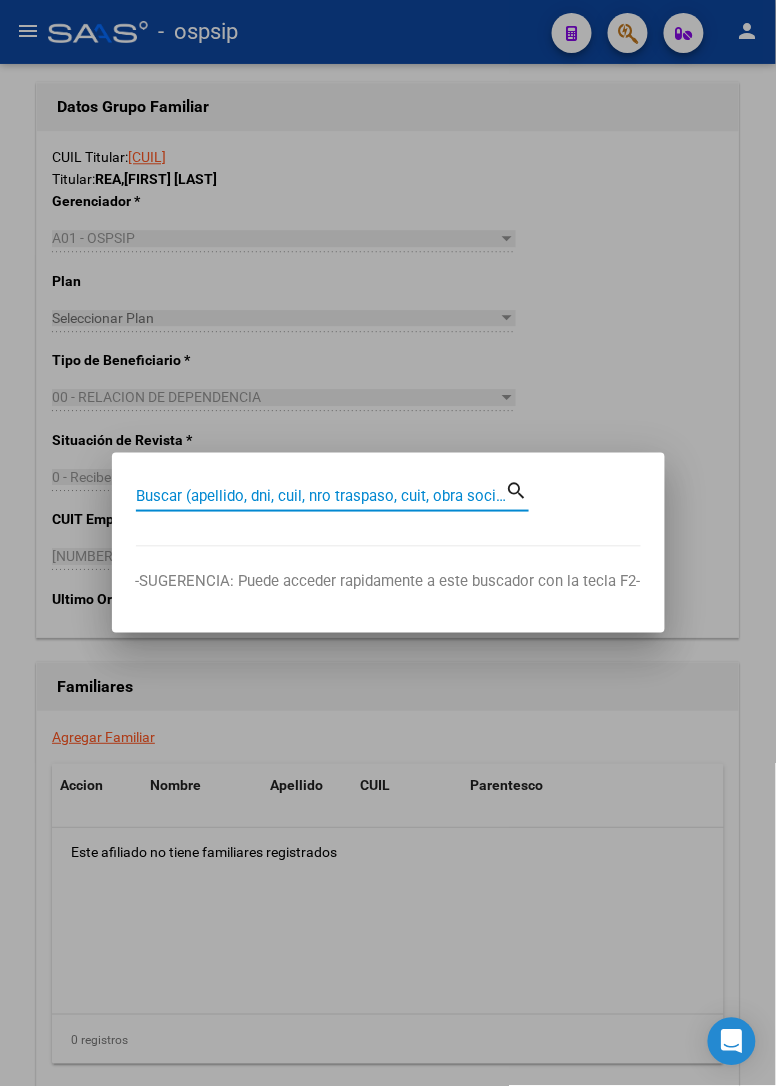 click on "Buscar (apellido, dni, cuil, nro traspaso, cuit, obra social)" at bounding box center [321, 496] 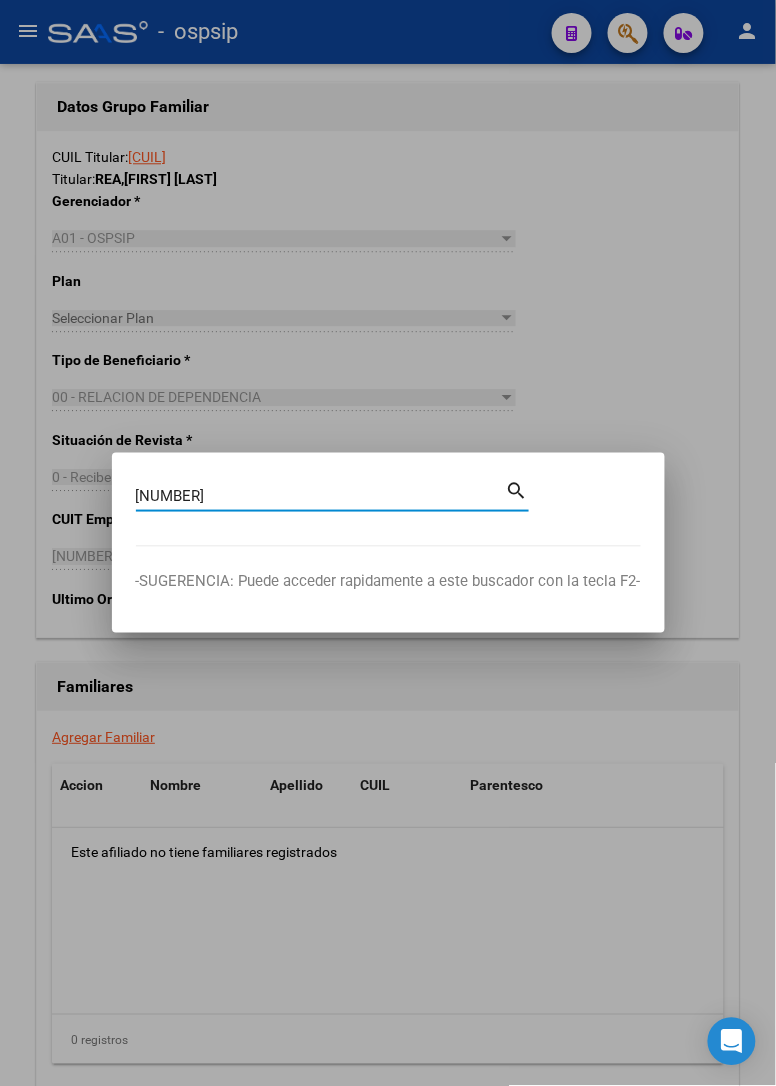 type on "[NUMBER]" 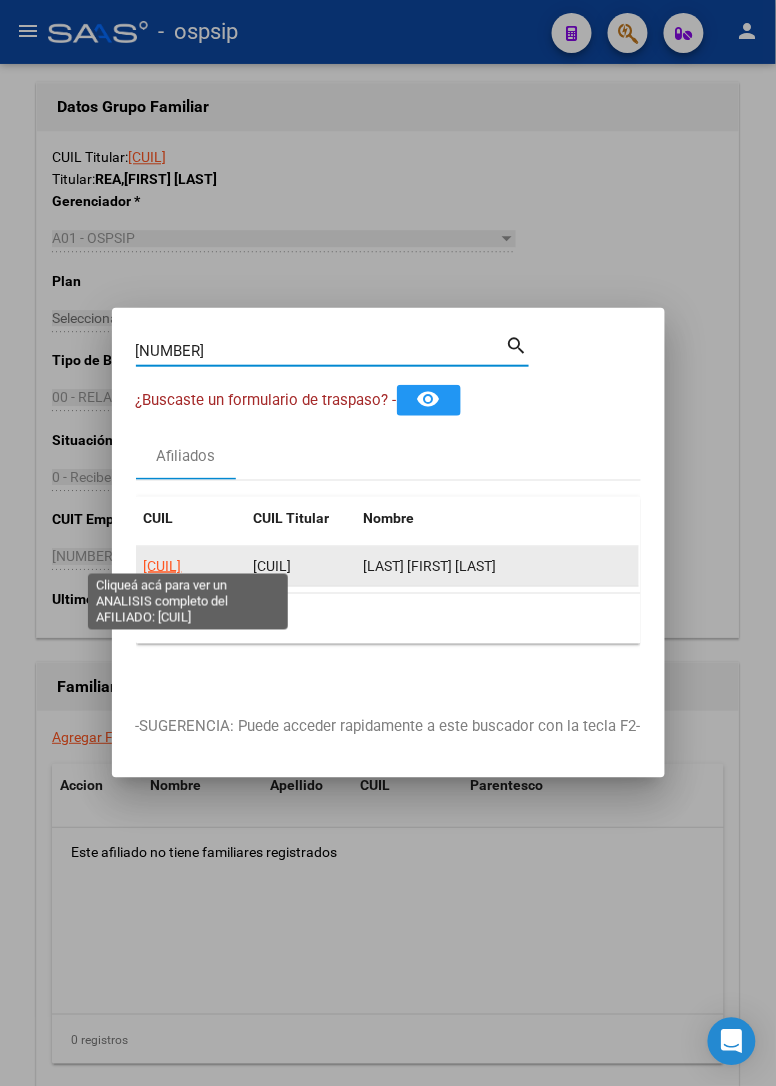 click on "[CUIL]" 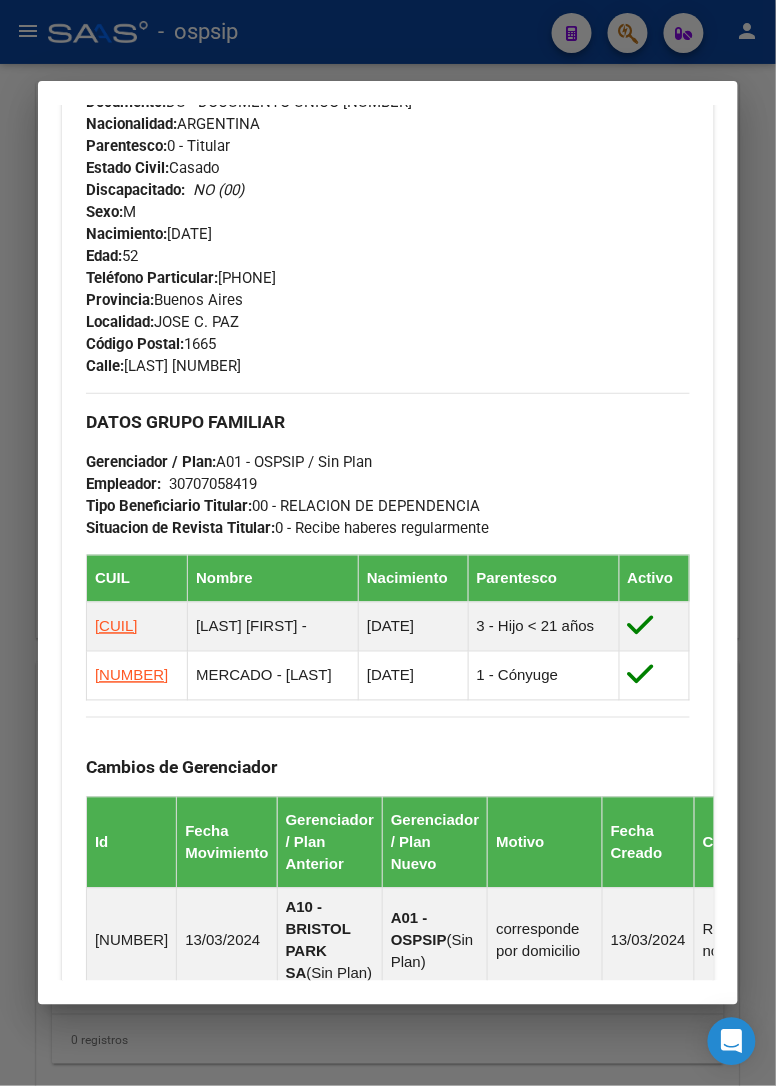 scroll, scrollTop: 1000, scrollLeft: 0, axis: vertical 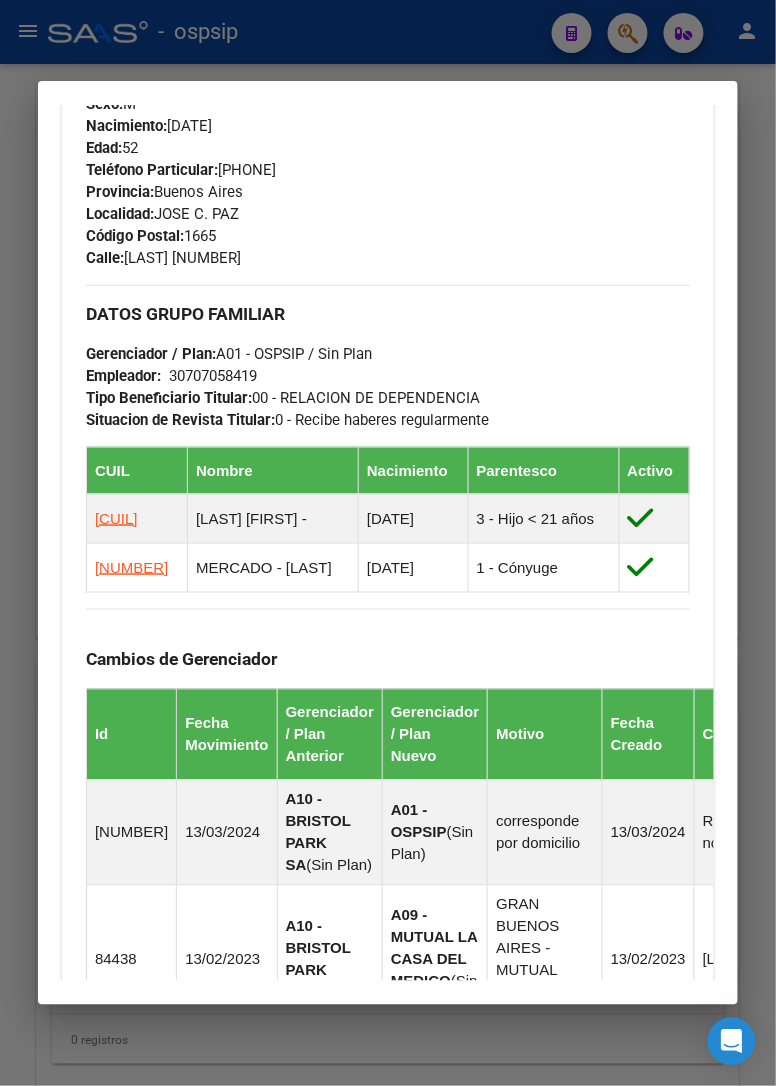 click at bounding box center [388, 543] 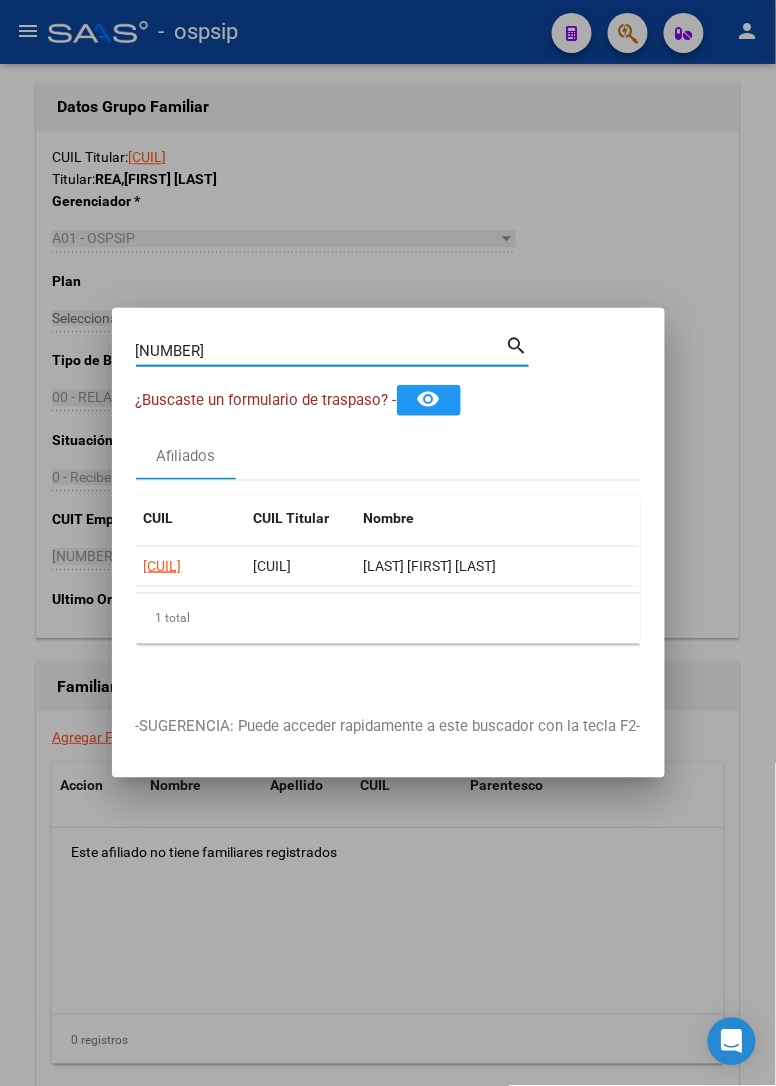 click on "[NUMBER]" at bounding box center [321, 351] 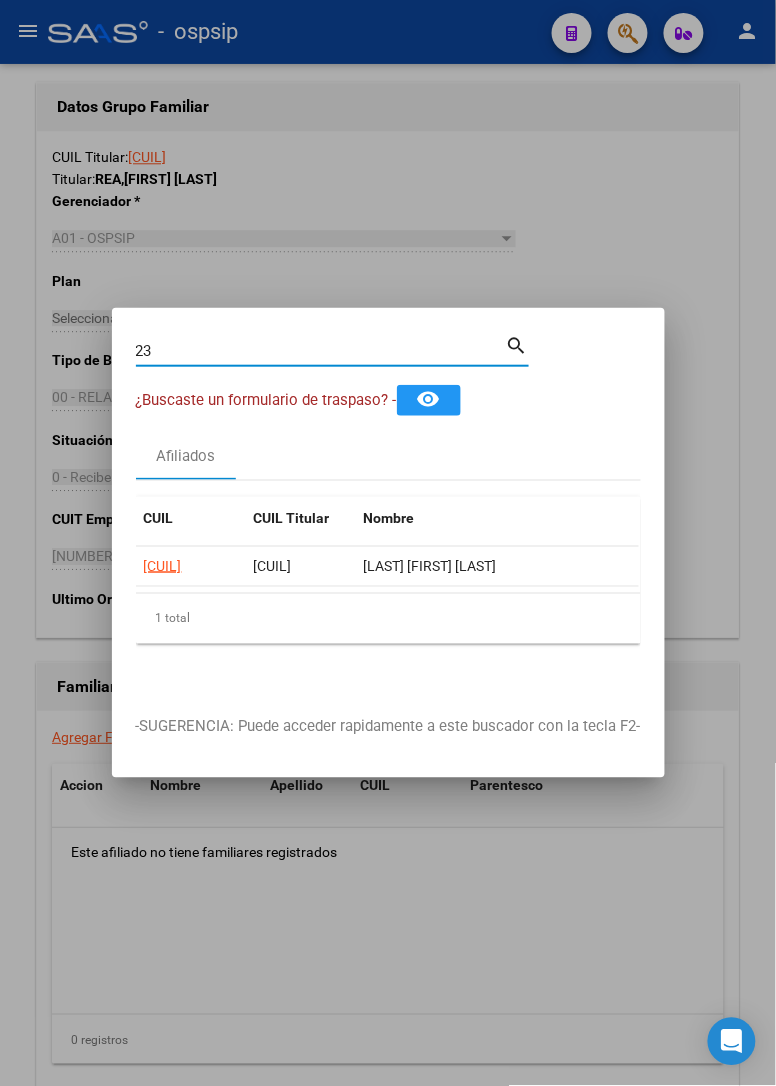 type on "2" 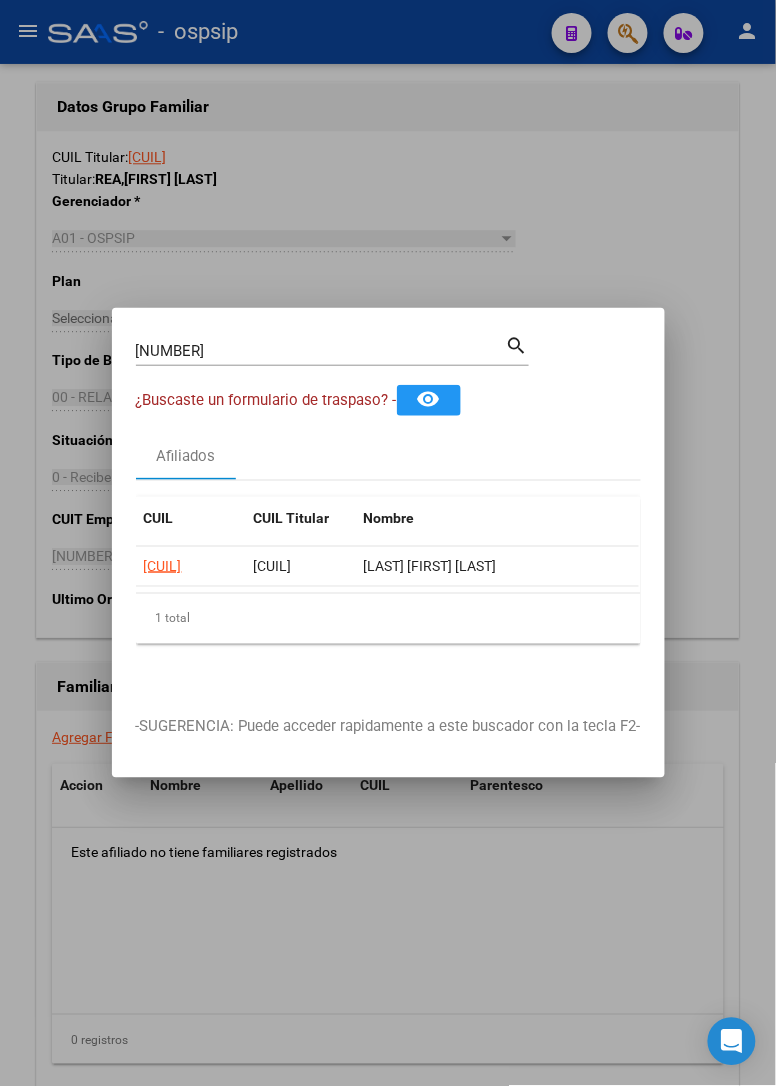 click on "search" at bounding box center [517, 344] 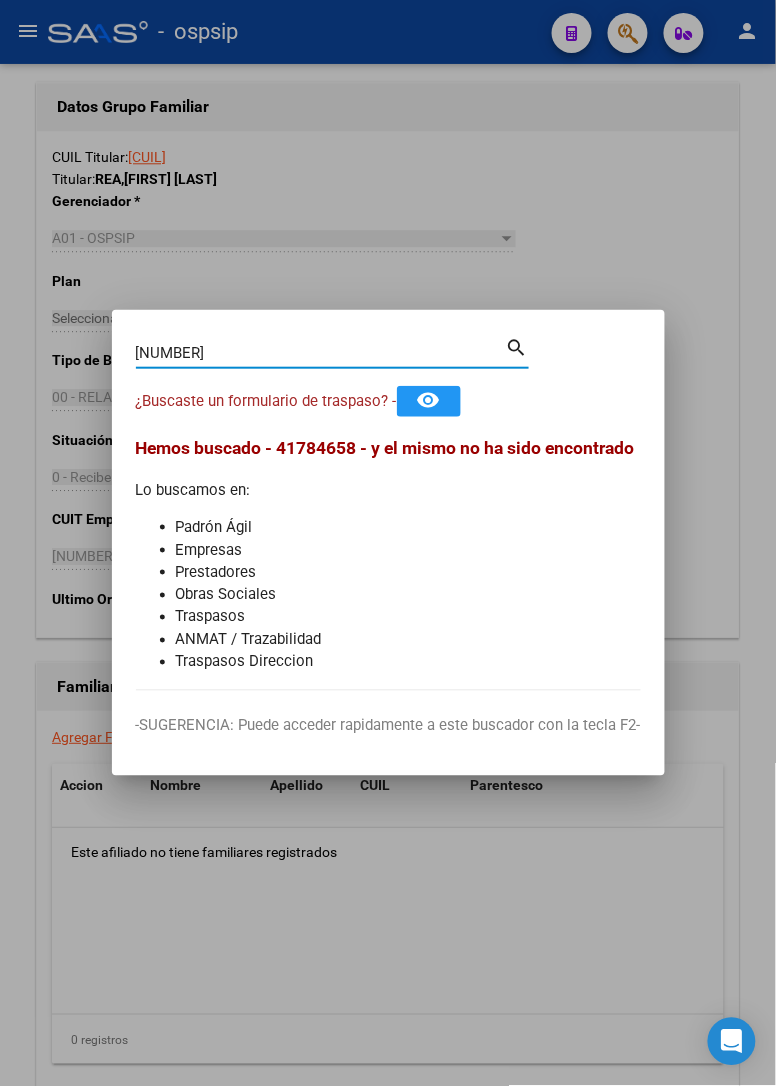 type on "[NUMBER]" 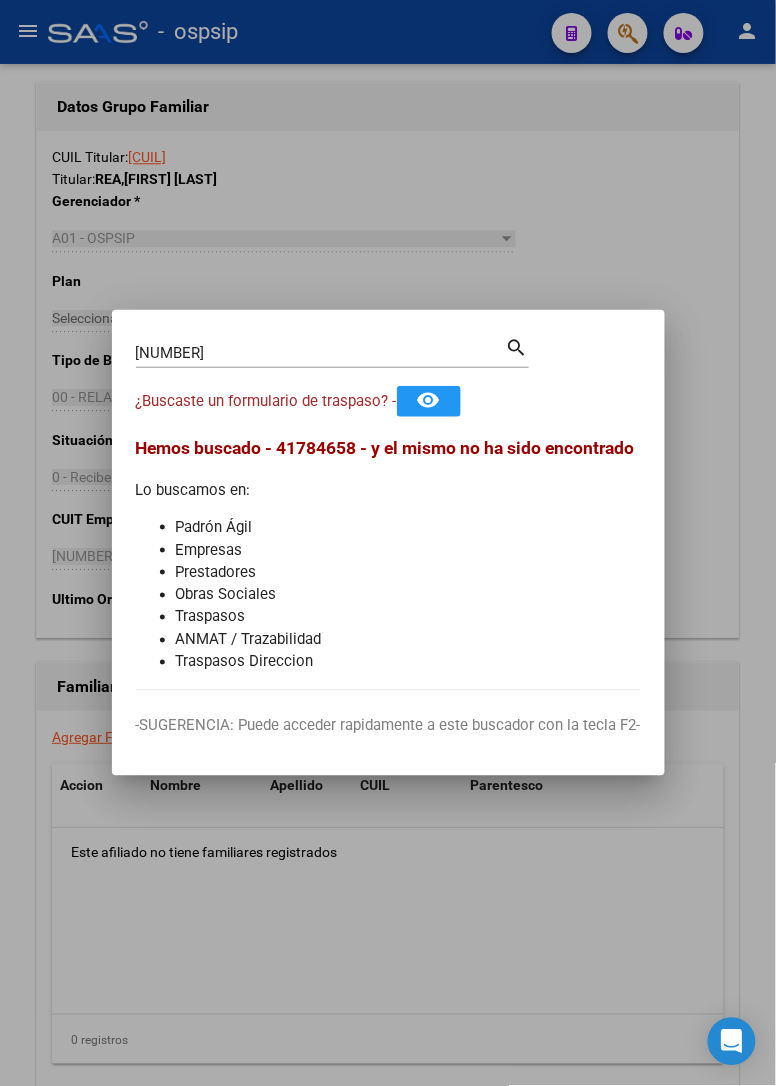 click on "search" at bounding box center [517, 346] 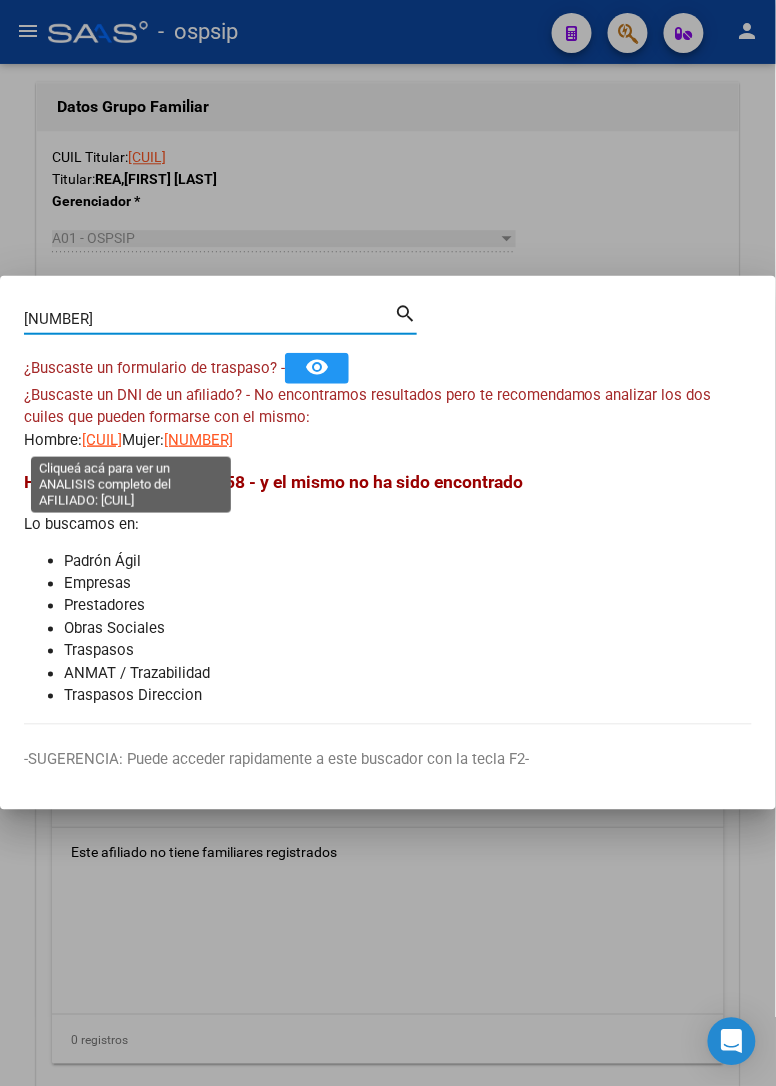 click on "[CUIL]" at bounding box center [102, 440] 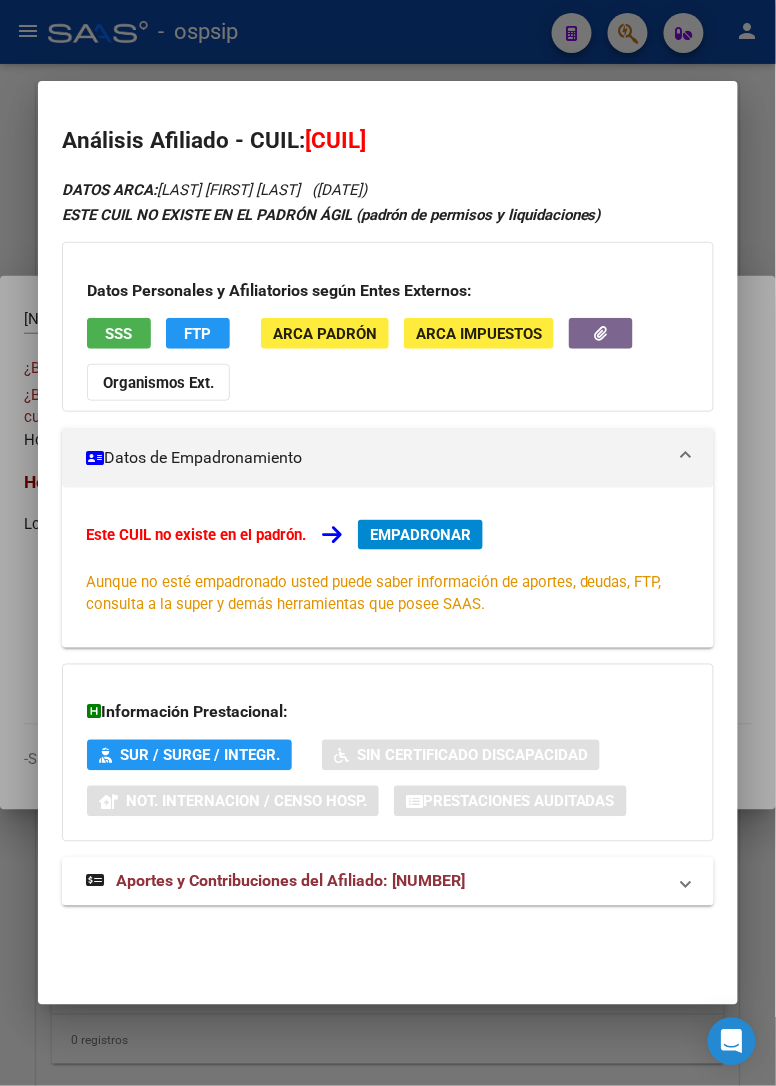 click on "Aportes y Contribuciones del Afiliado: [NUMBER]" at bounding box center [290, 881] 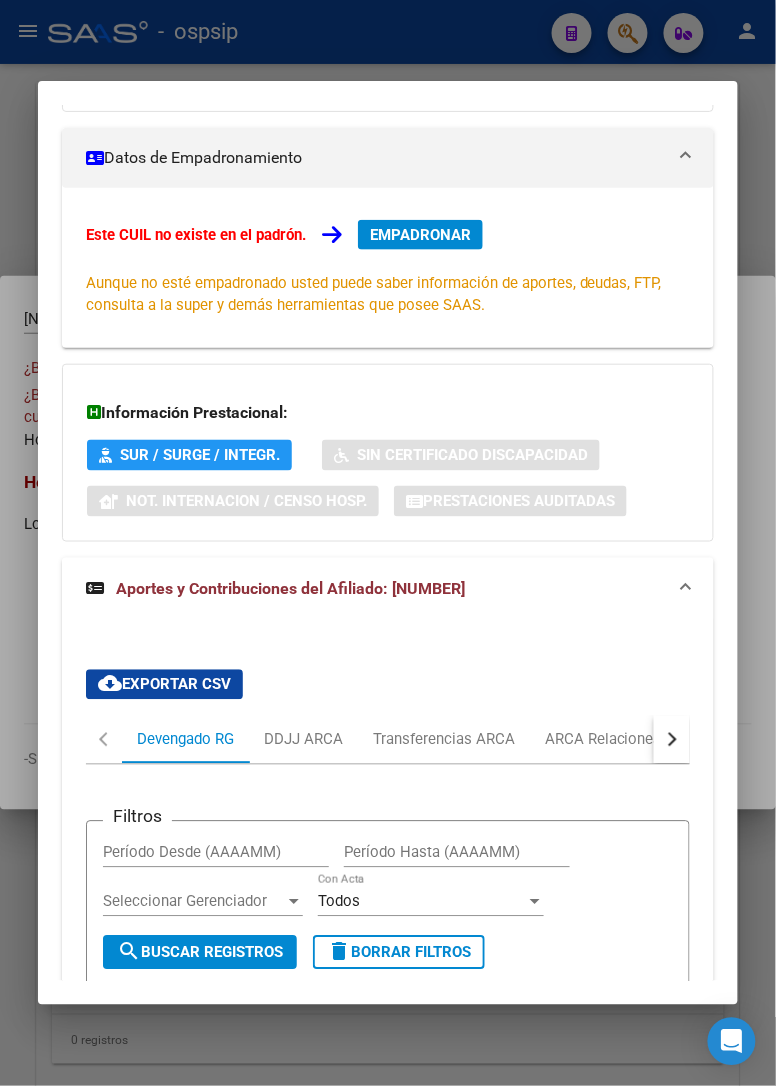 scroll, scrollTop: 0, scrollLeft: 0, axis: both 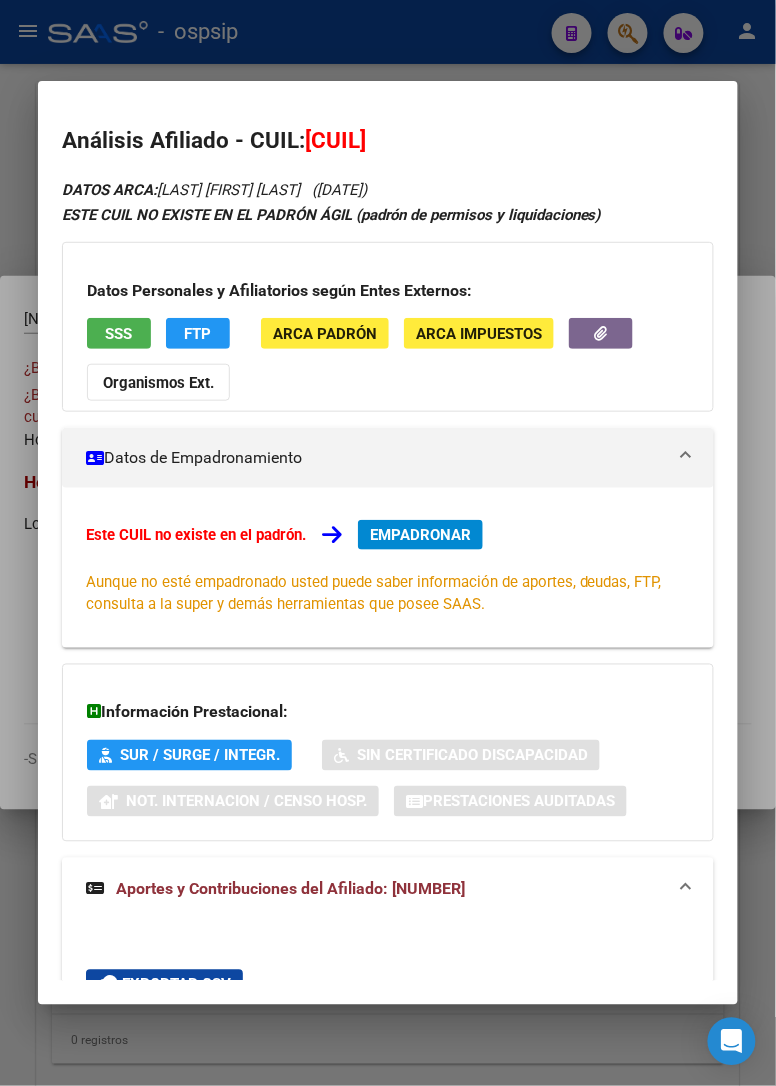 click on "EMPADRONAR" at bounding box center [420, 535] 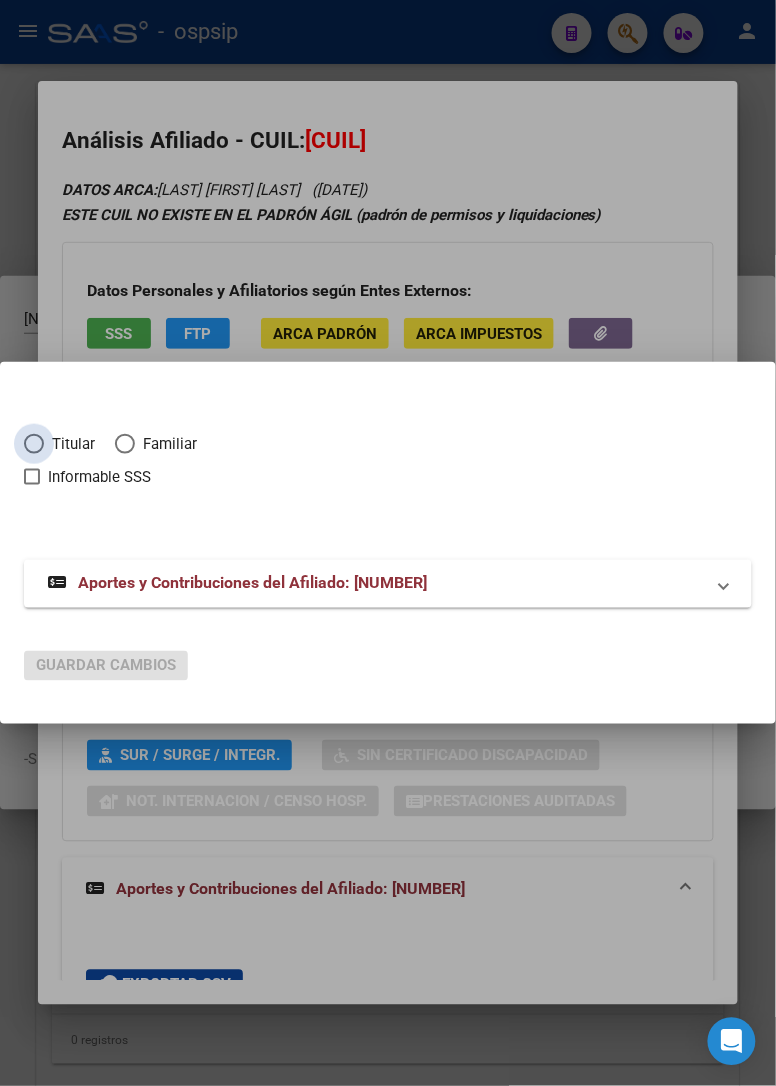 click at bounding box center (34, 444) 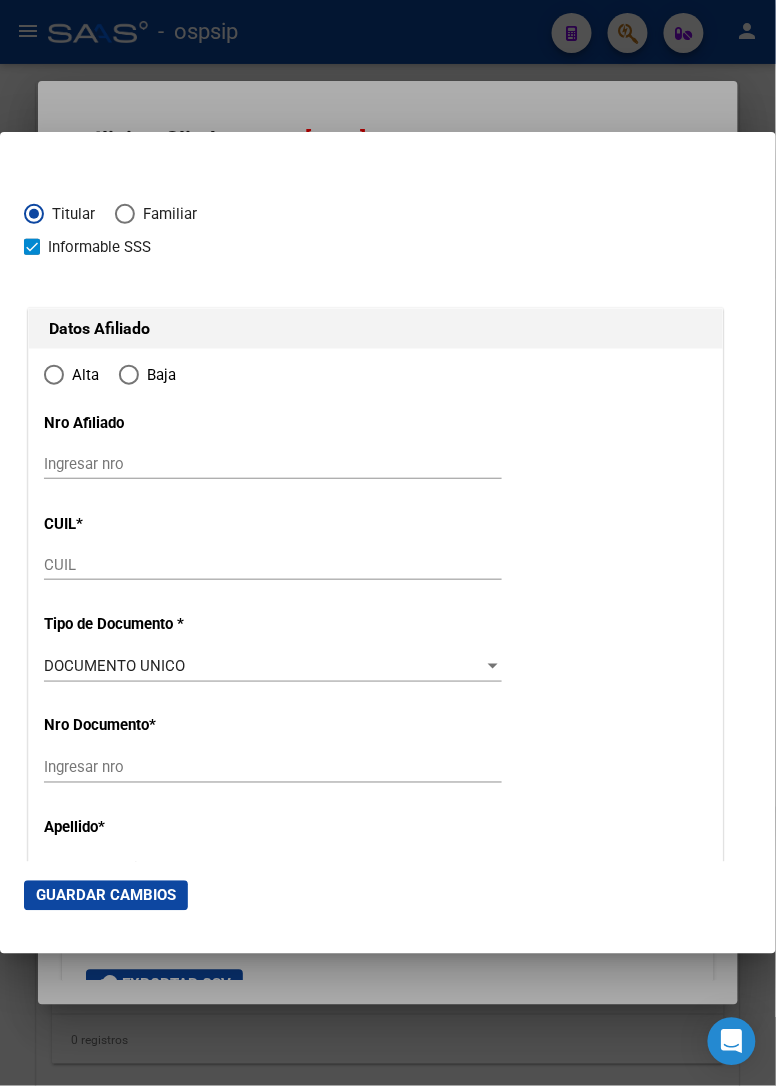 type on "[SSN]" 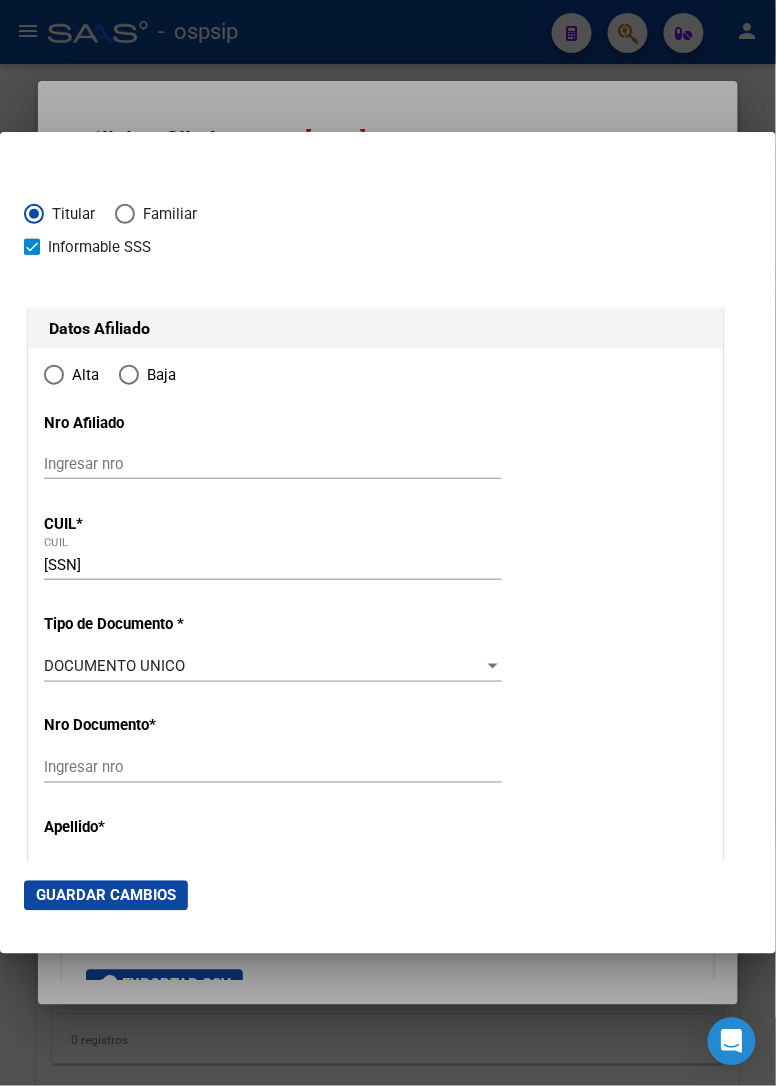 type on "[NUMBER]" 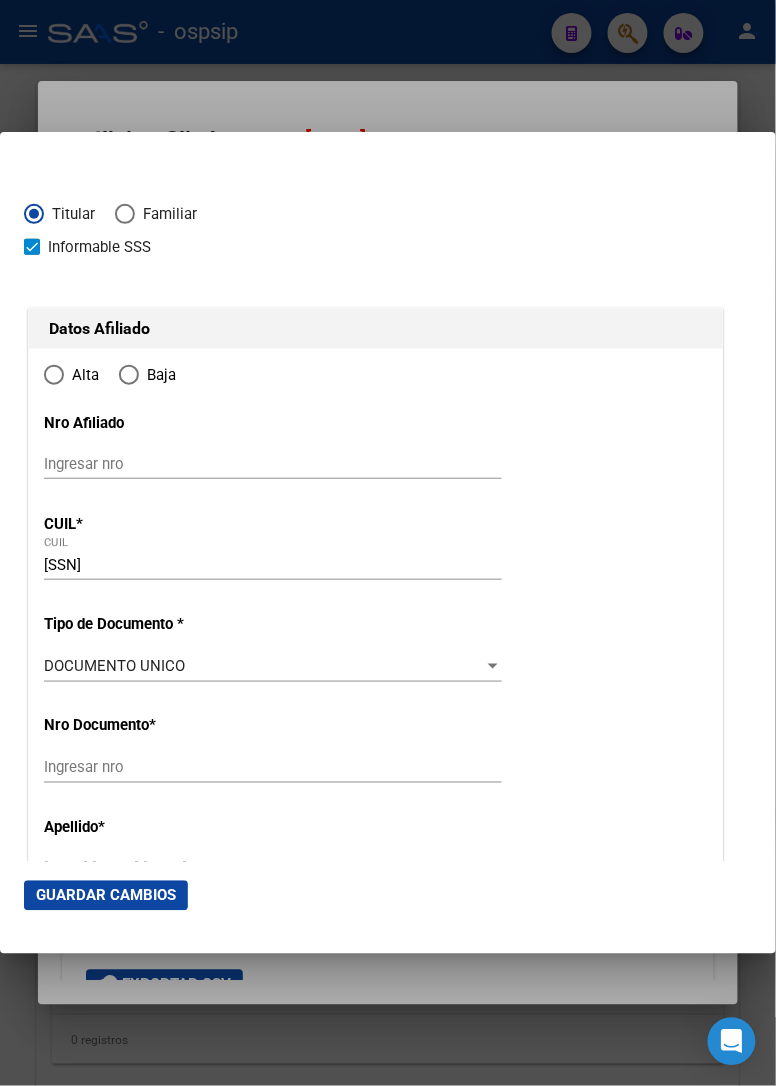 radio on "true" 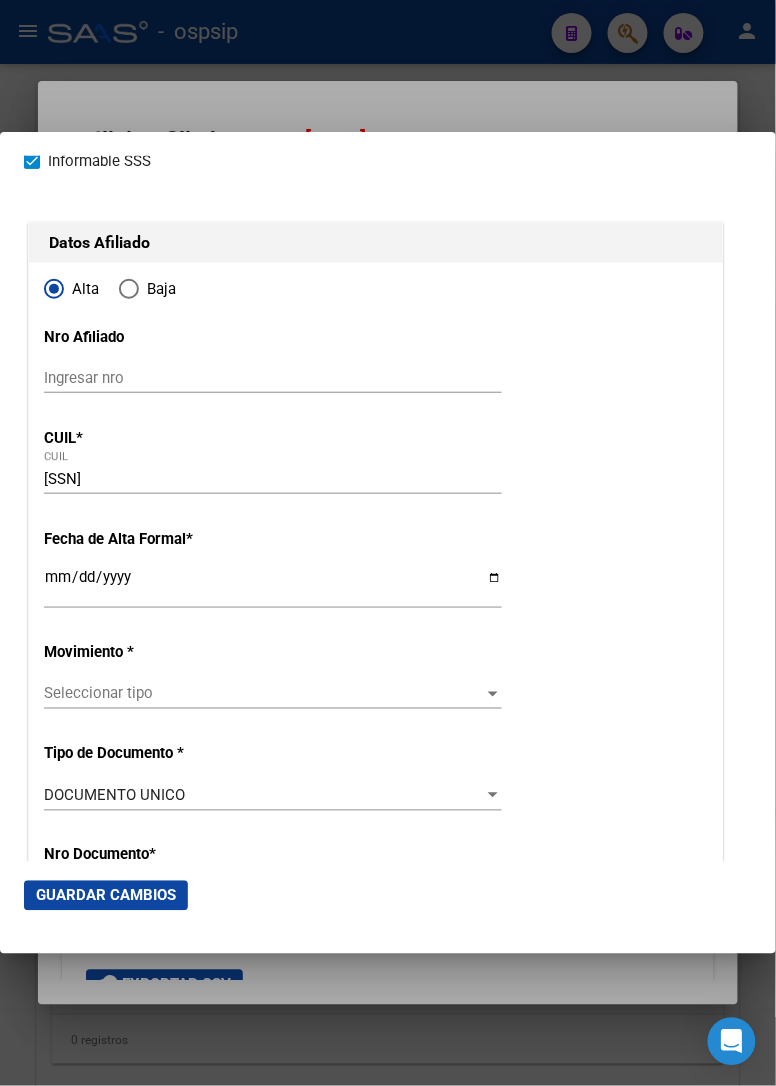 scroll, scrollTop: 222, scrollLeft: 0, axis: vertical 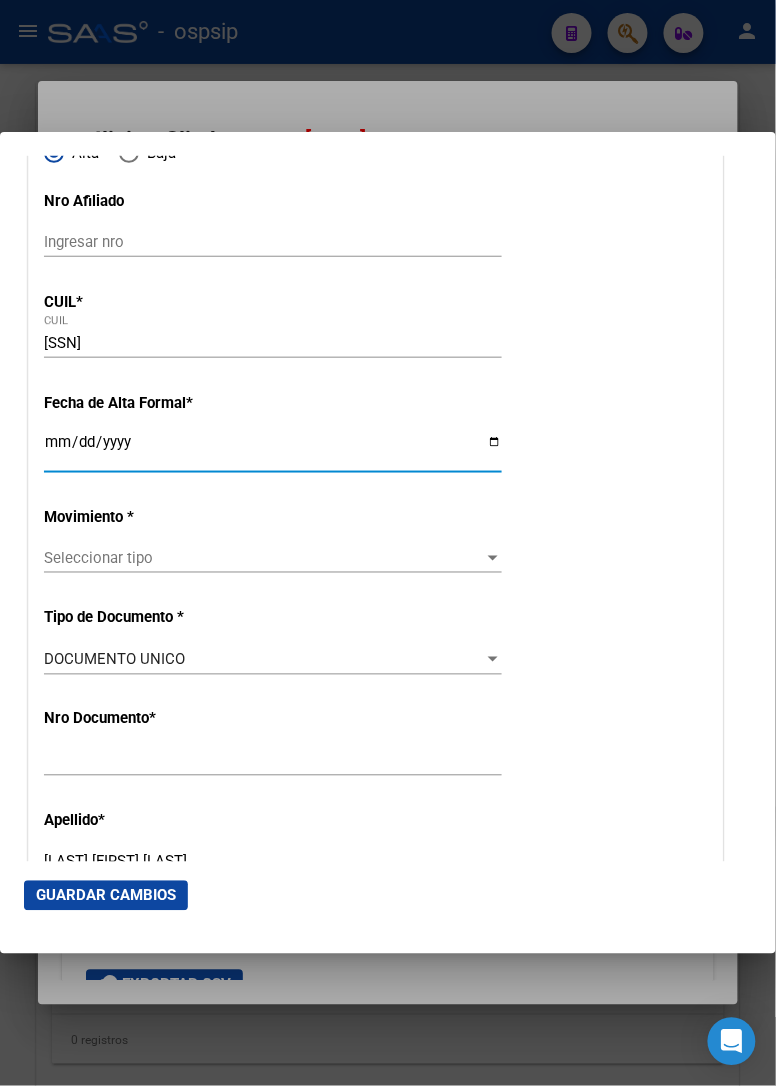 click on "Ingresar fecha" at bounding box center [273, 450] 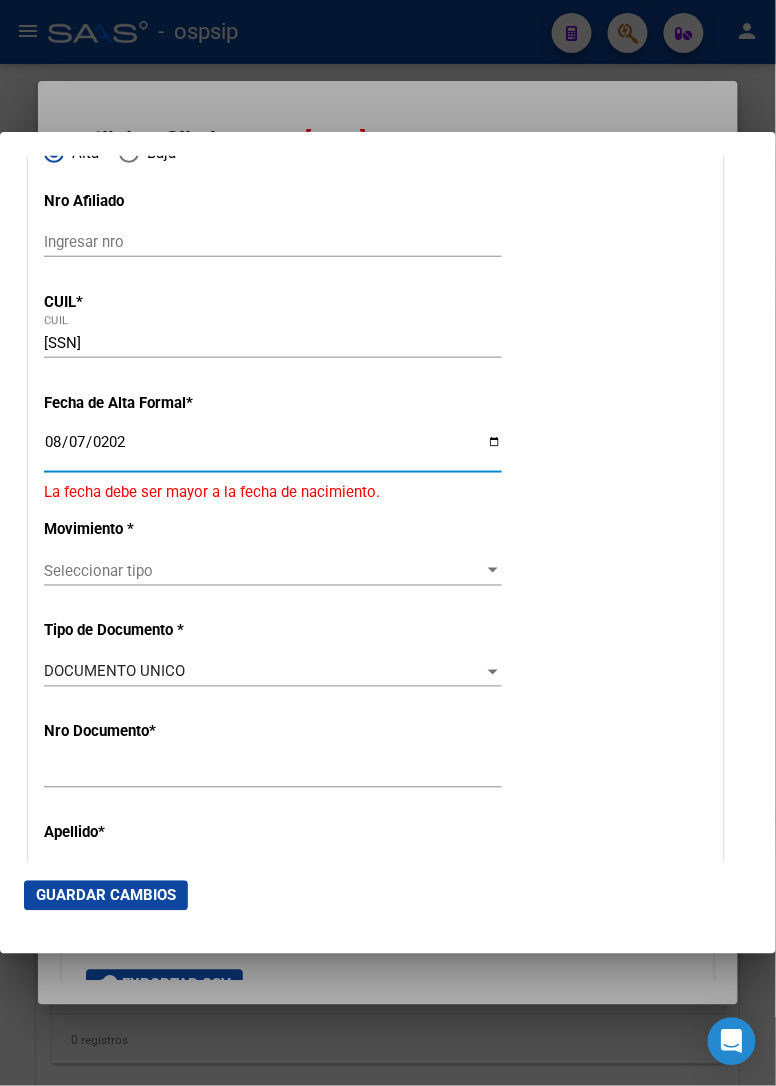 type on "2025-08-07" 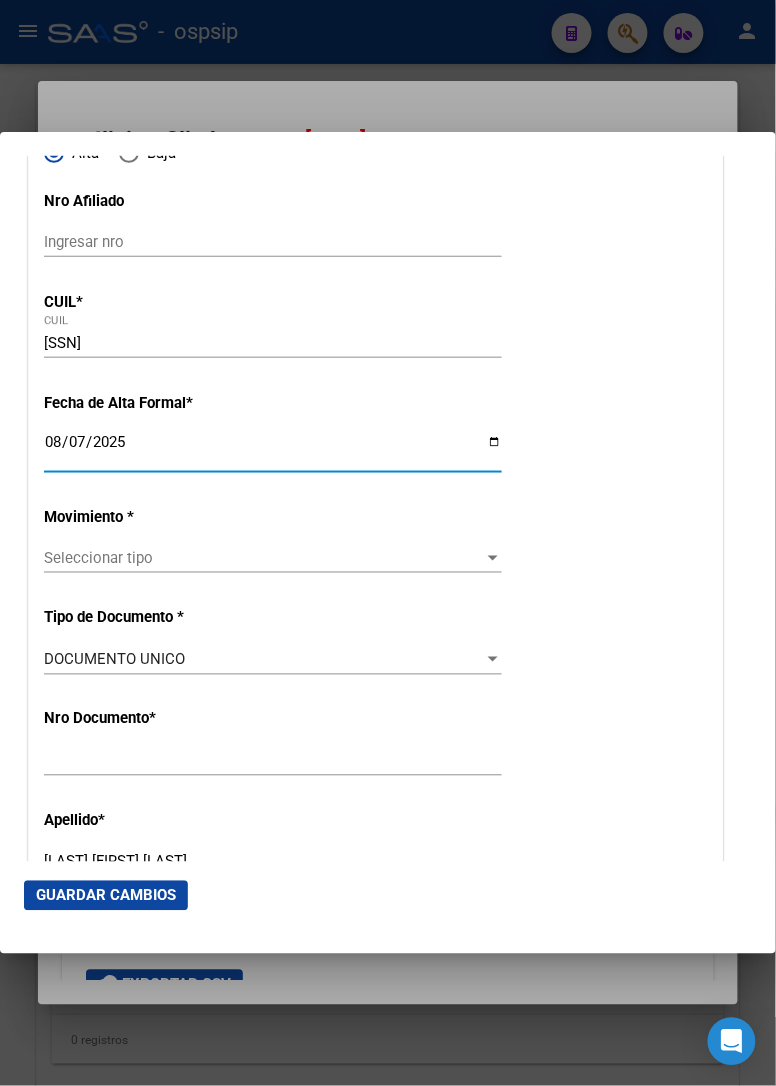click on "Seleccionar tipo" at bounding box center (264, 558) 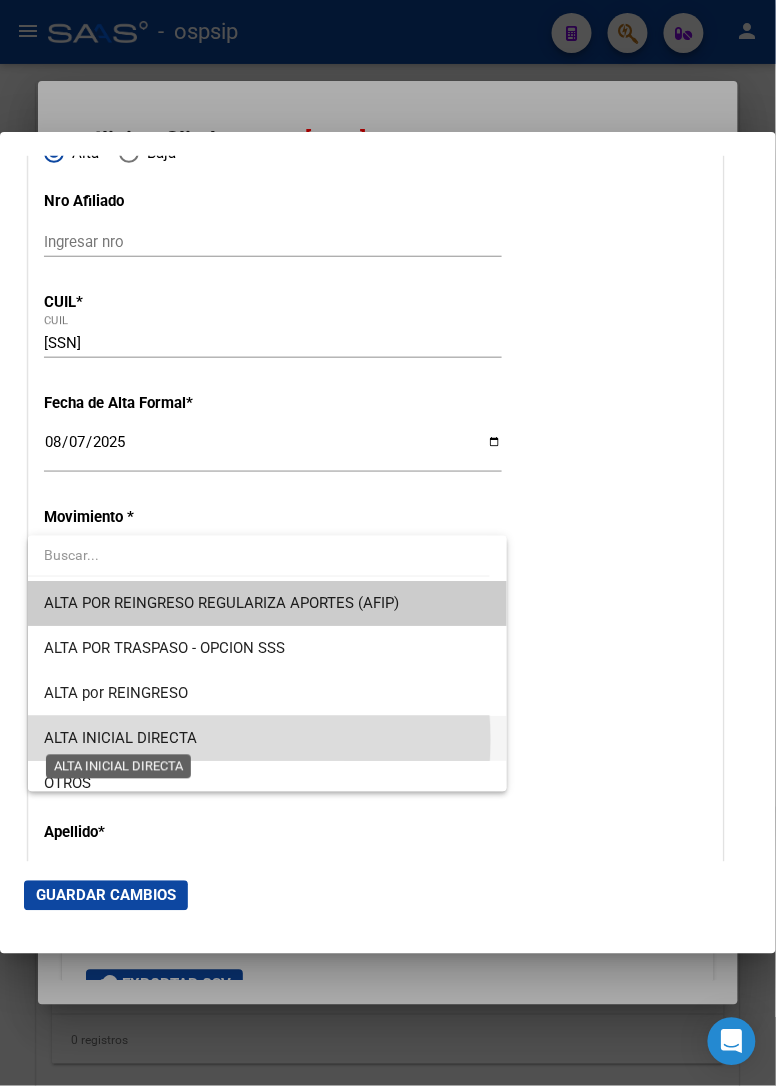 click on "ALTA INICIAL DIRECTA" at bounding box center (120, 738) 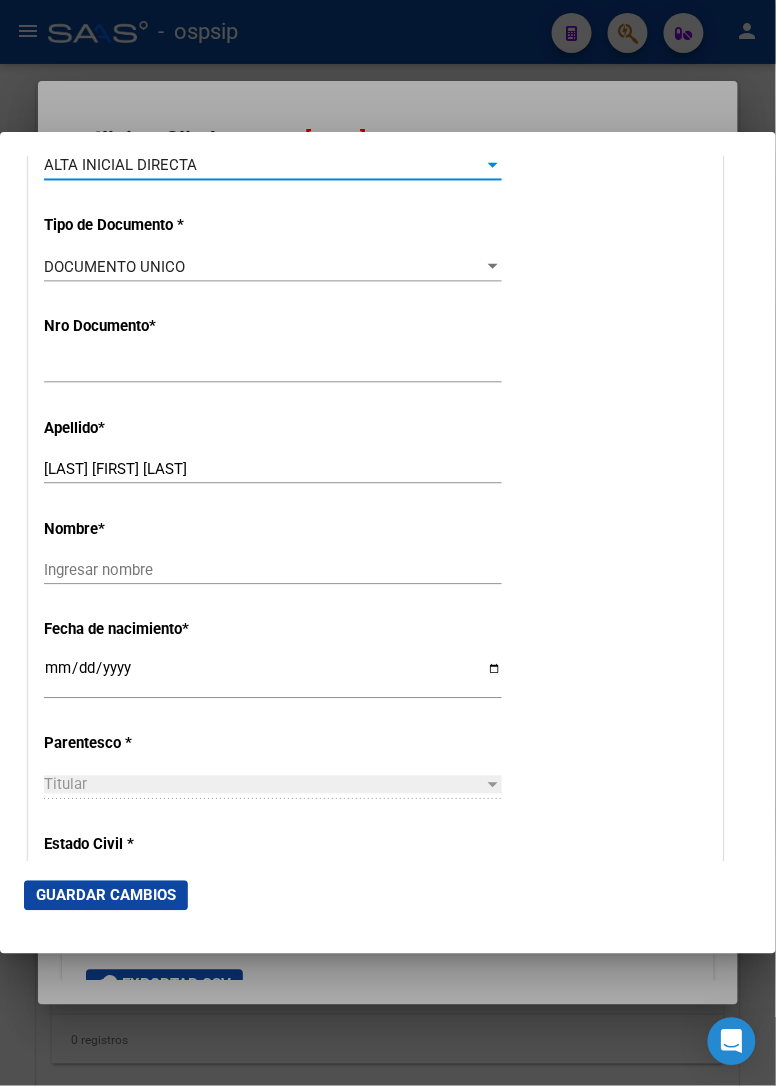scroll, scrollTop: 666, scrollLeft: 0, axis: vertical 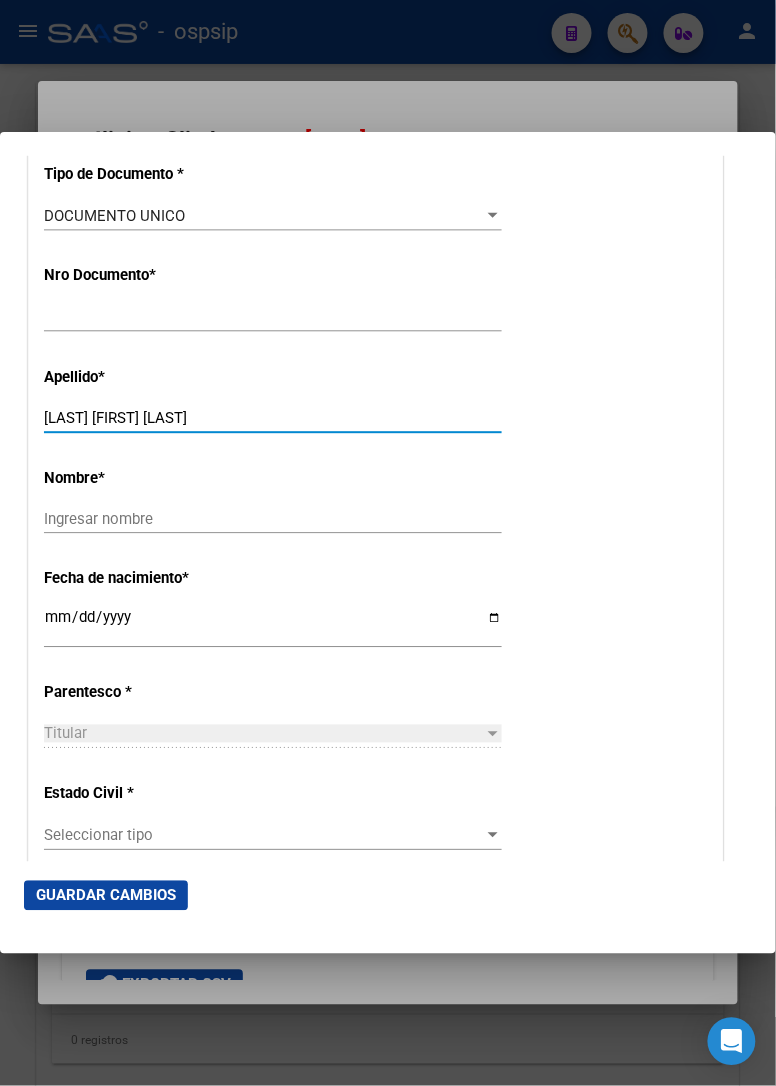 drag, startPoint x: 88, startPoint y: 416, endPoint x: 228, endPoint y: 428, distance: 140.51335 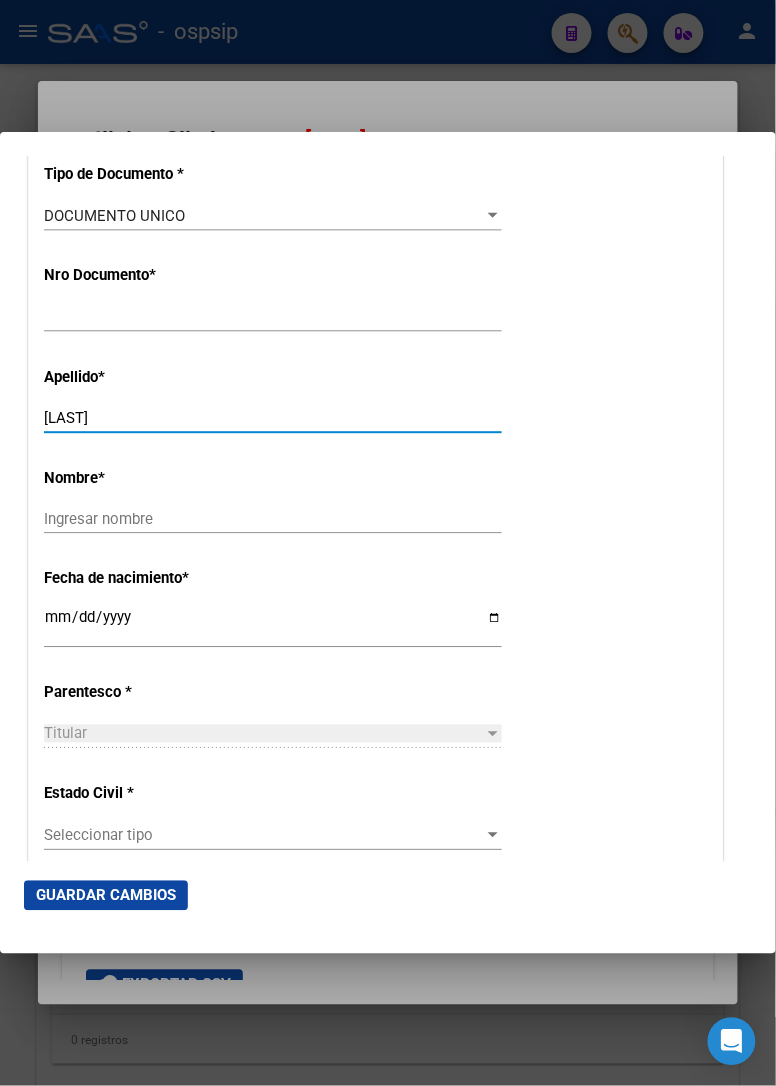 type on "[LAST]" 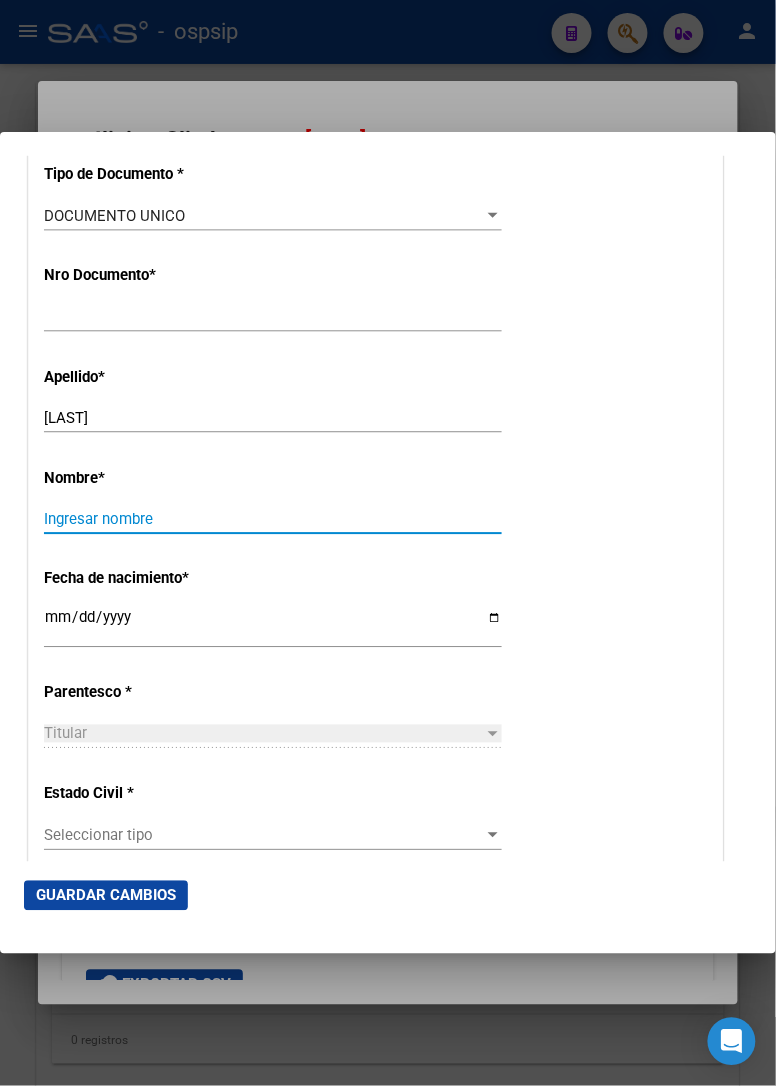 paste on "[FIRST] [LAST]" 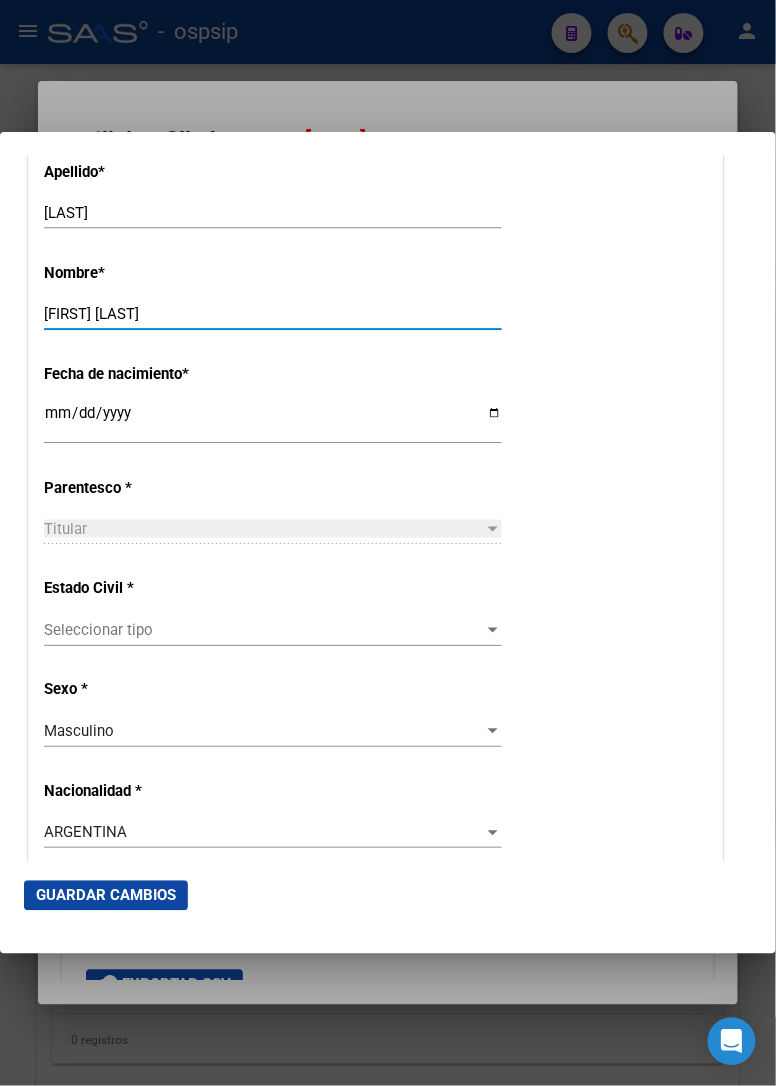 scroll, scrollTop: 1000, scrollLeft: 0, axis: vertical 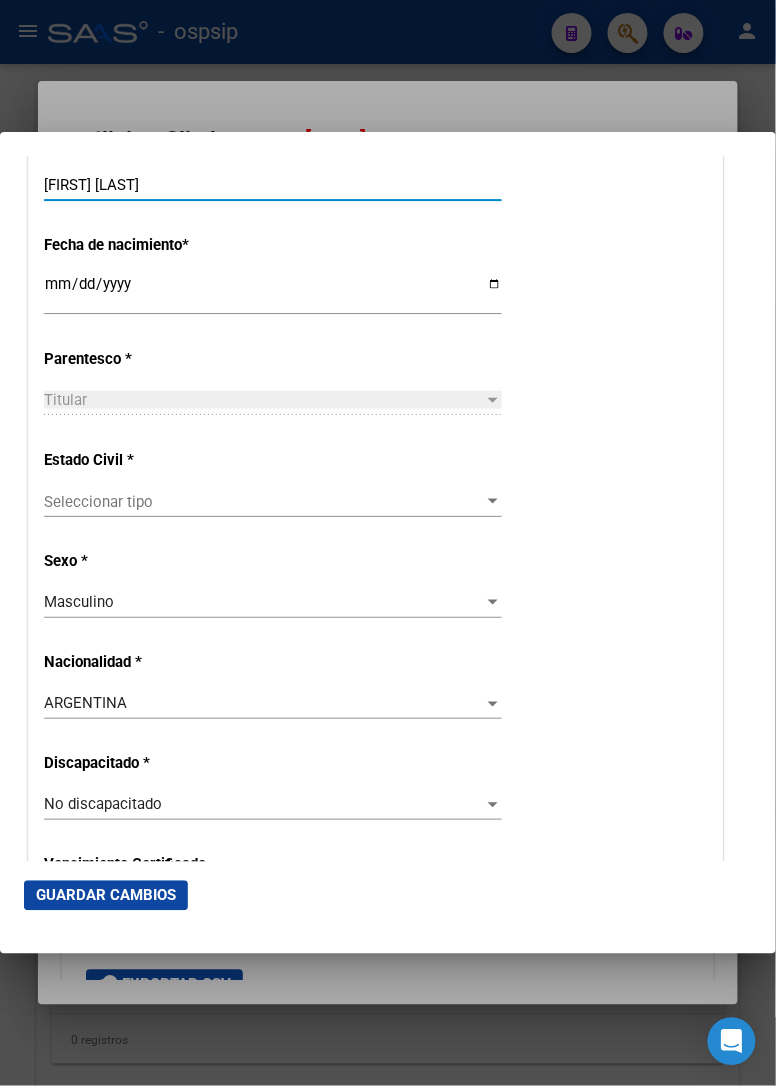 type on "[FIRST] [LAST]" 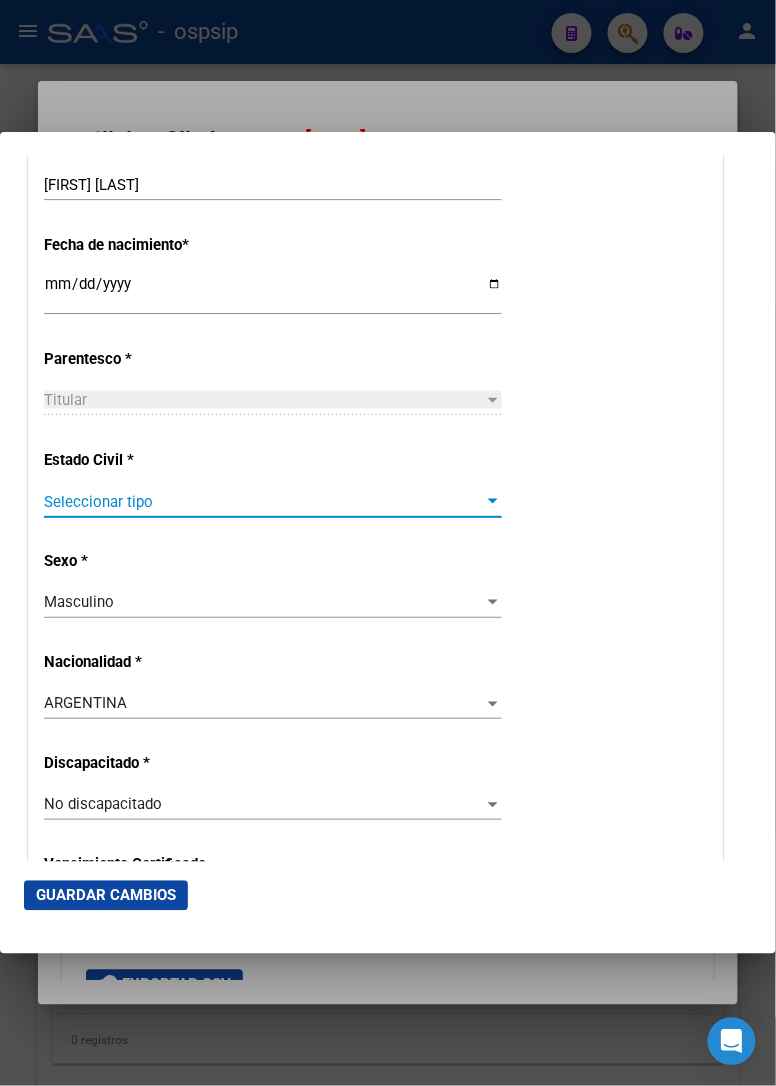 click on "Seleccionar tipo" at bounding box center (264, 502) 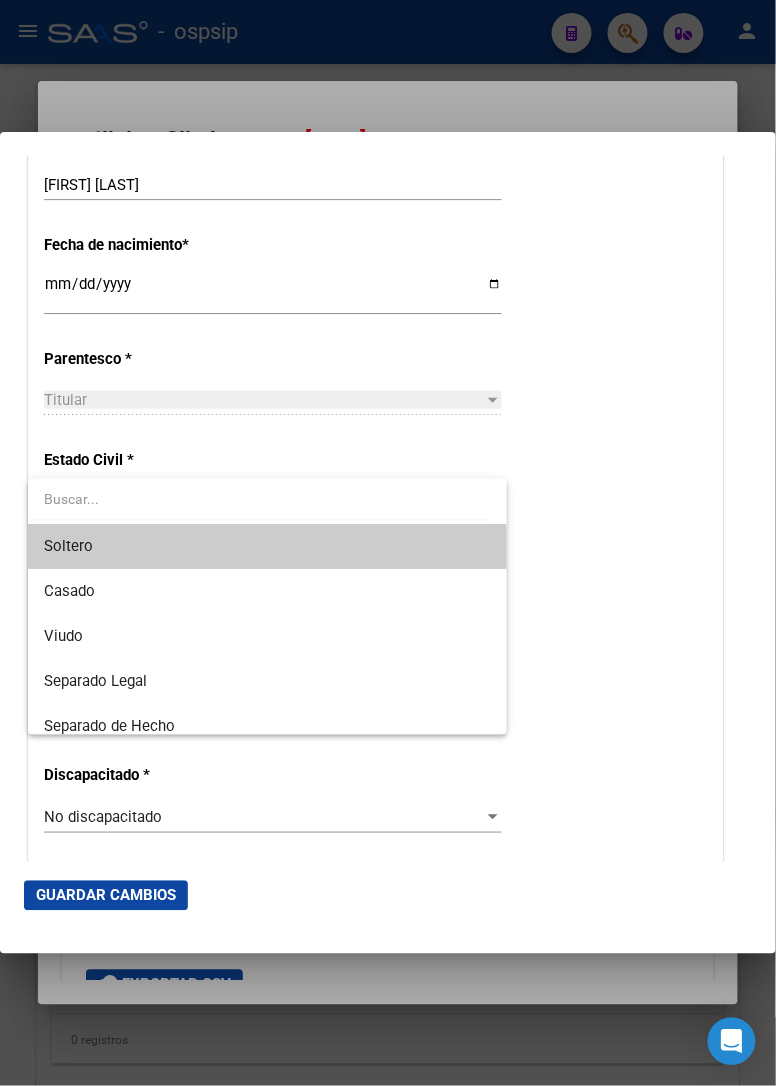 click on "Soltero" at bounding box center [267, 546] 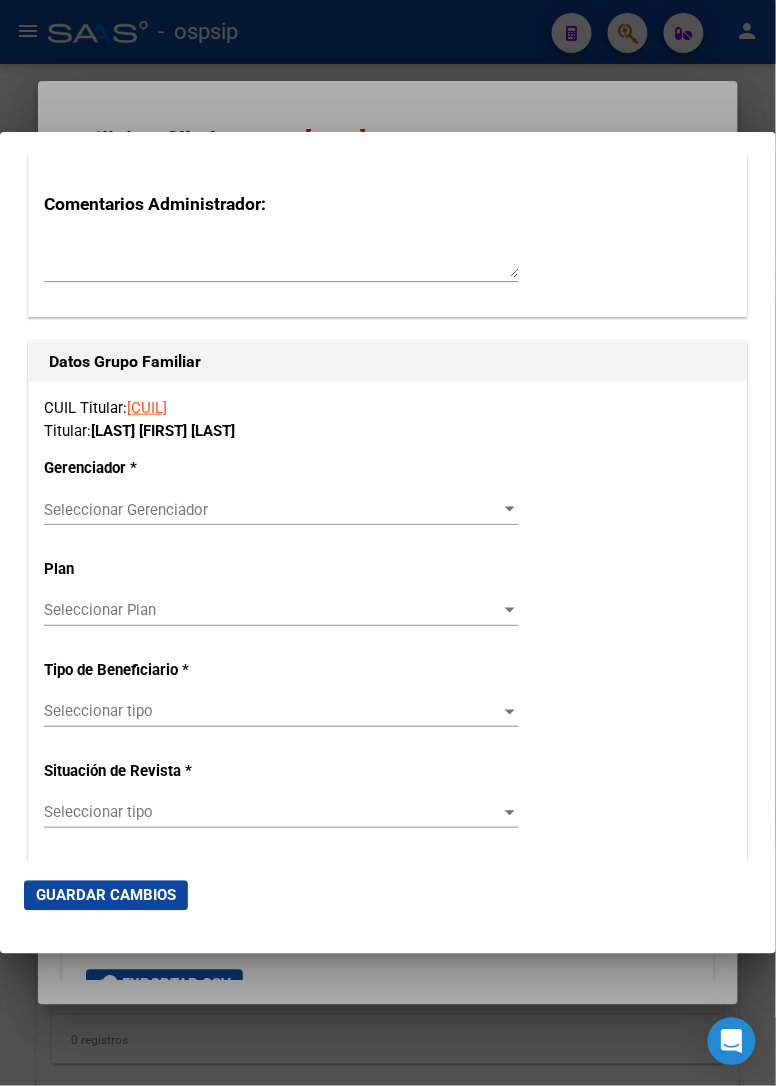 scroll, scrollTop: 3222, scrollLeft: 0, axis: vertical 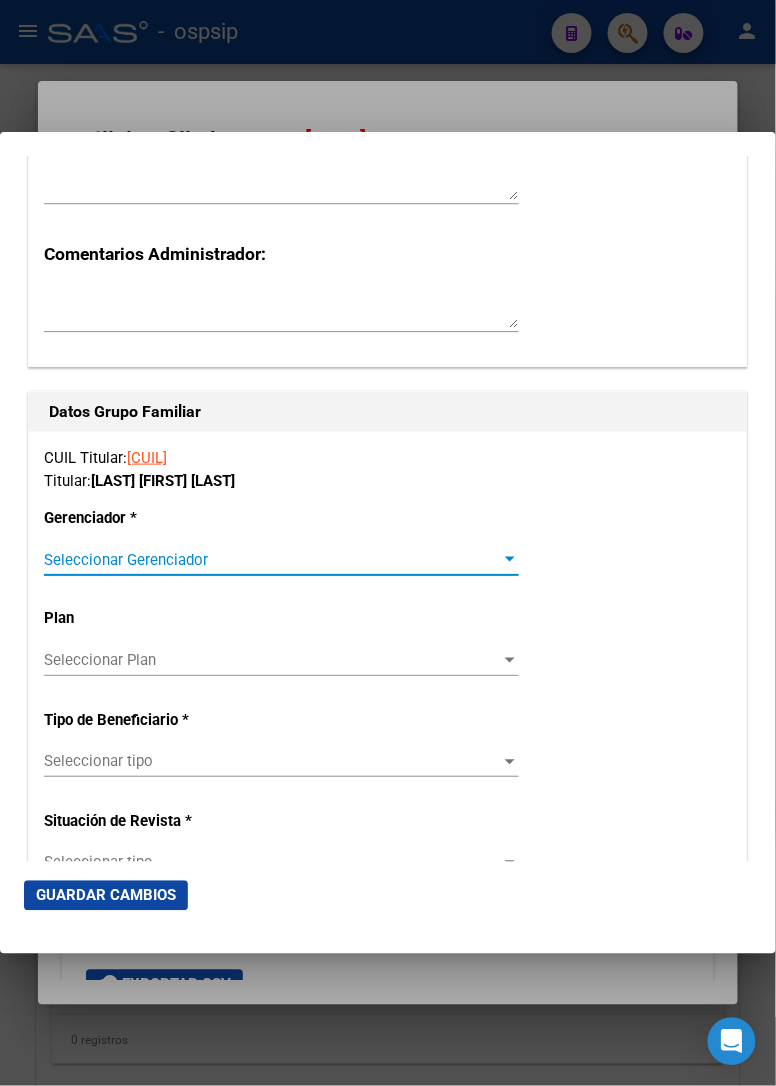 click on "Seleccionar Gerenciador" at bounding box center [272, 560] 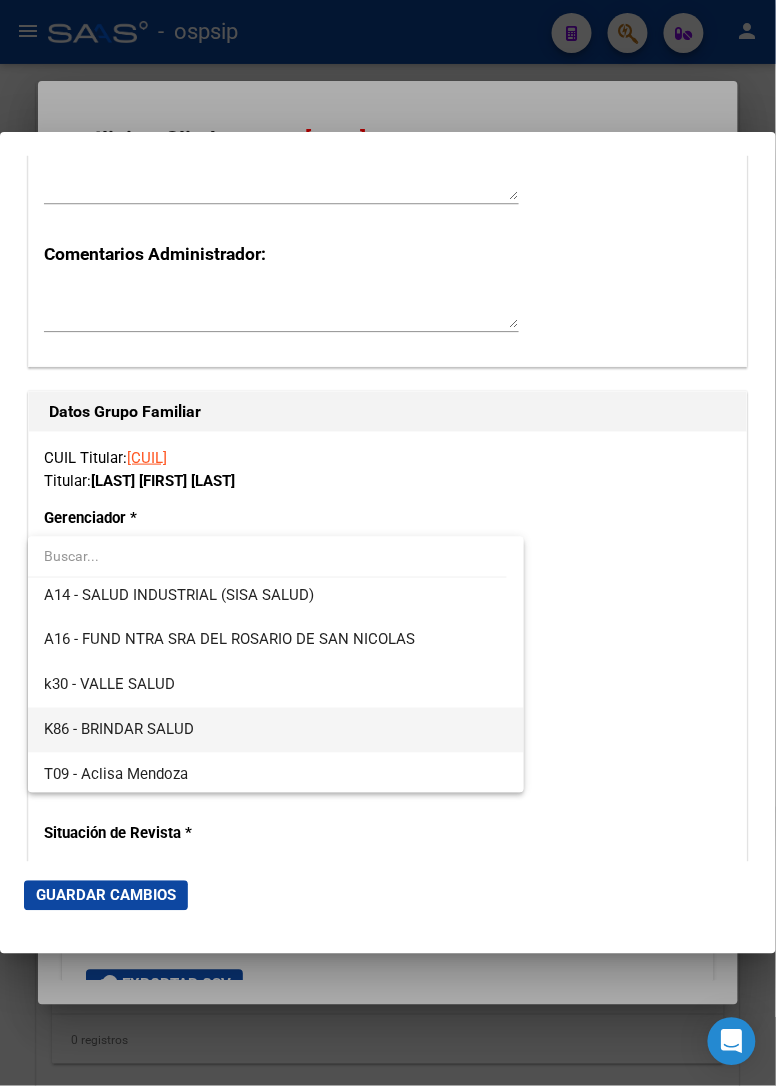 scroll, scrollTop: 554, scrollLeft: 0, axis: vertical 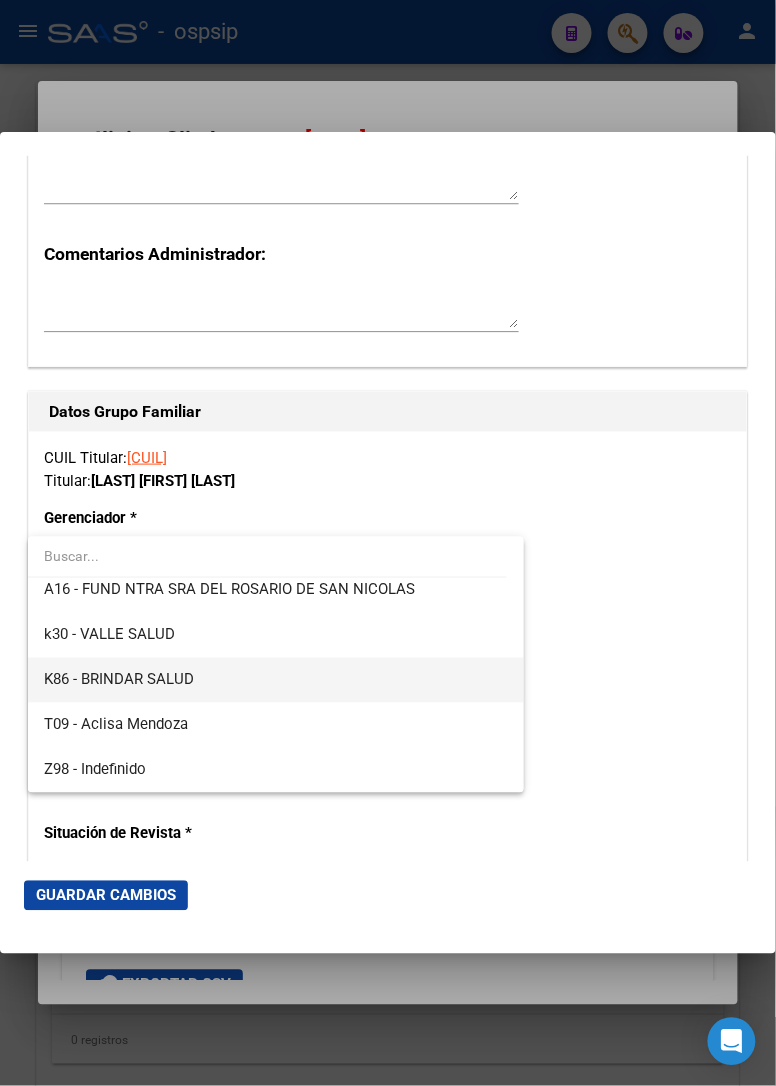 click on "K86 - BRINDAR SALUD" at bounding box center [276, 680] 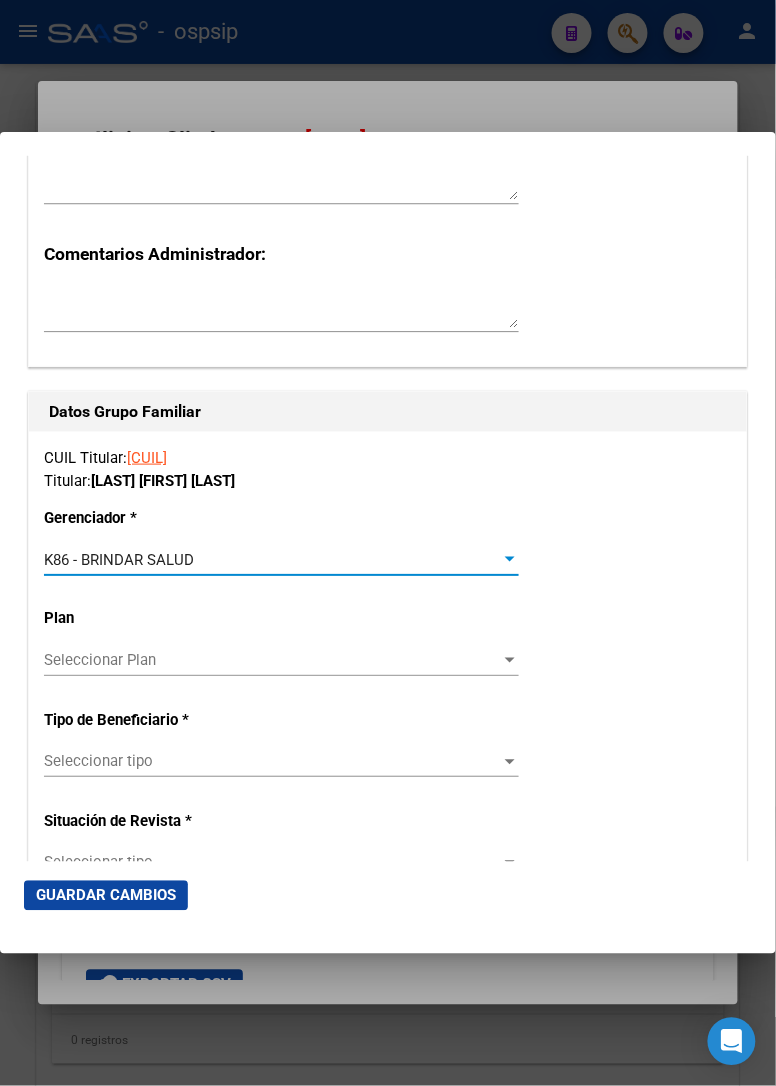 click on "Seleccionar tipo" at bounding box center (272, 762) 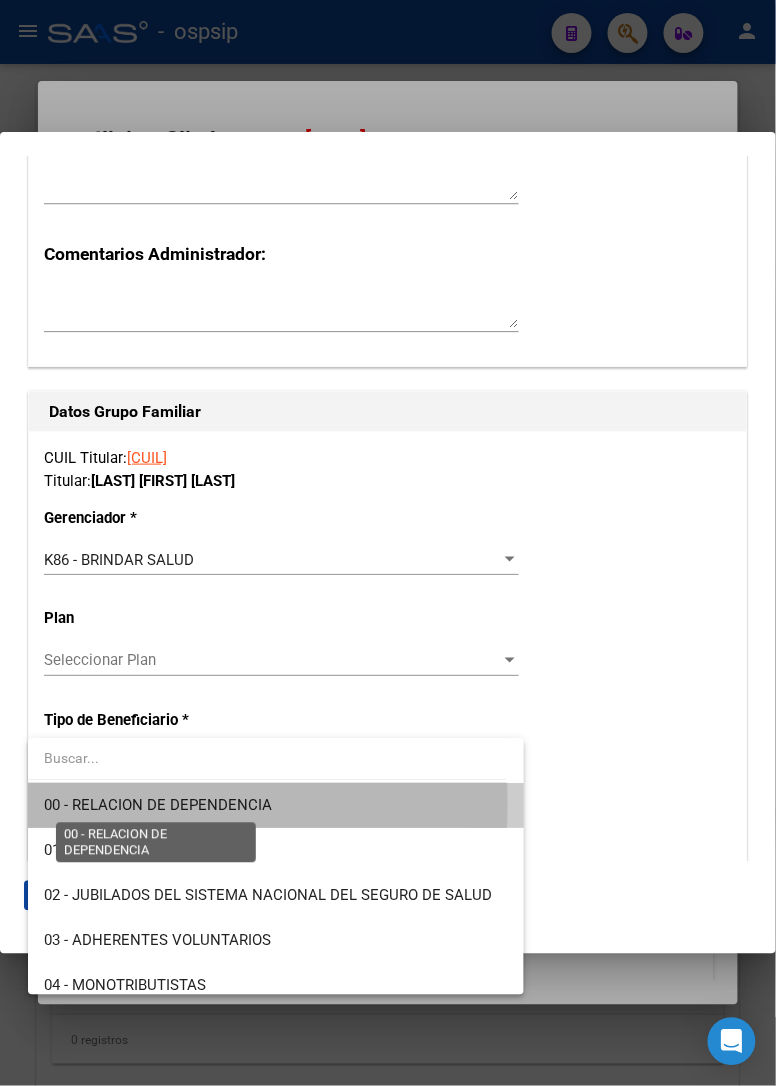 click on "00 - RELACION DE DEPENDENCIA" at bounding box center [158, 806] 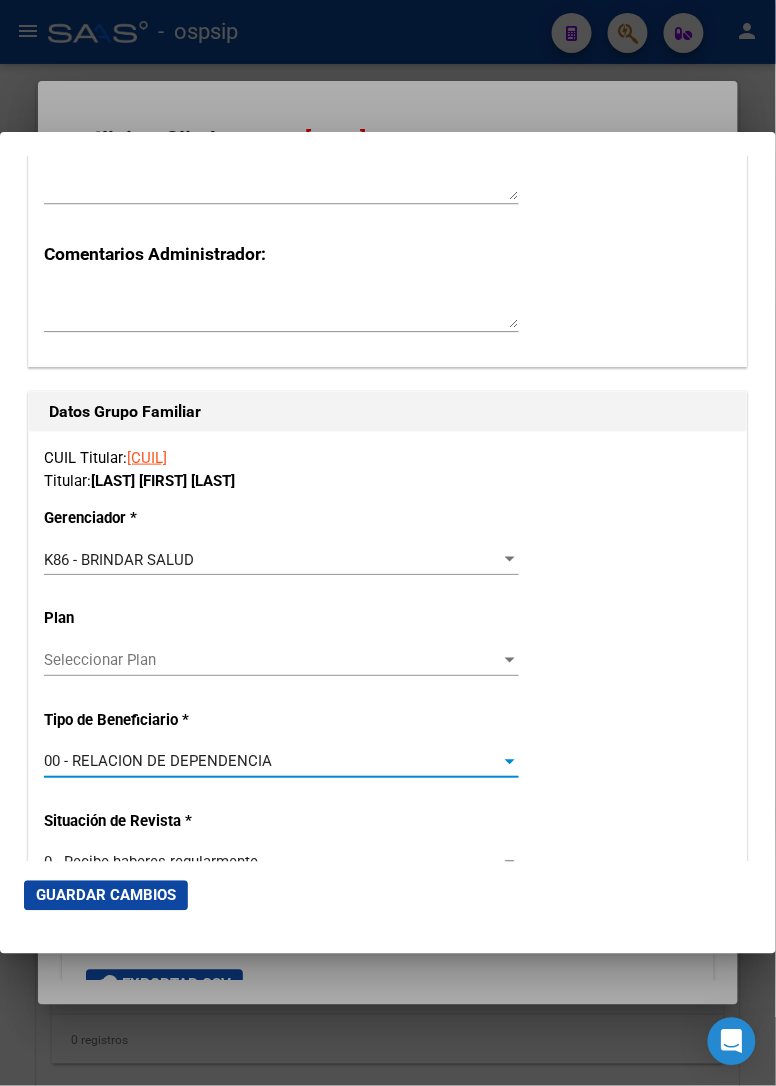 type on "[NUMBER]" 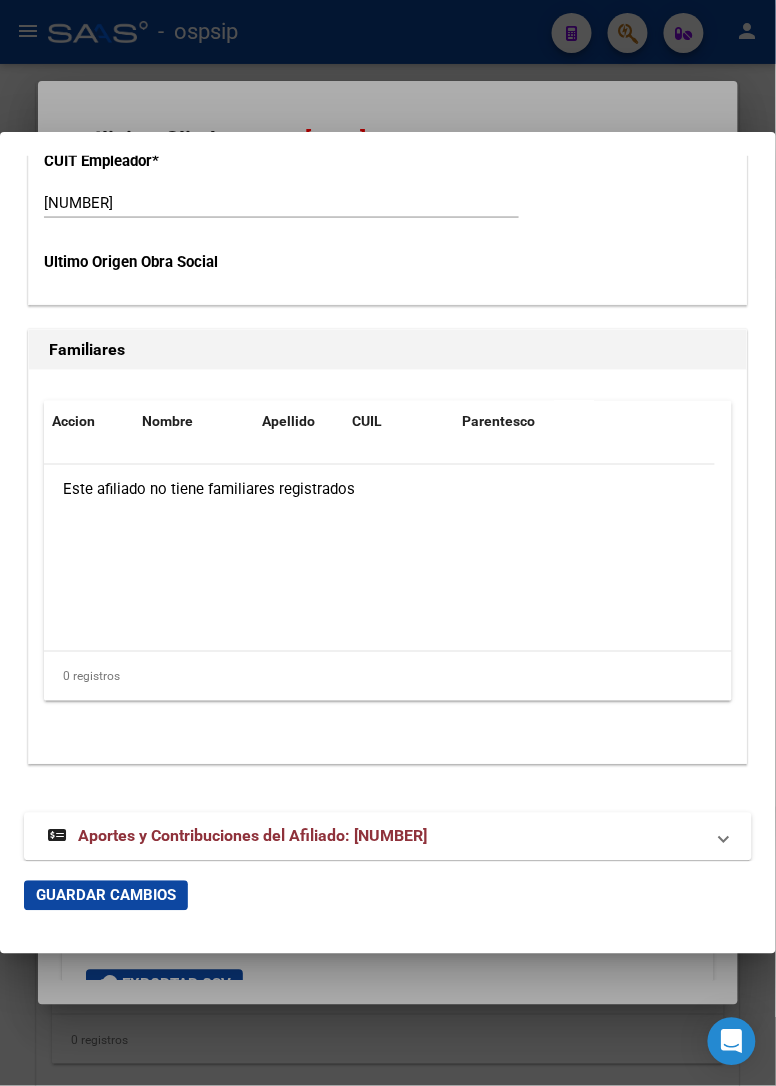 scroll, scrollTop: 4006, scrollLeft: 0, axis: vertical 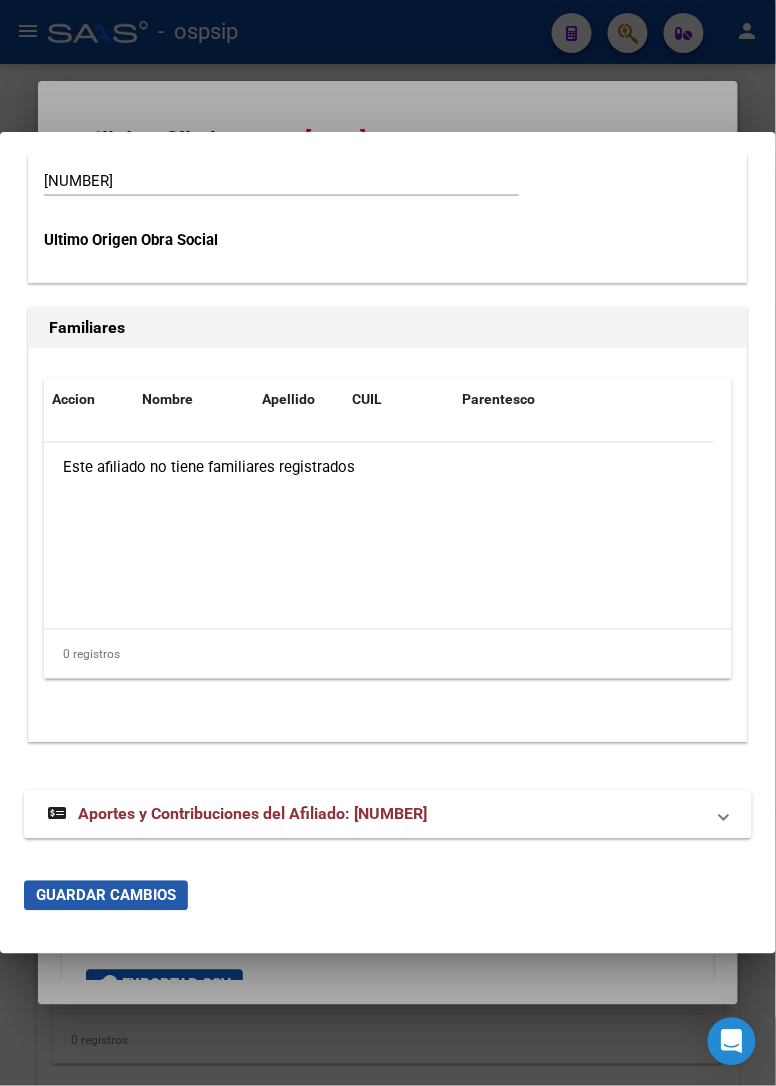 click on "Guardar Cambios" 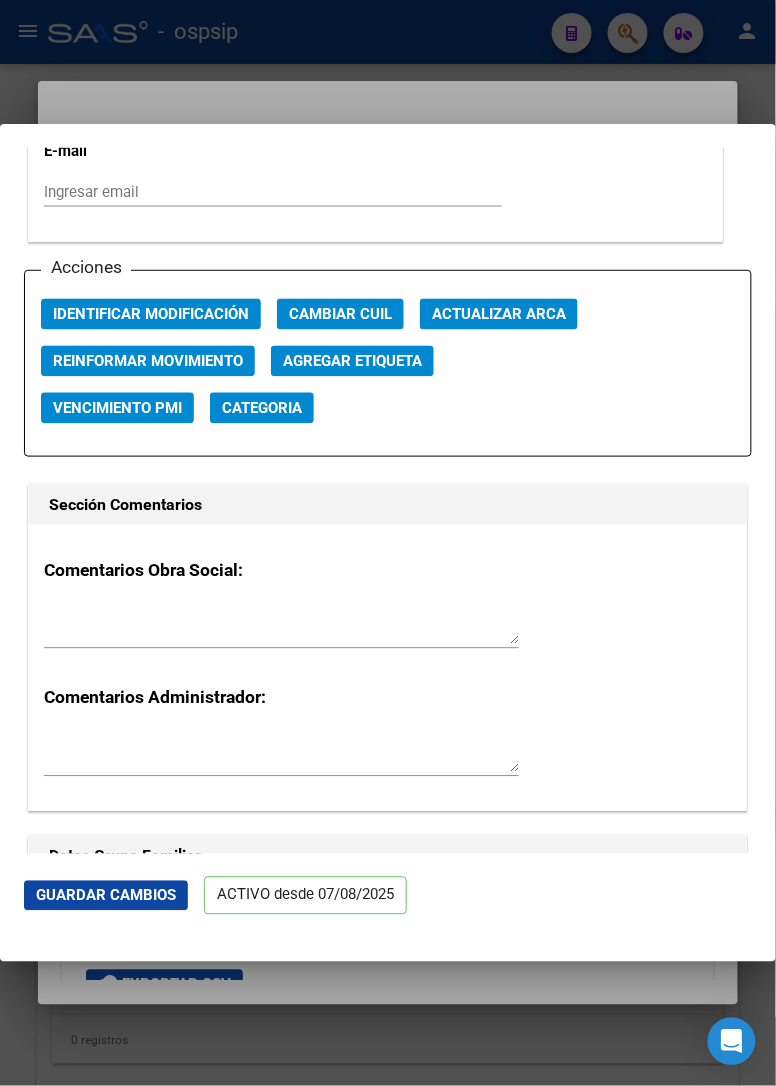 scroll, scrollTop: 2777, scrollLeft: 0, axis: vertical 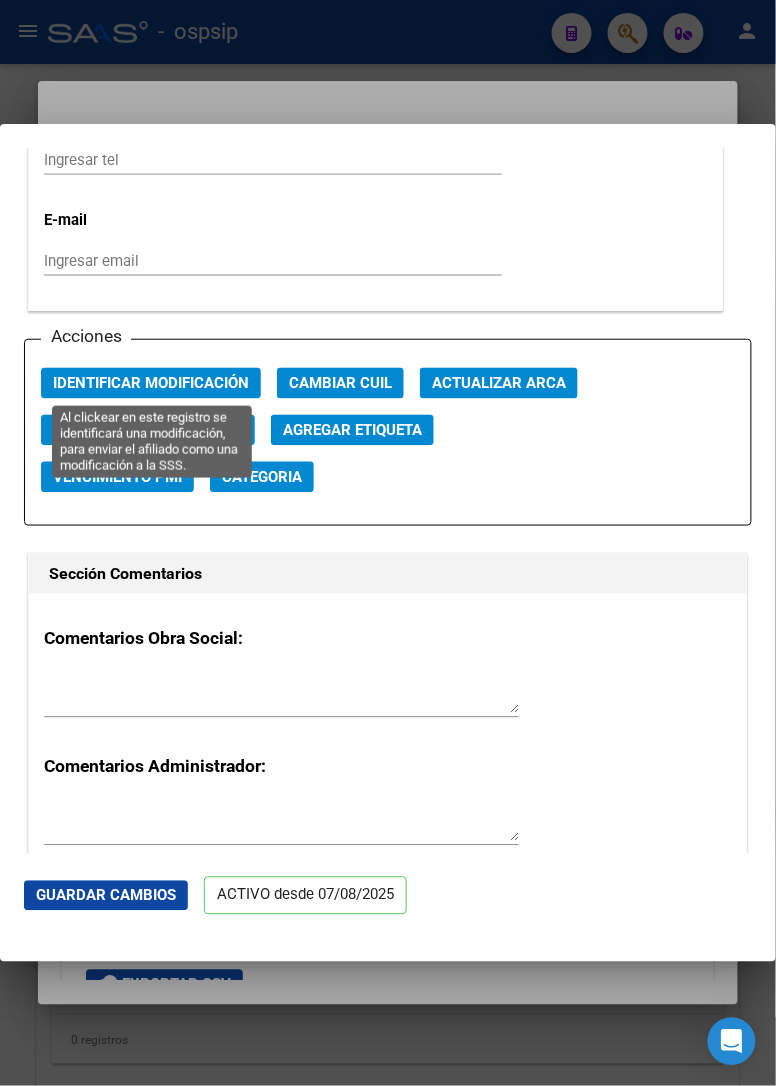 click on "Identificar Modificación" at bounding box center [151, 384] 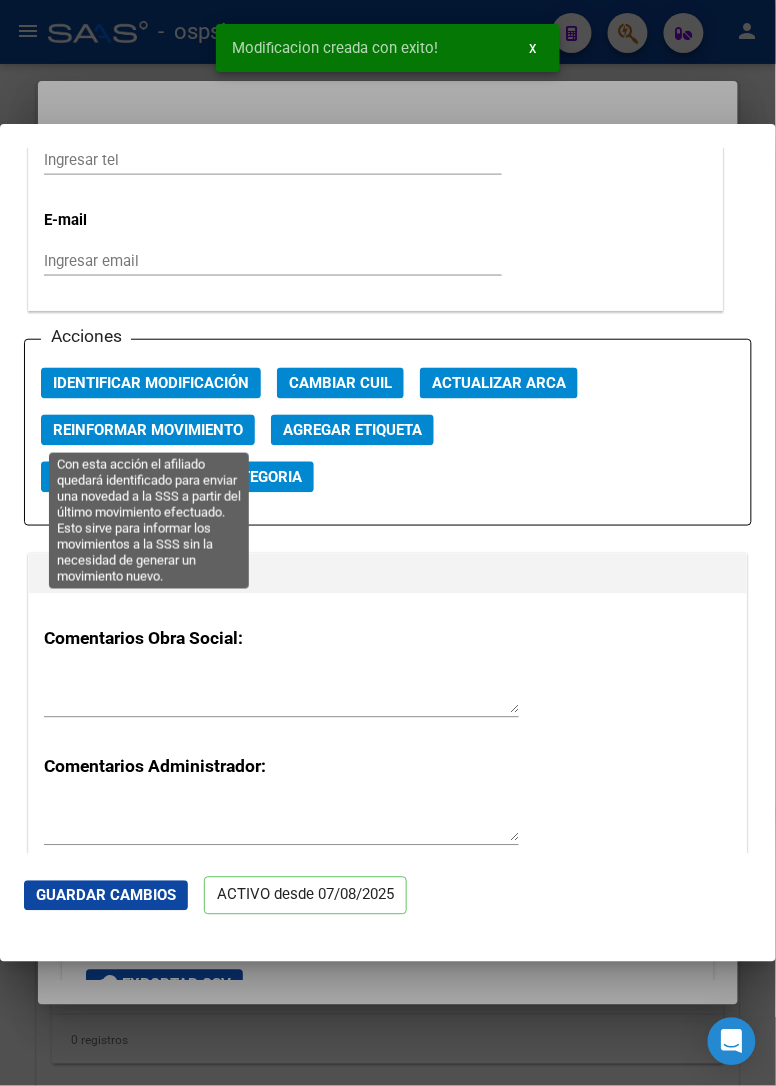 click on "Reinformar Movimiento" 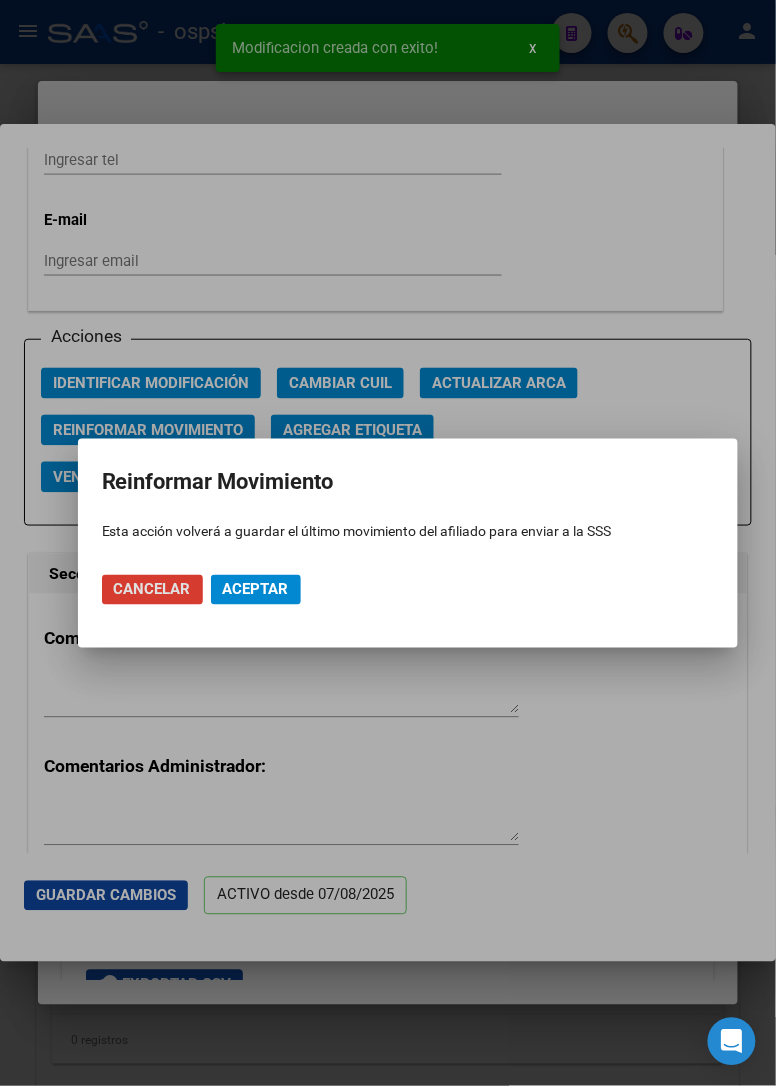 click on "Aceptar" at bounding box center [256, 590] 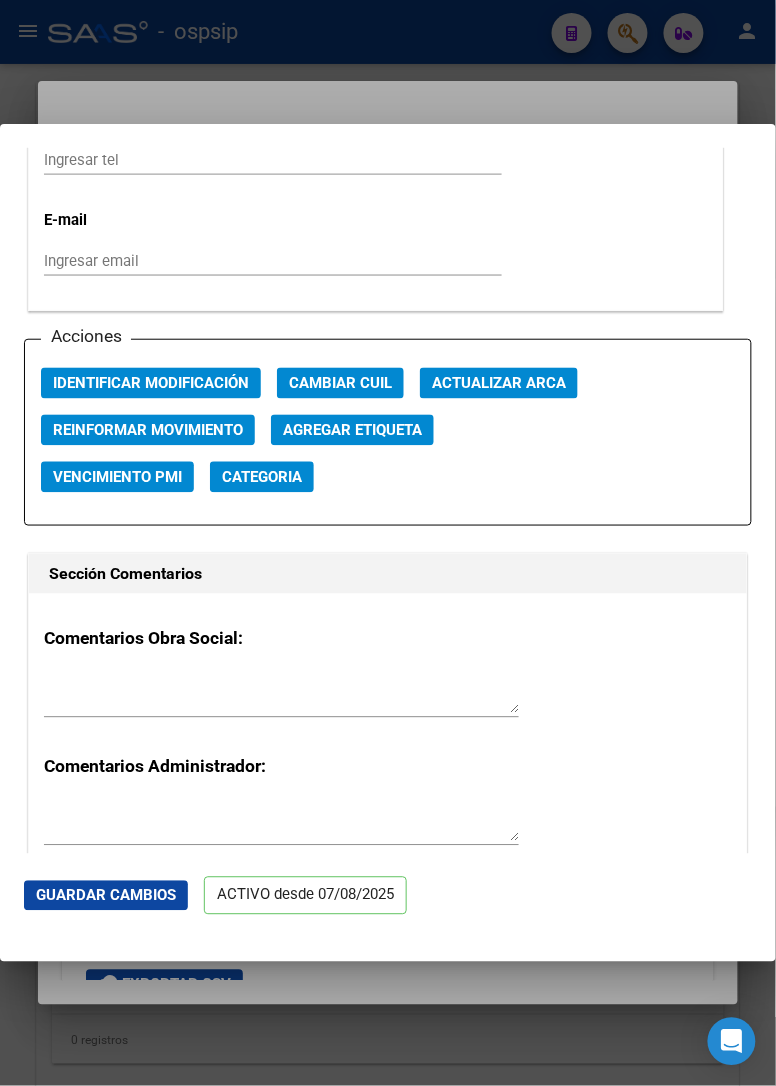 click at bounding box center (388, 543) 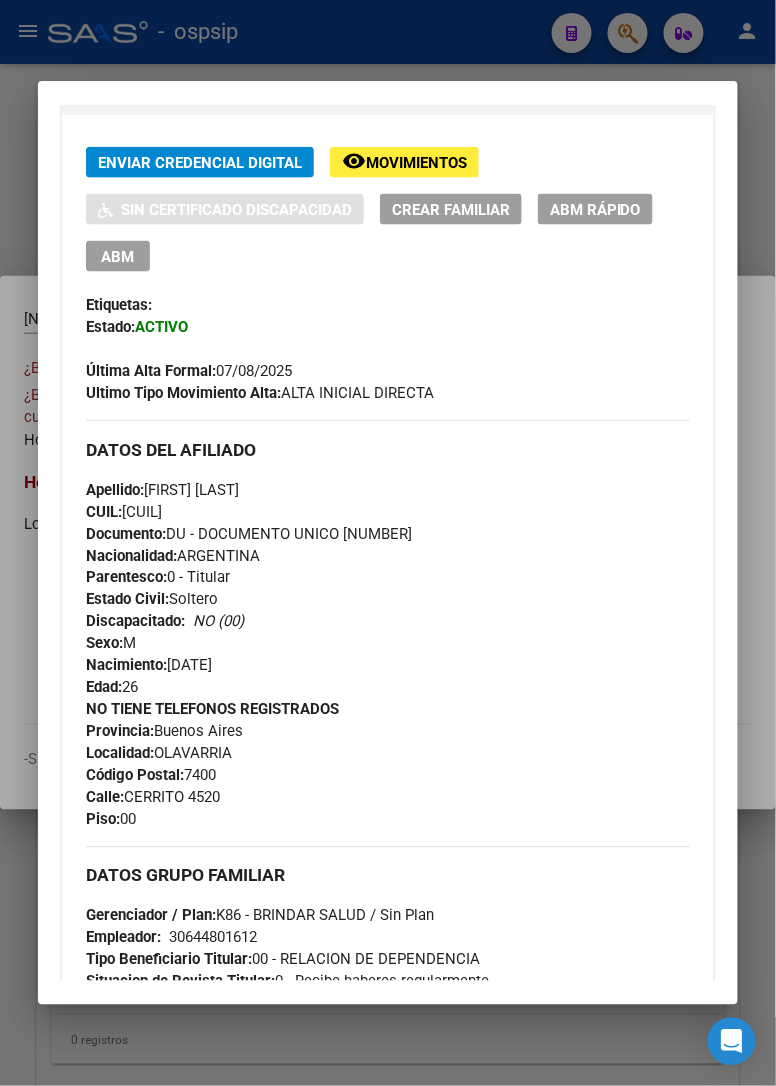 scroll, scrollTop: 516, scrollLeft: 0, axis: vertical 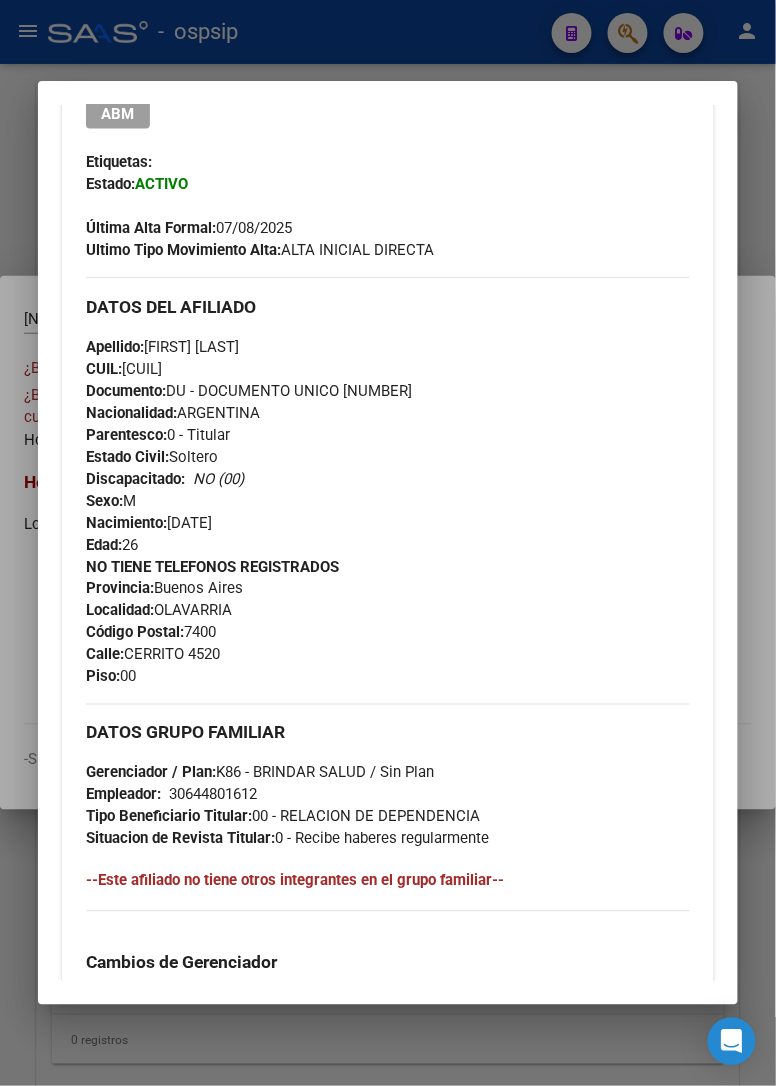 drag, startPoint x: 336, startPoint y: 388, endPoint x: 455, endPoint y: 397, distance: 119.33985 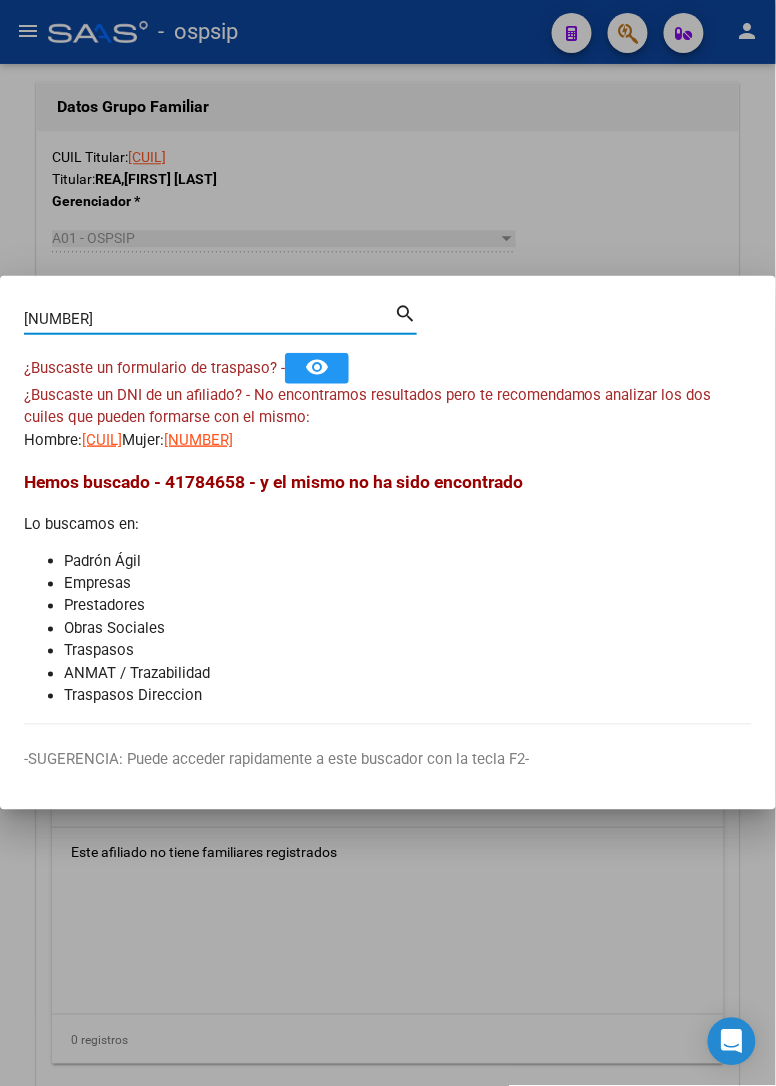 click on "[NUMBER]" at bounding box center (209, 319) 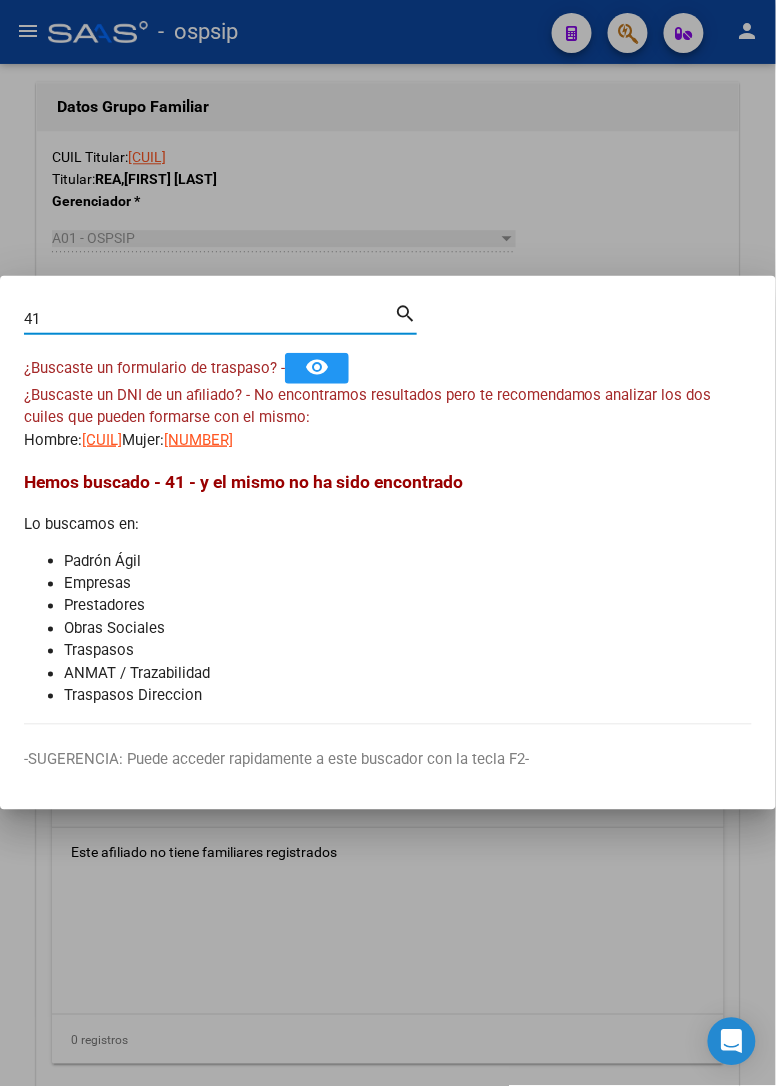 type on "4" 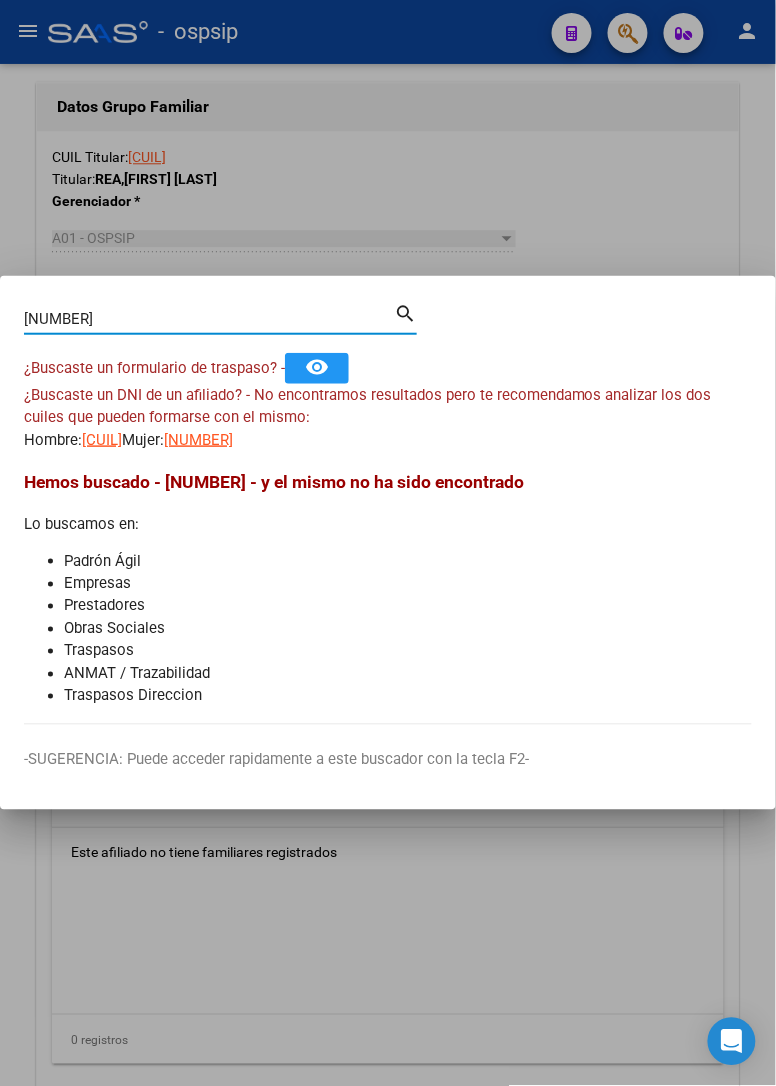 type on "[NUMBER]" 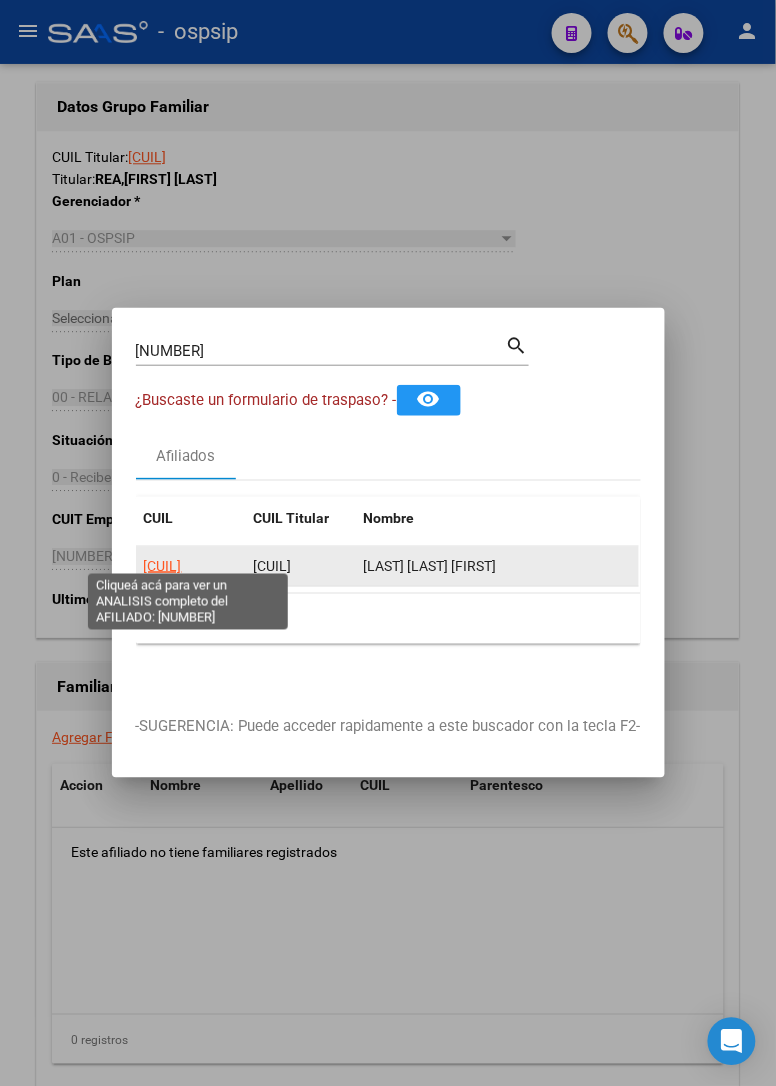 click on "[CUIL]" 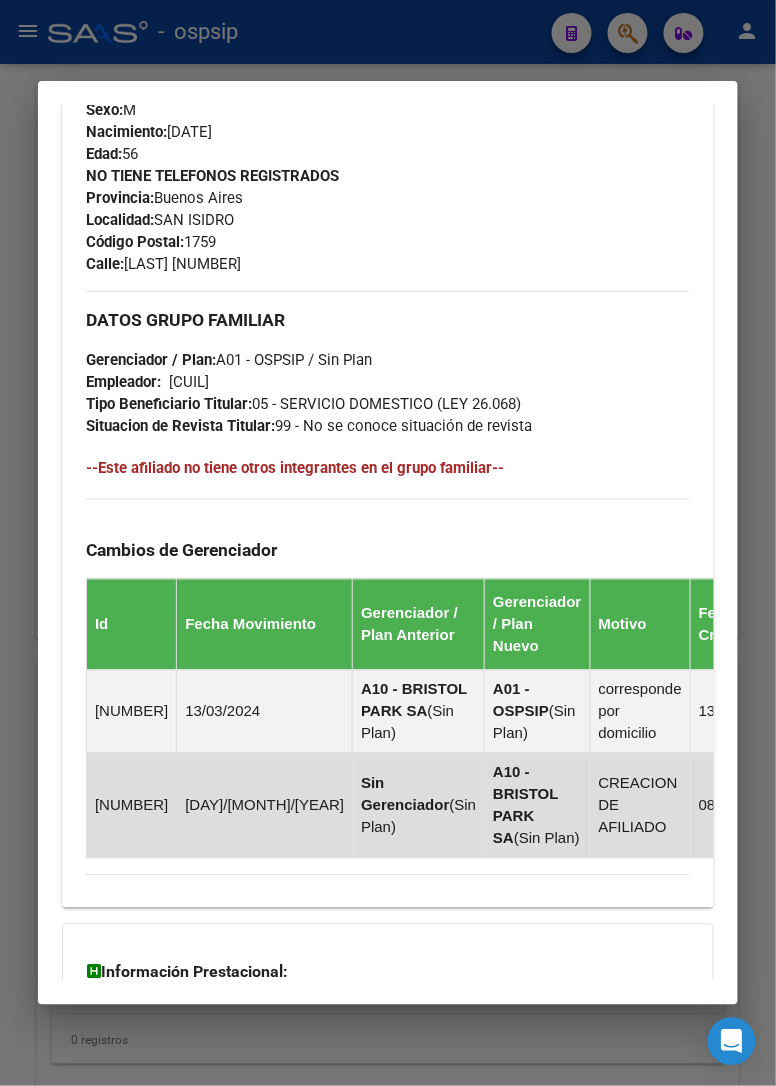 scroll, scrollTop: 1222, scrollLeft: 0, axis: vertical 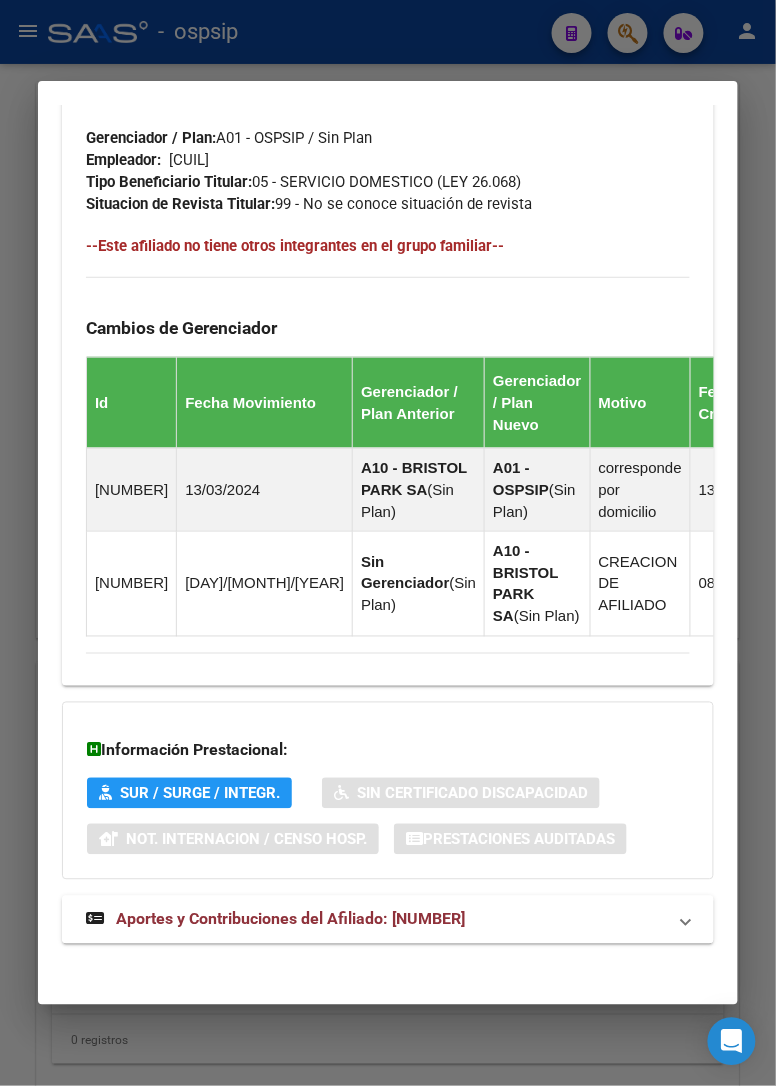 click on "Aportes y Contribuciones del Afiliado: [NUMBER]" at bounding box center (290, 919) 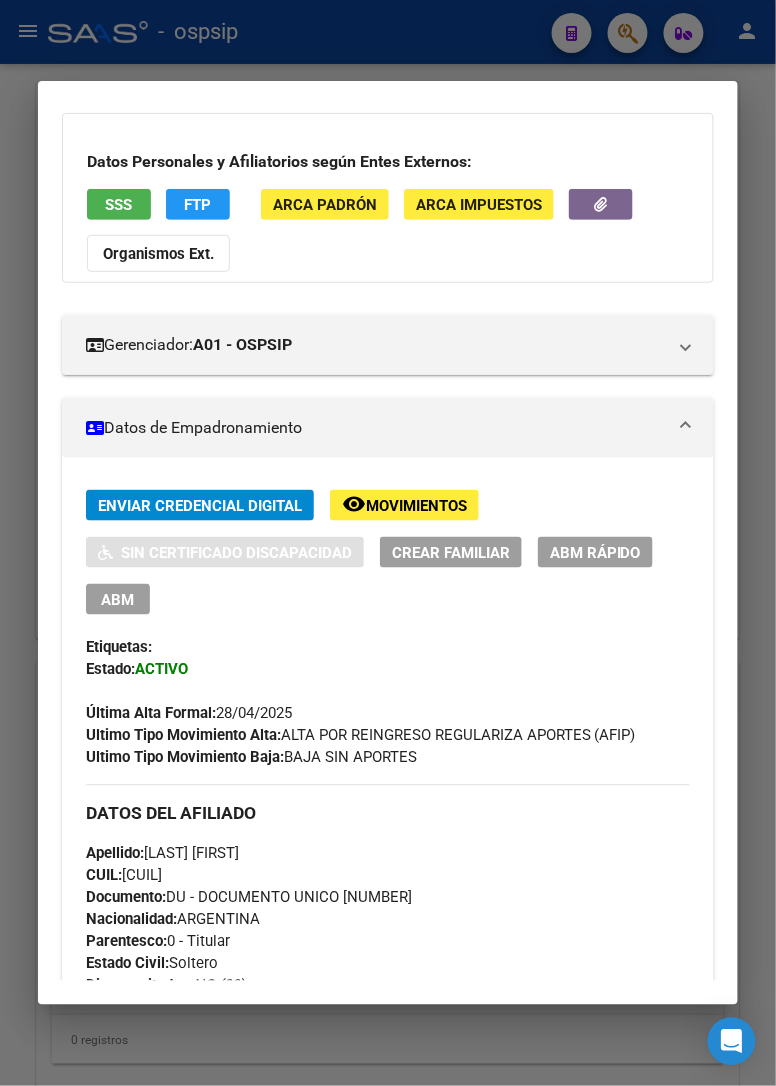 scroll, scrollTop: 0, scrollLeft: 0, axis: both 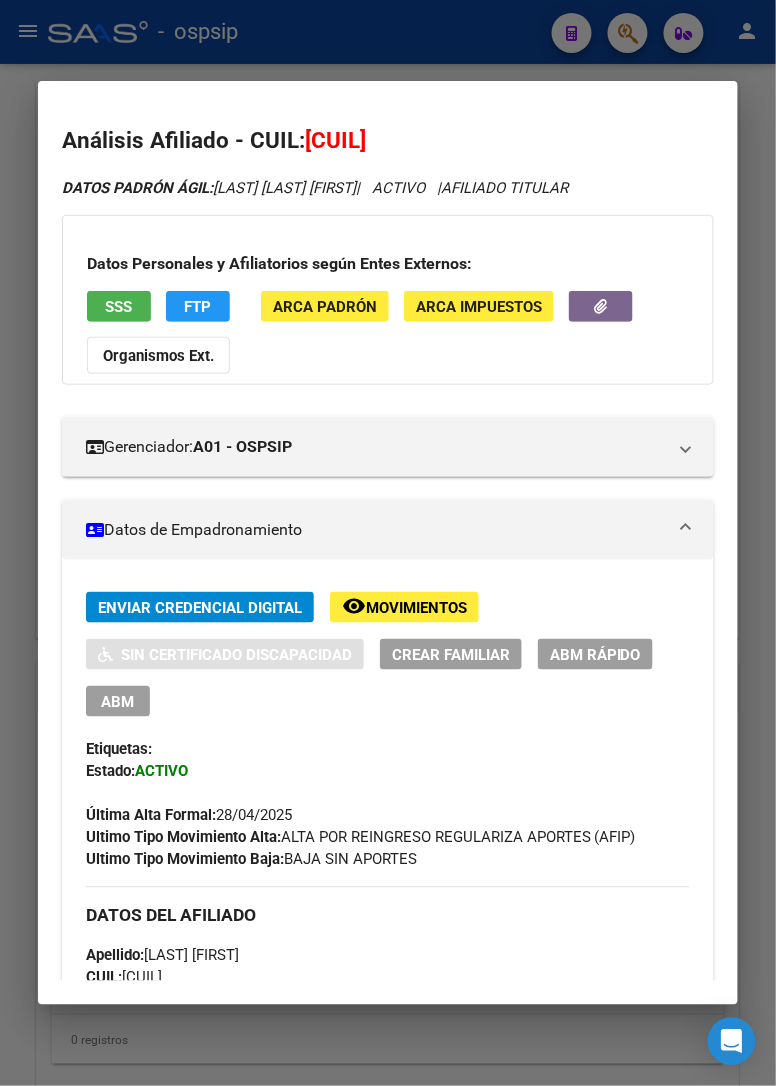 click at bounding box center (388, 543) 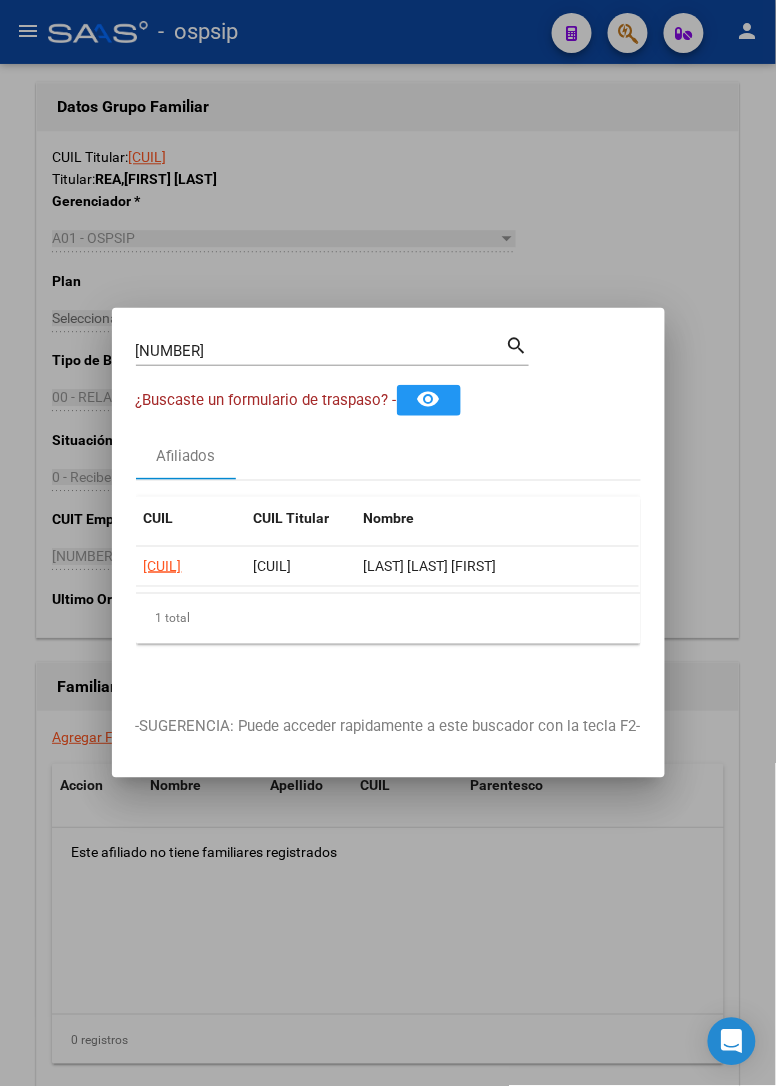 click on "[NUMBER]" at bounding box center (321, 351) 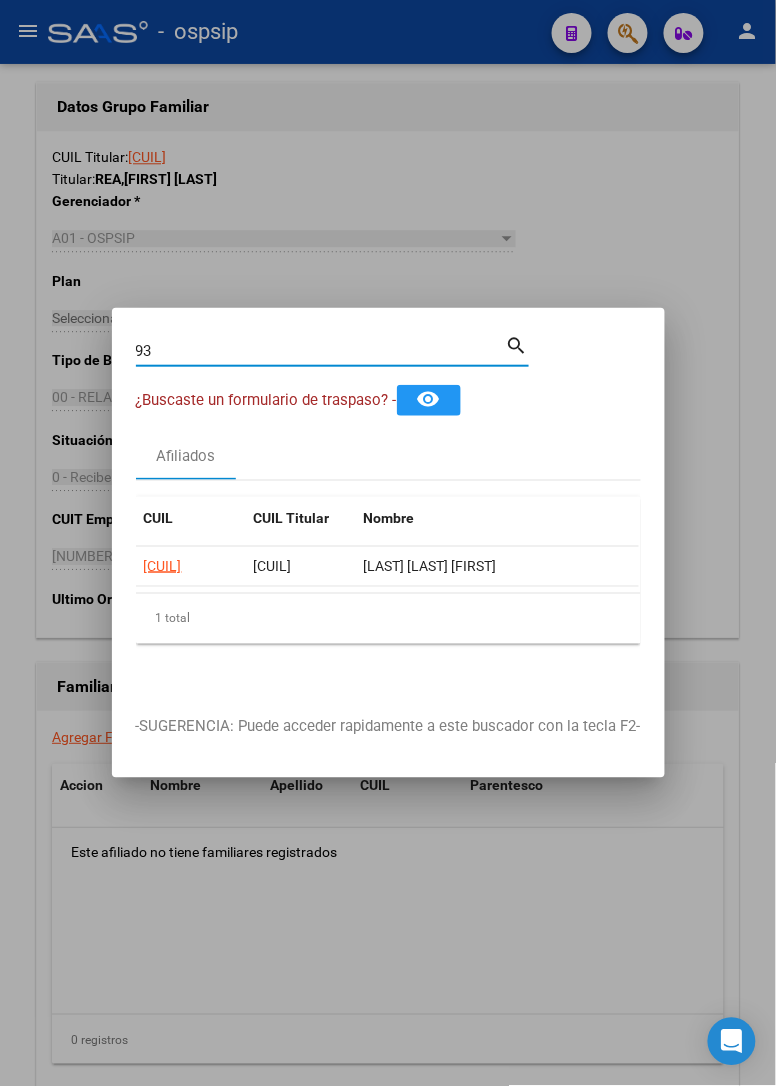 type on "9" 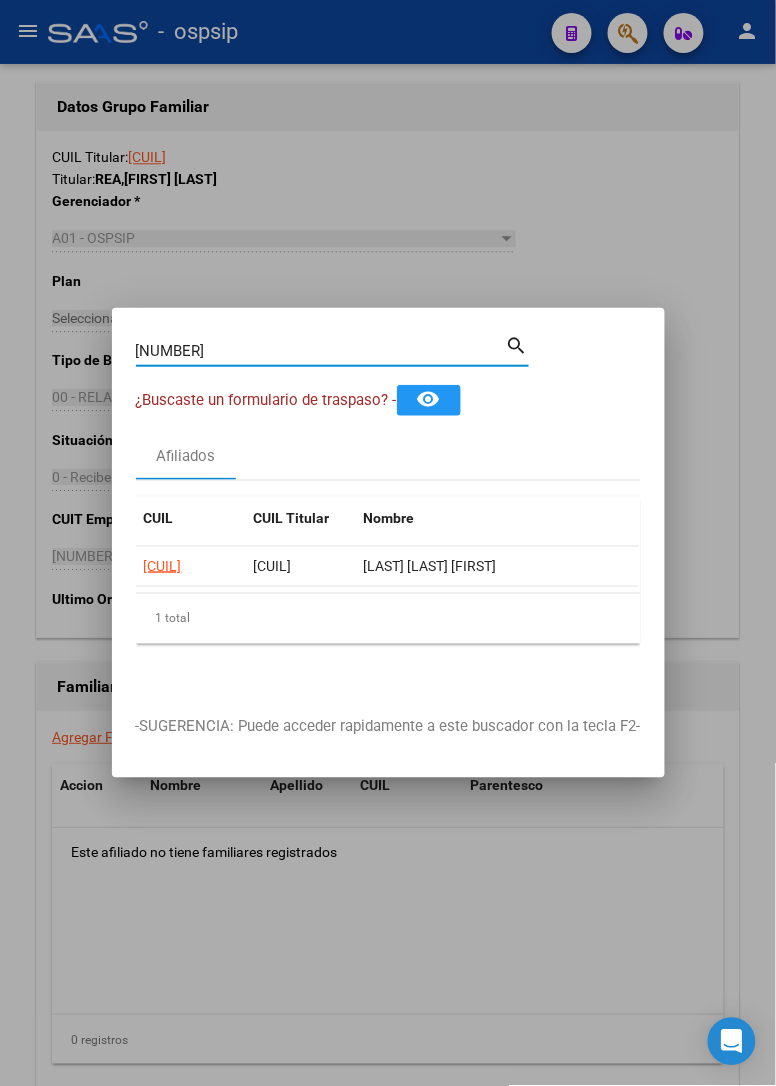 type on "[NUMBER]" 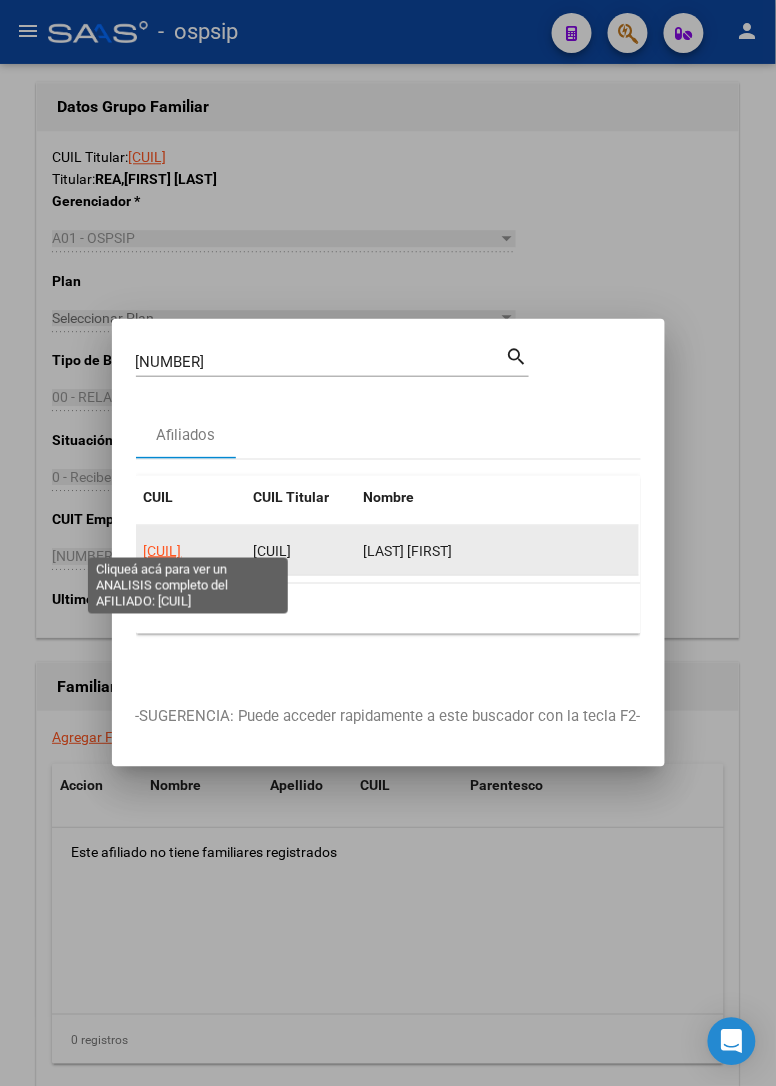 click on "[CUIL]" 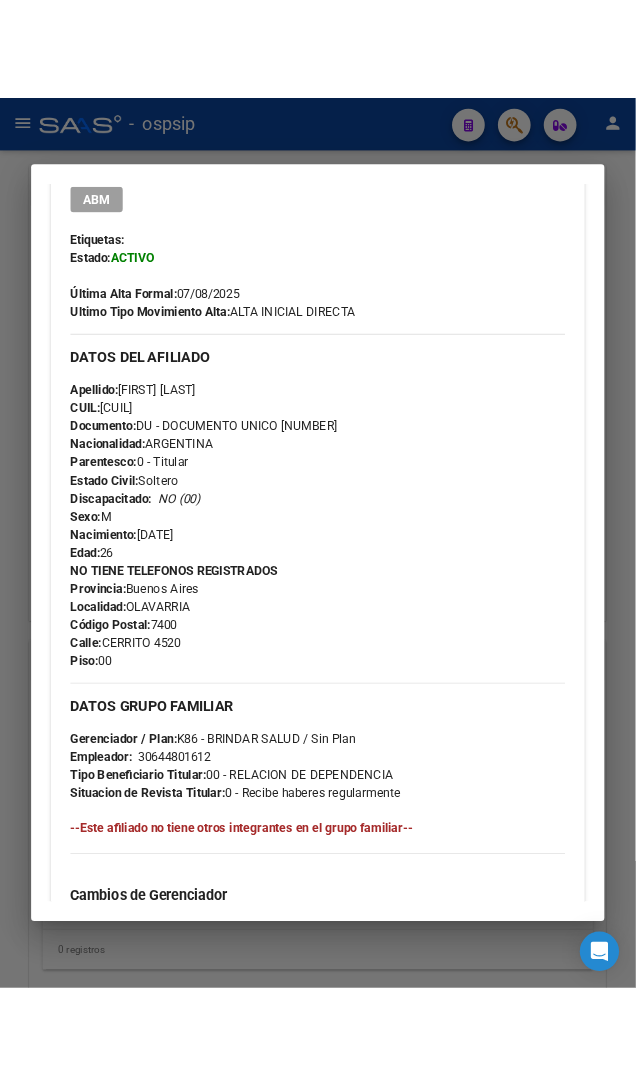 scroll, scrollTop: 666, scrollLeft: 0, axis: vertical 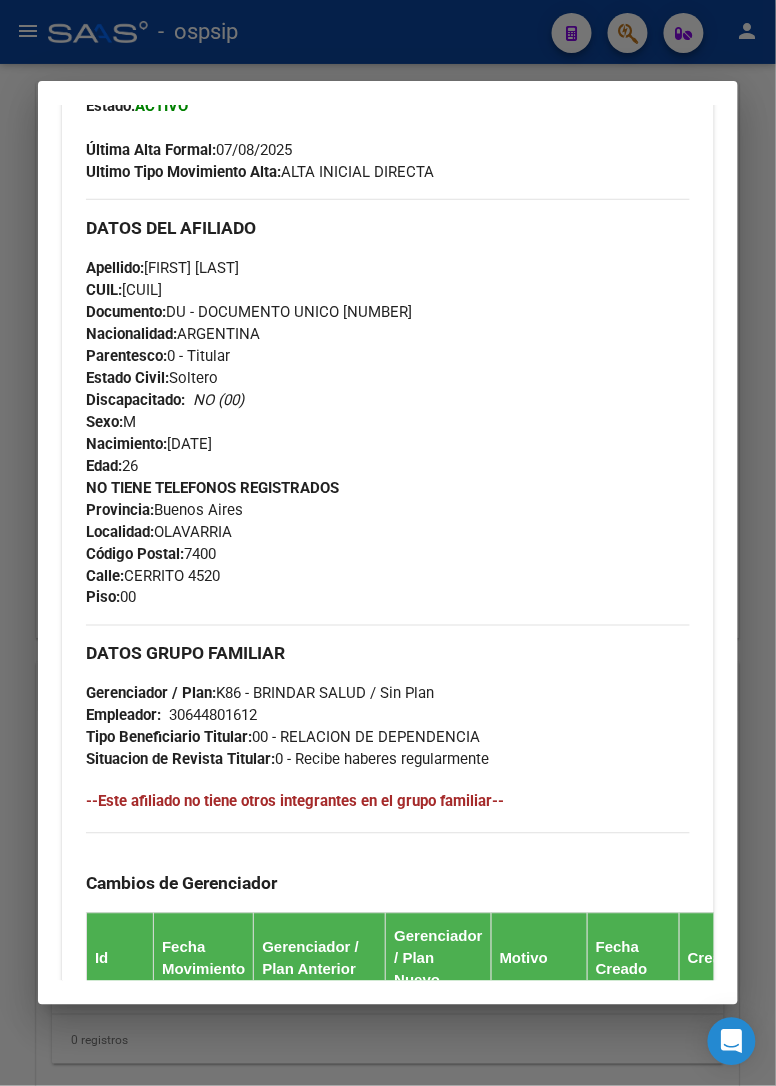 drag, startPoint x: 183, startPoint y: 570, endPoint x: 115, endPoint y: 568, distance: 68.0294 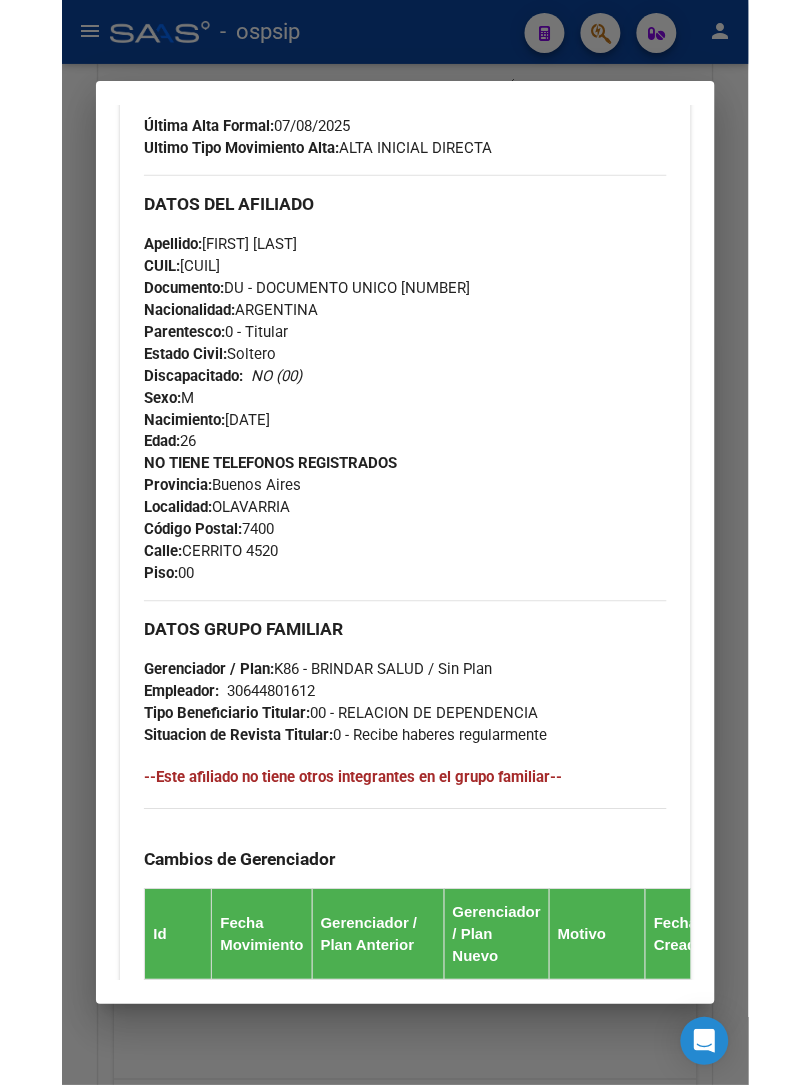 scroll, scrollTop: 666, scrollLeft: 0, axis: vertical 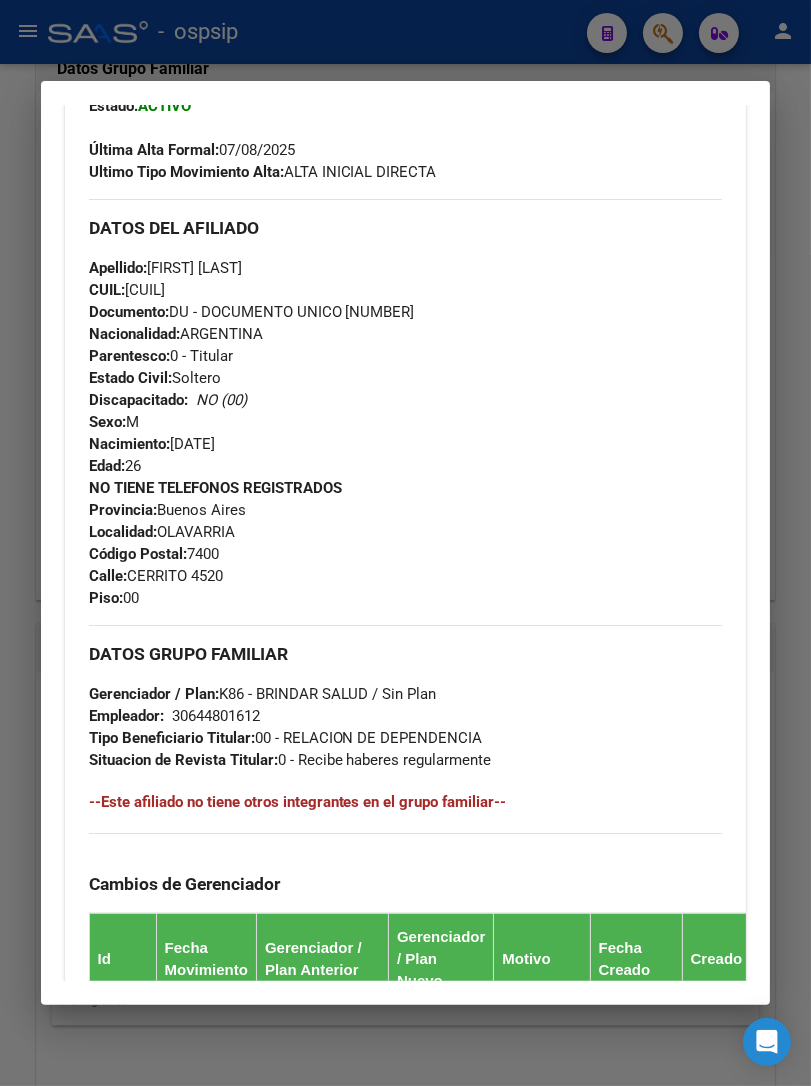 click at bounding box center (405, 543) 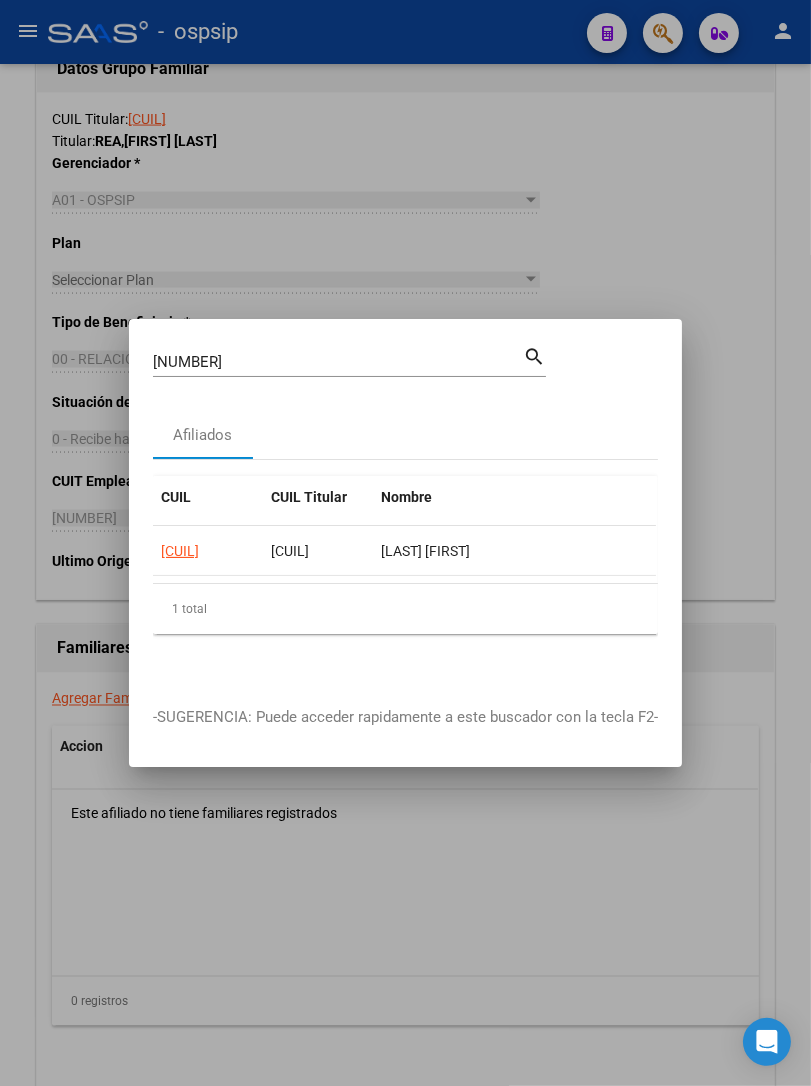 click on "[NUMBER]" at bounding box center [338, 362] 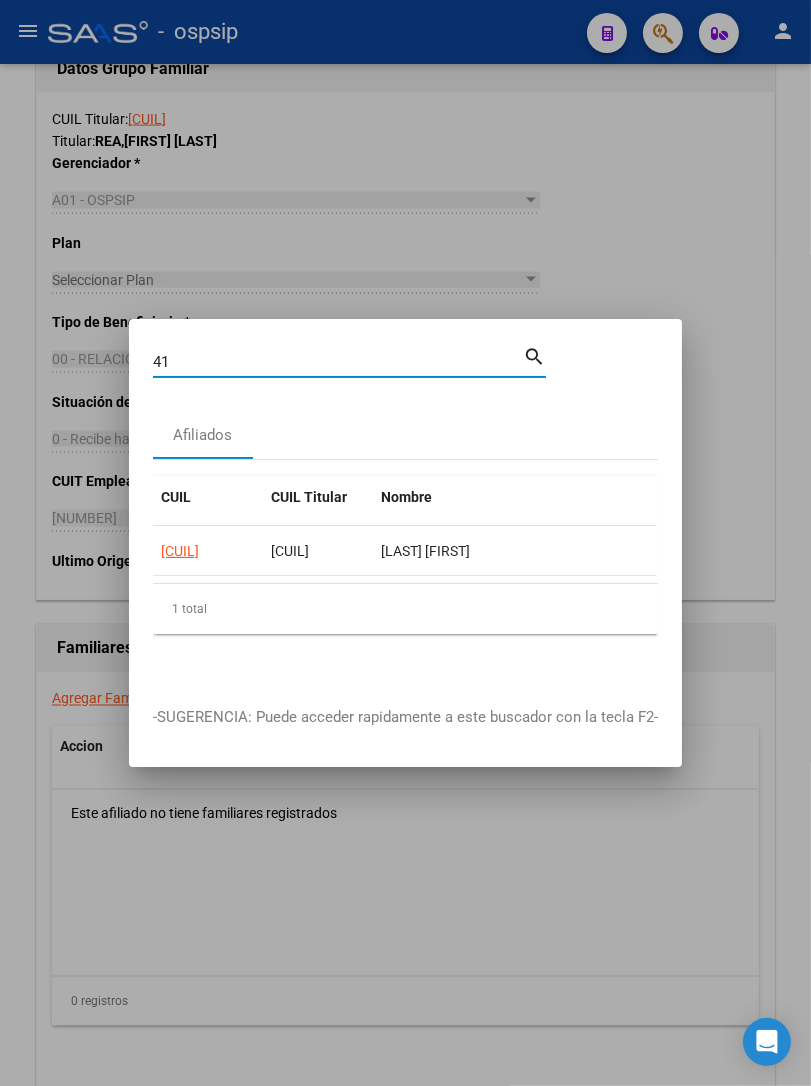 type on "4" 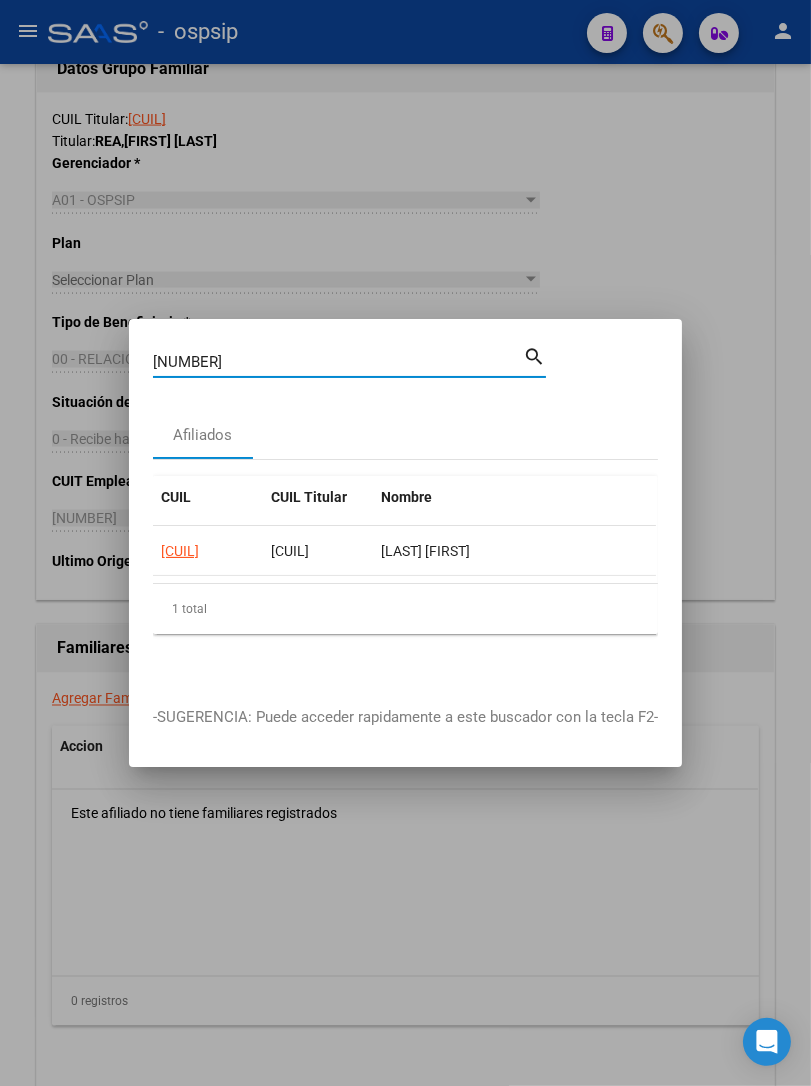type on "[NUMBER]" 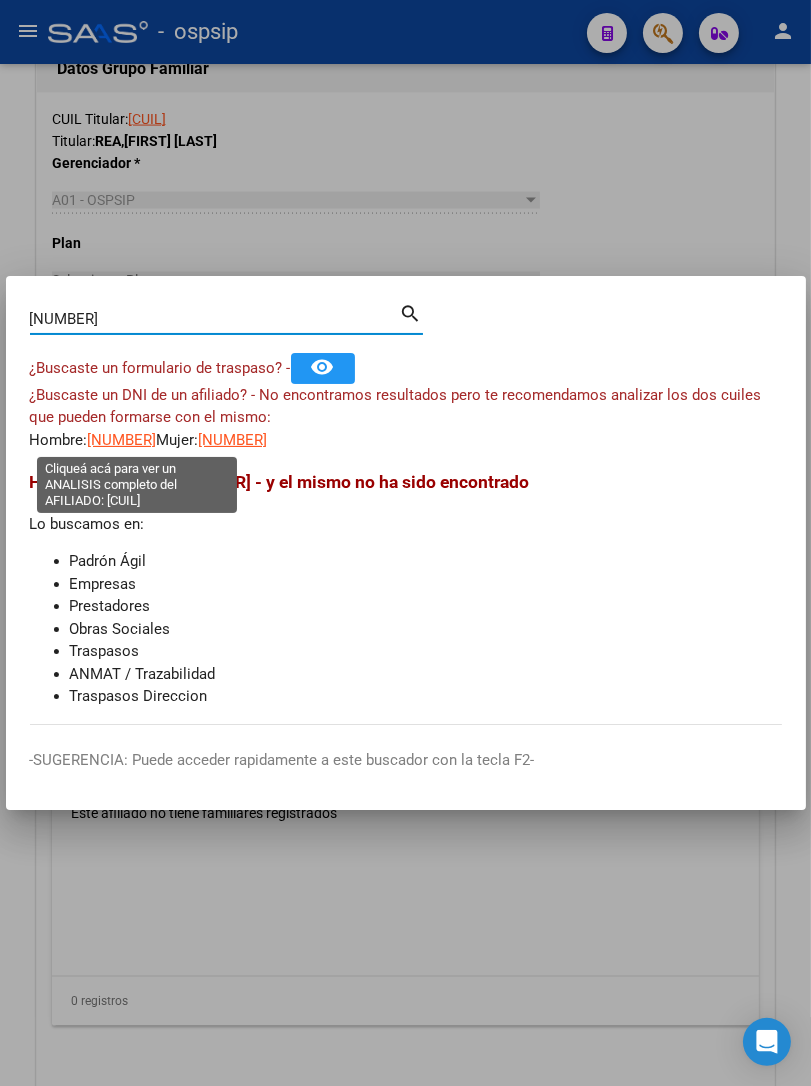 click on "[NUMBER]" at bounding box center [122, 440] 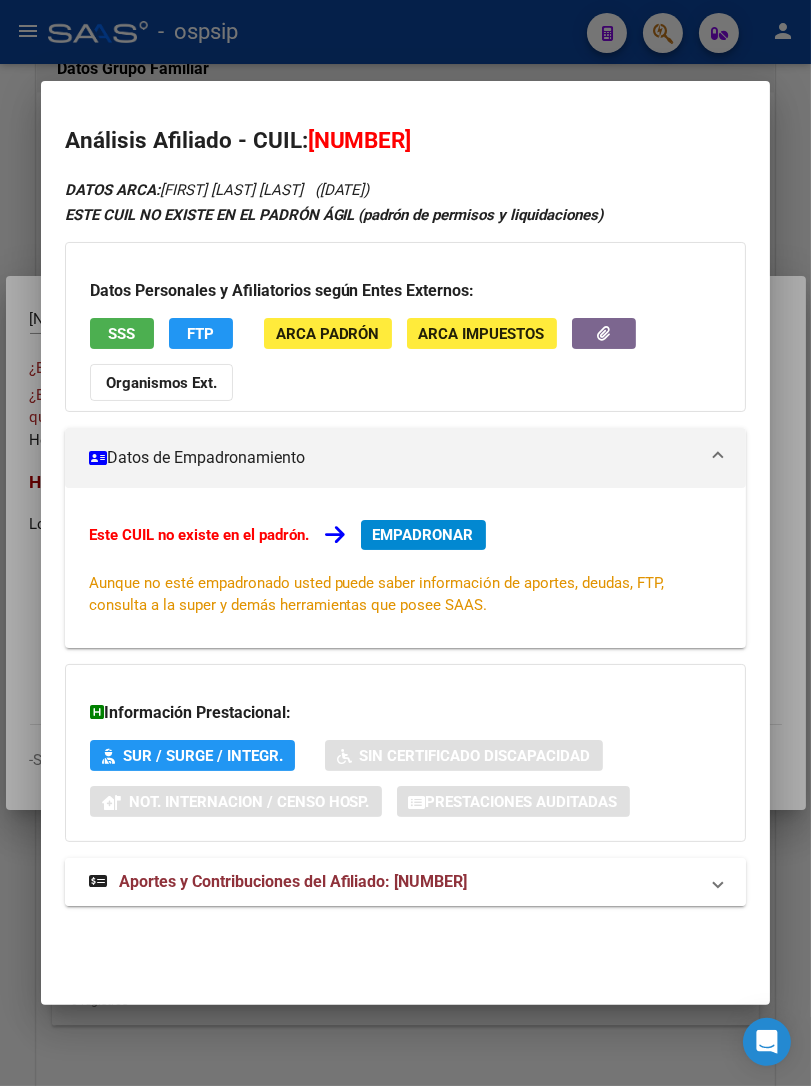 click on "Aportes y Contribuciones del Afiliado: [NUMBER]" at bounding box center (293, 881) 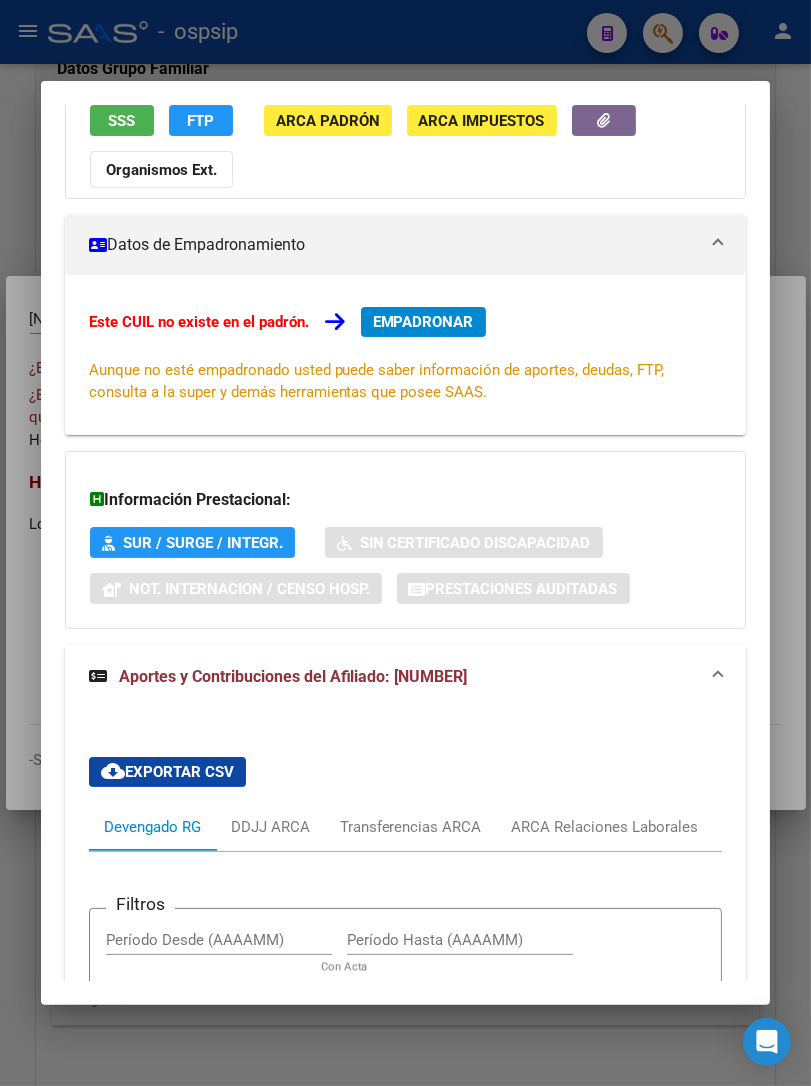 scroll, scrollTop: 117, scrollLeft: 0, axis: vertical 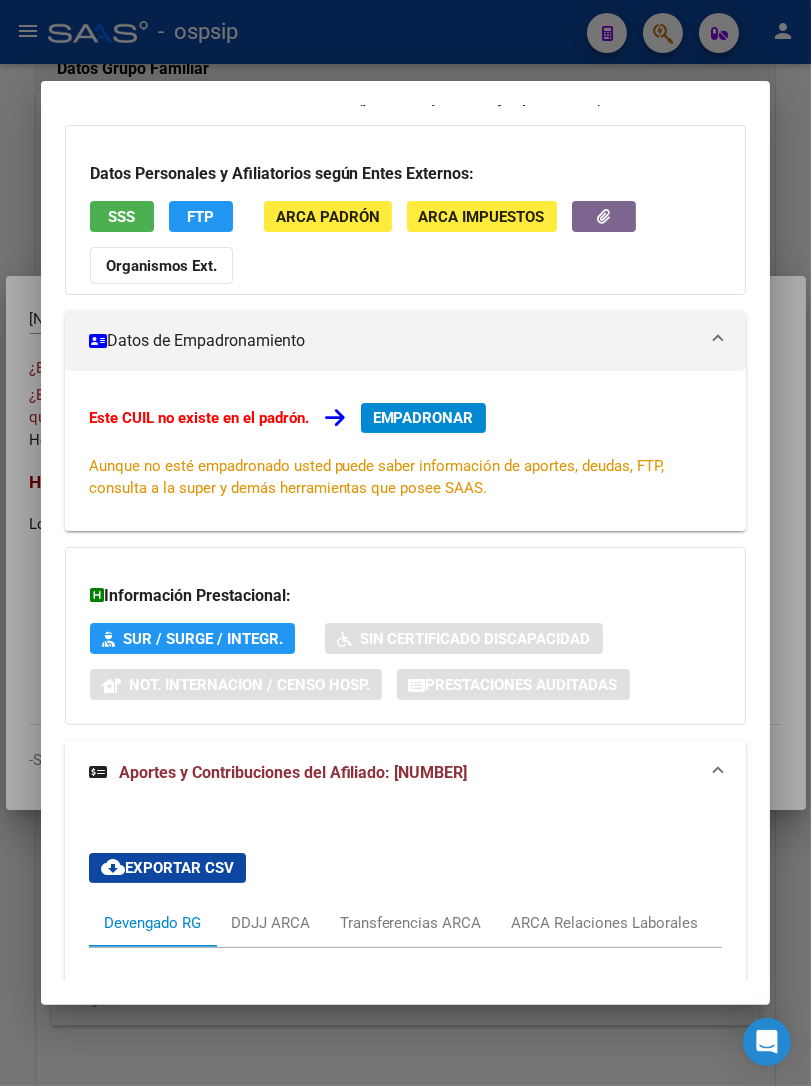 click on "EMPADRONAR" at bounding box center [423, 418] 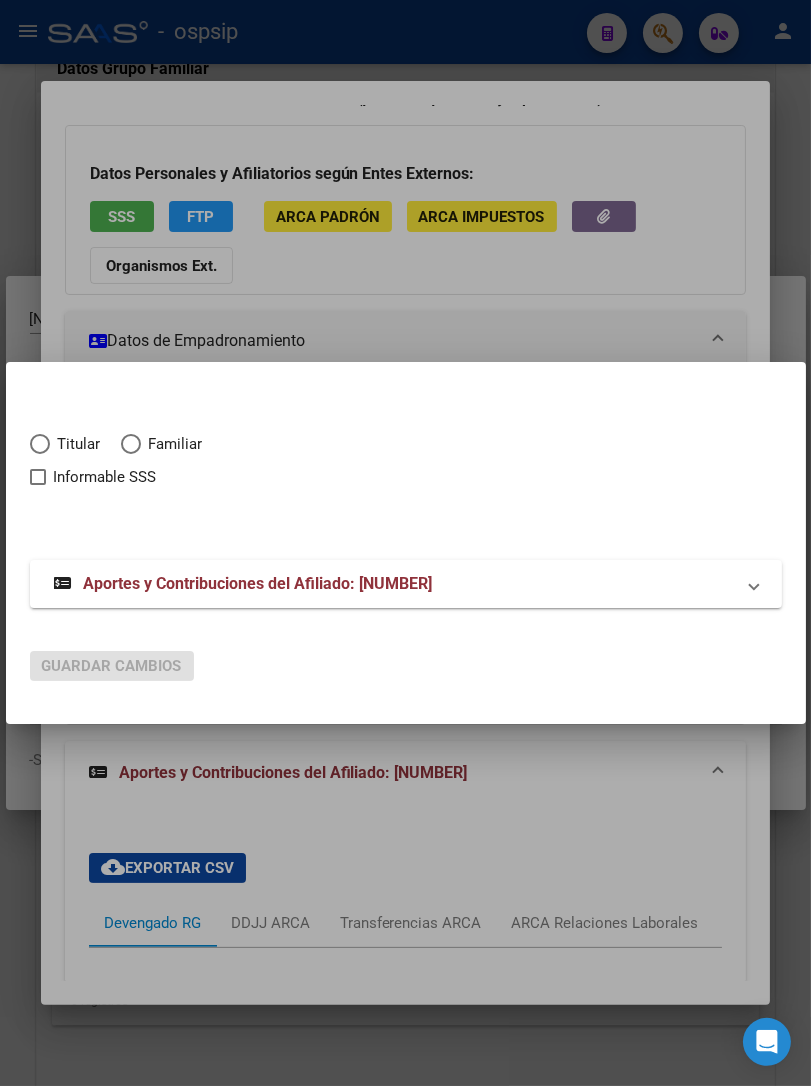 click at bounding box center (40, 444) 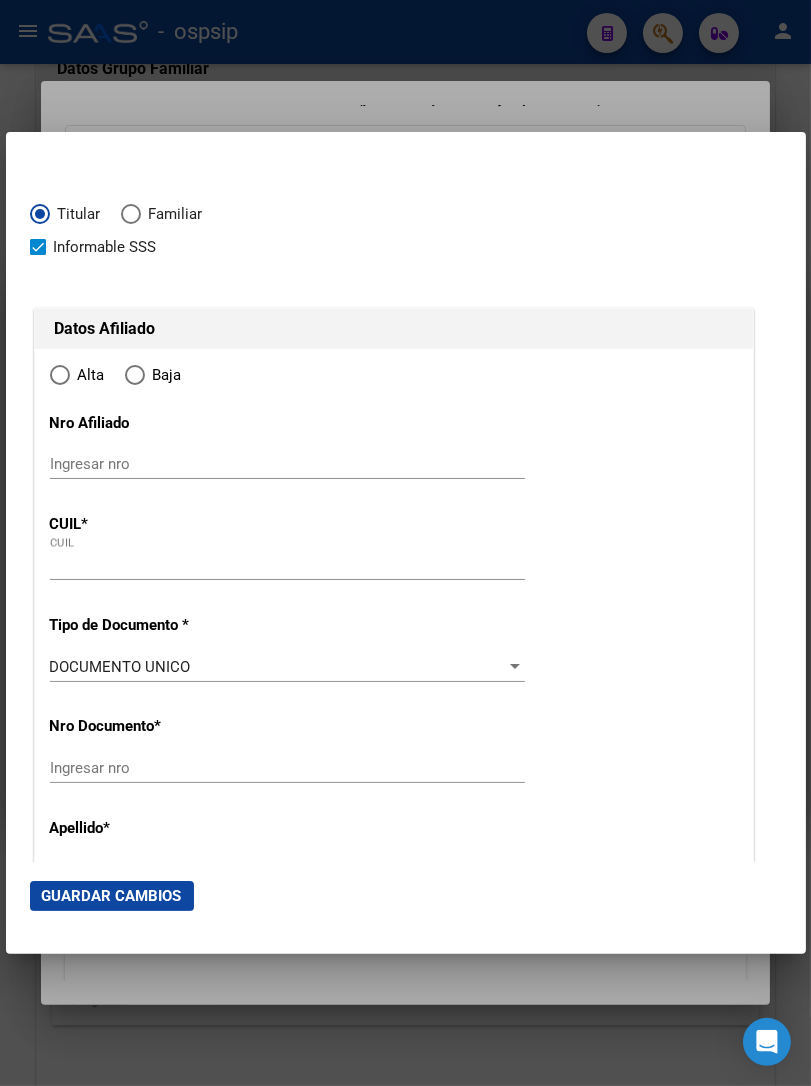 type on "[NUMBER]" 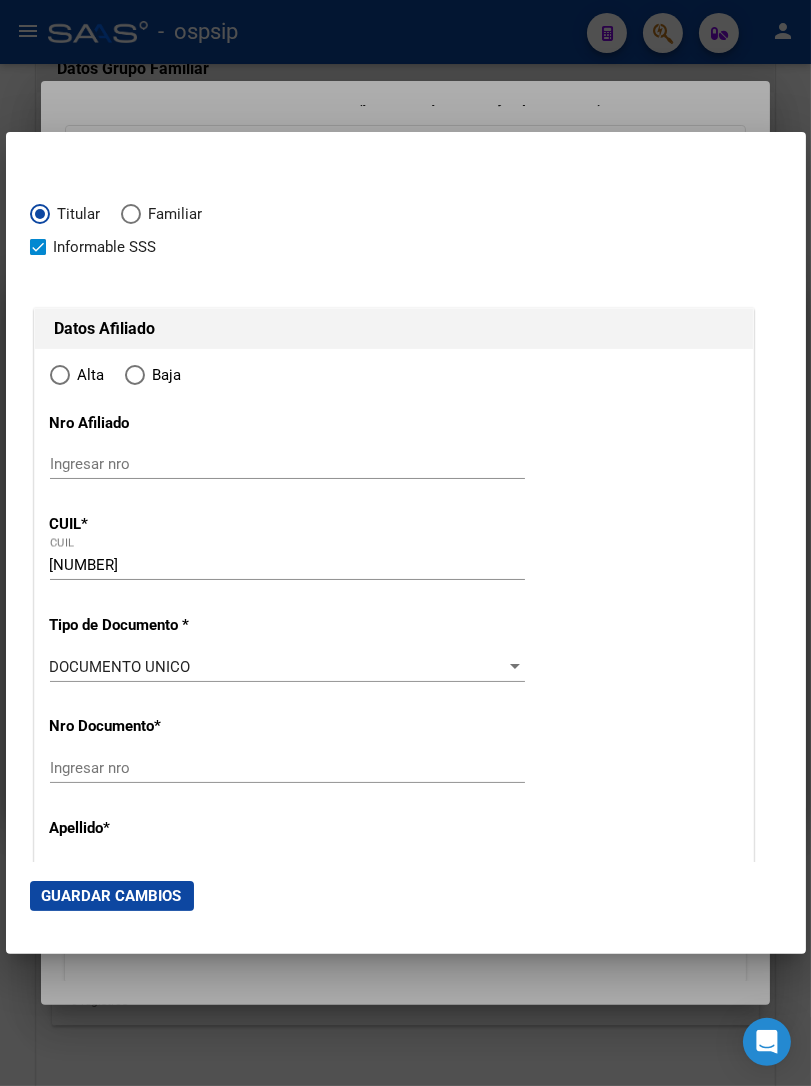 type on "[NUMBER]" 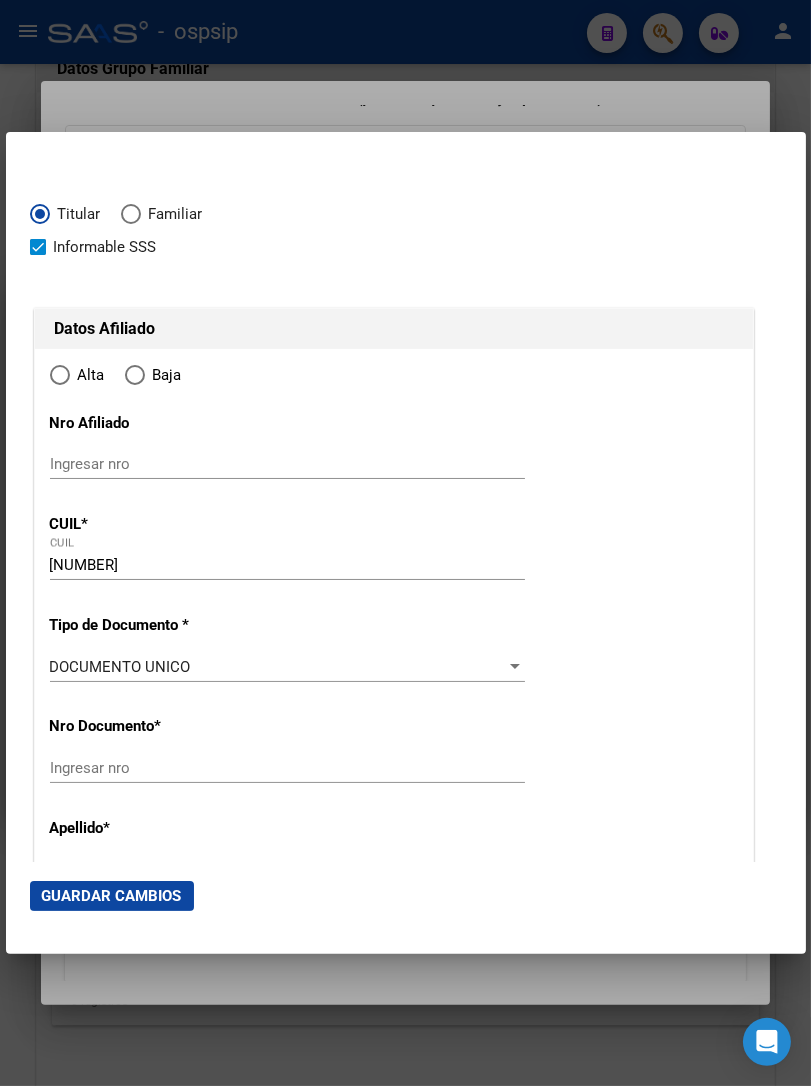 radio on "true" 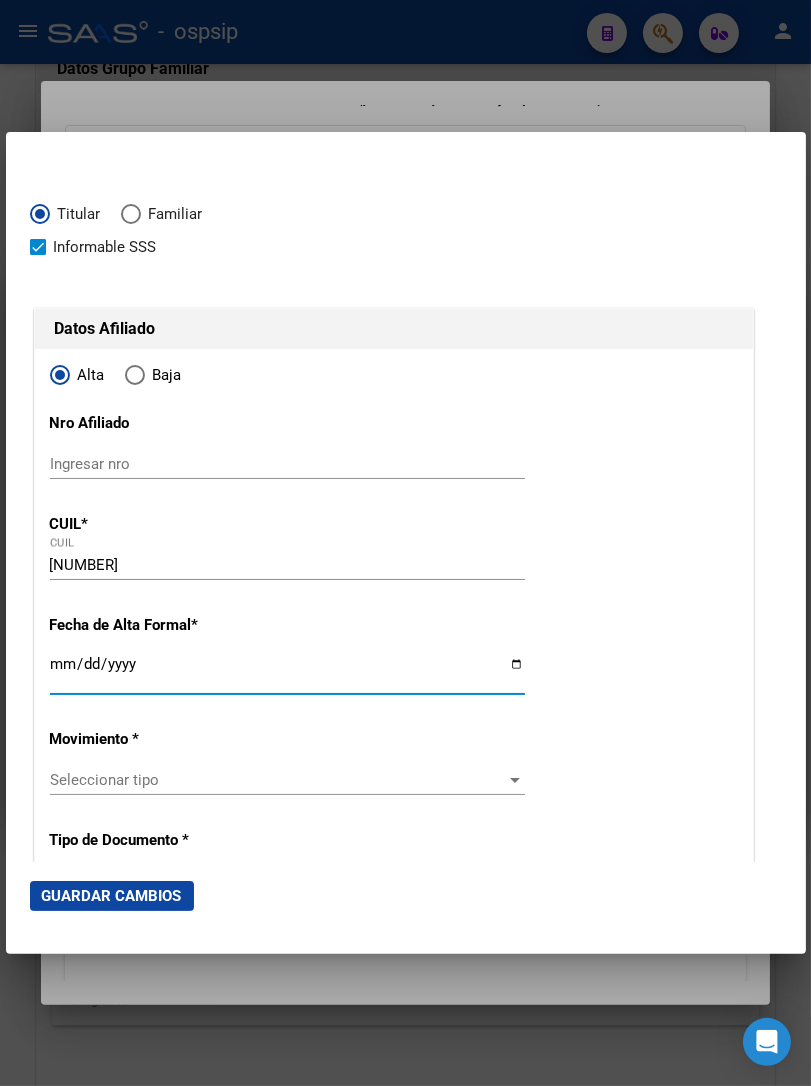 click on "Ingresar fecha" at bounding box center [287, 672] 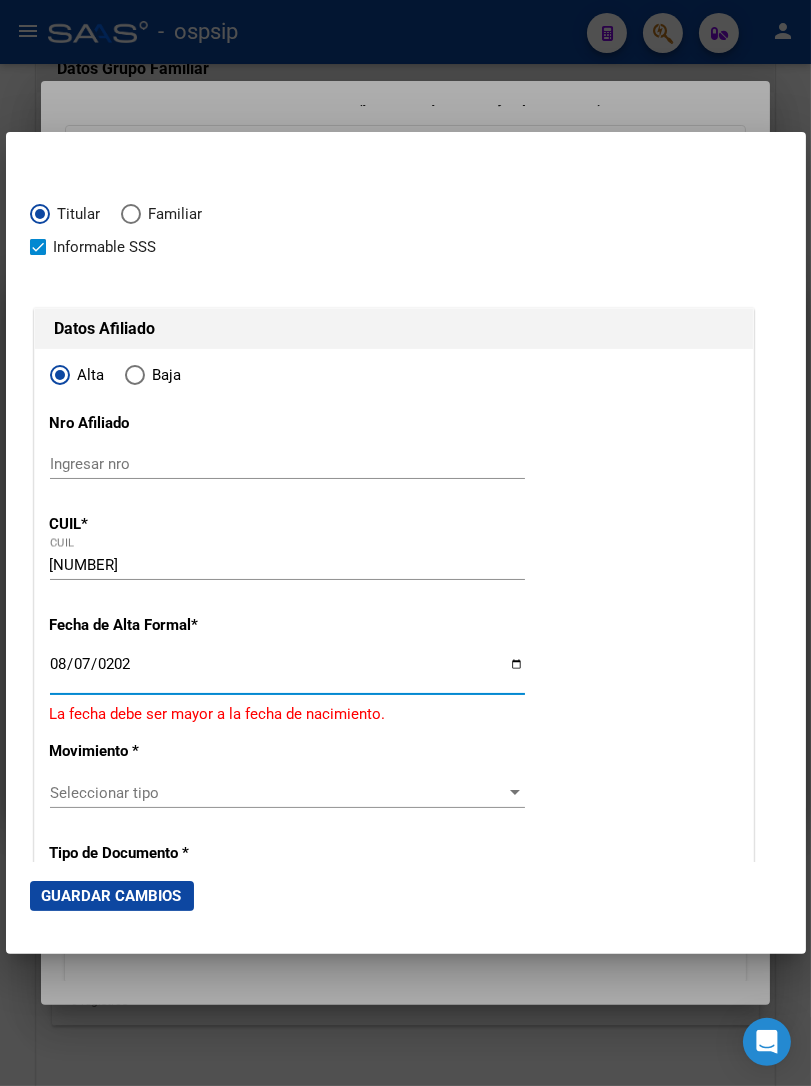 type on "2025-08-07" 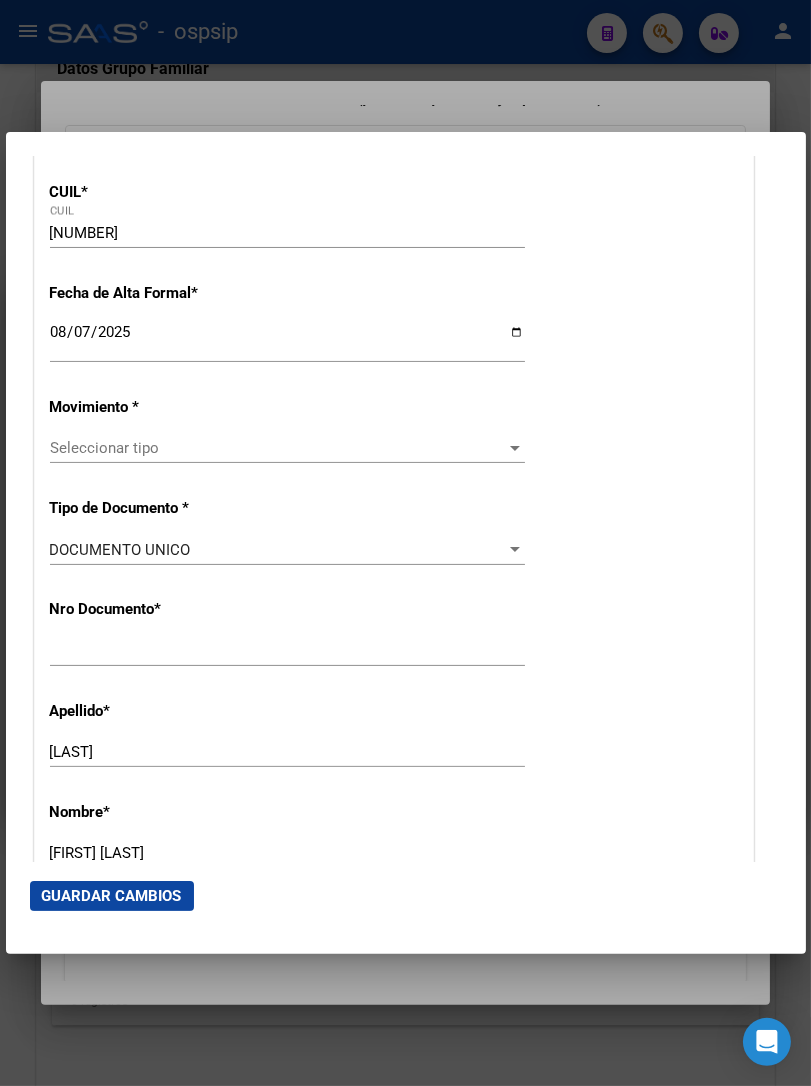 scroll, scrollTop: 333, scrollLeft: 0, axis: vertical 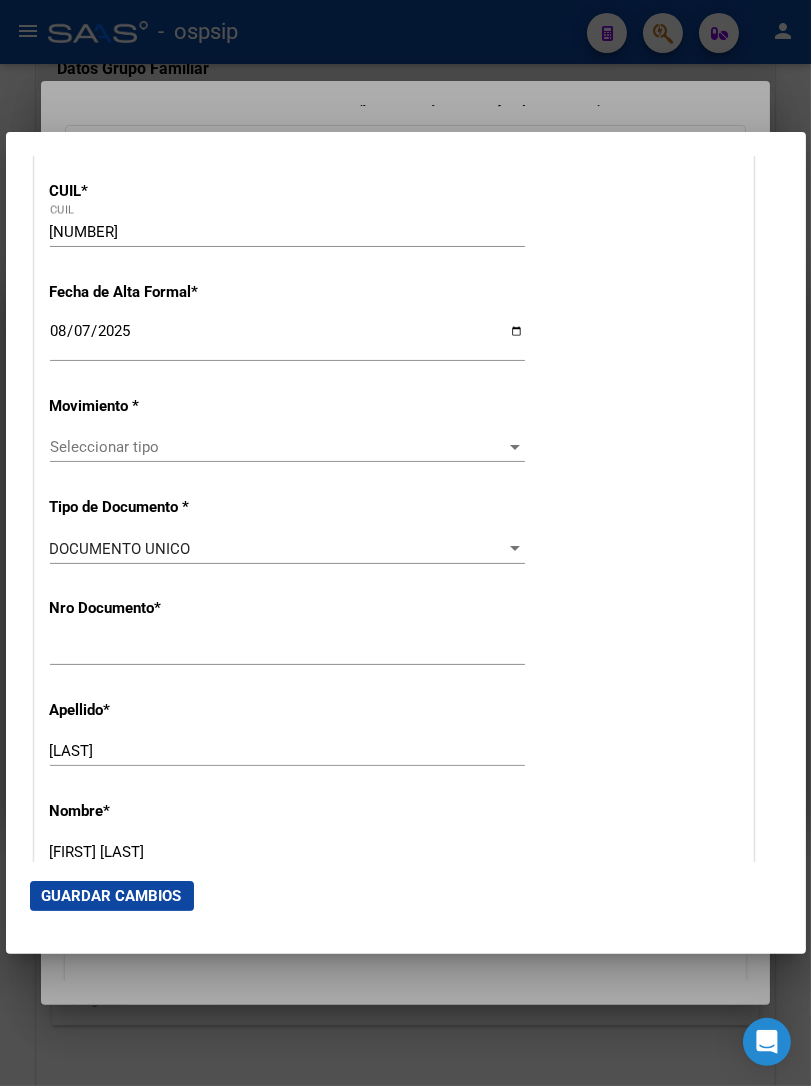 click on "Seleccionar tipo Seleccionar tipo" 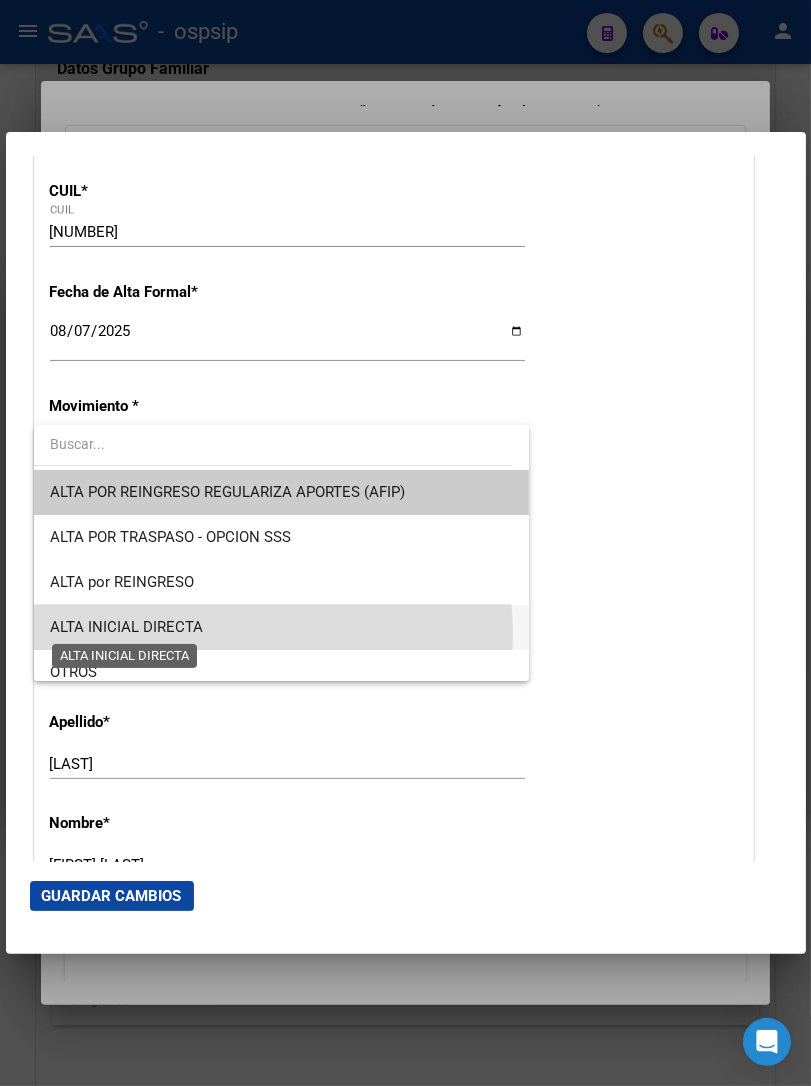 click on "ALTA INICIAL DIRECTA" at bounding box center [126, 627] 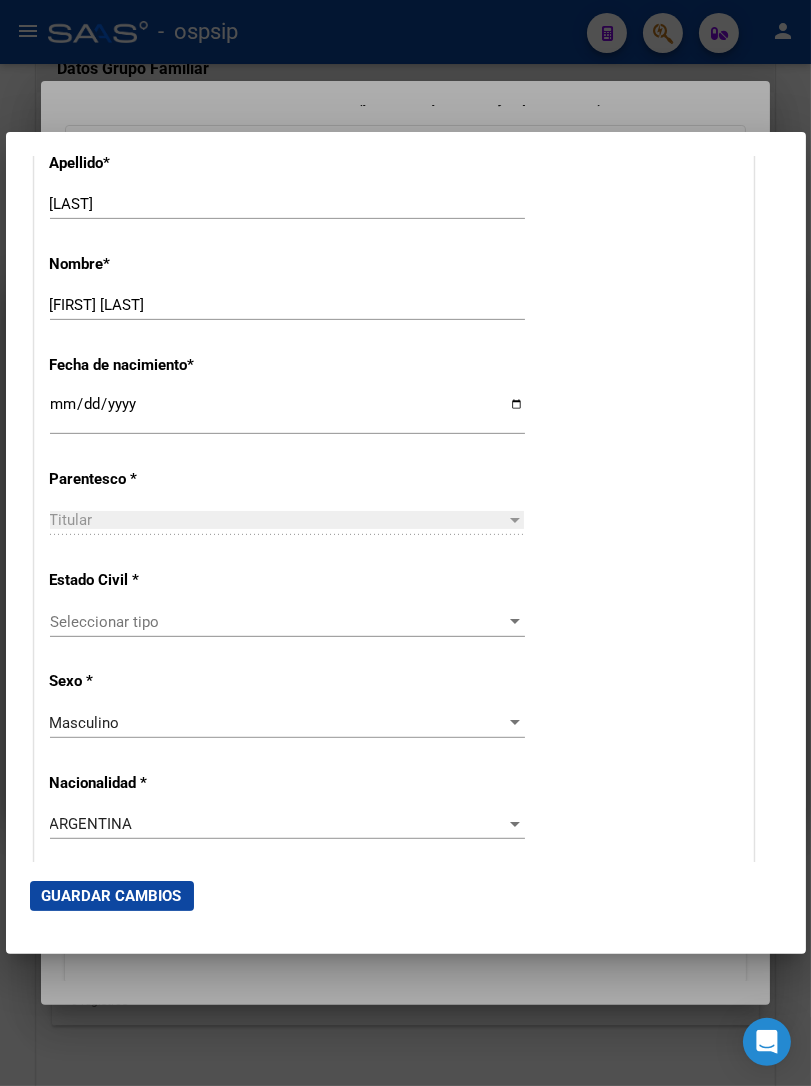 scroll, scrollTop: 888, scrollLeft: 0, axis: vertical 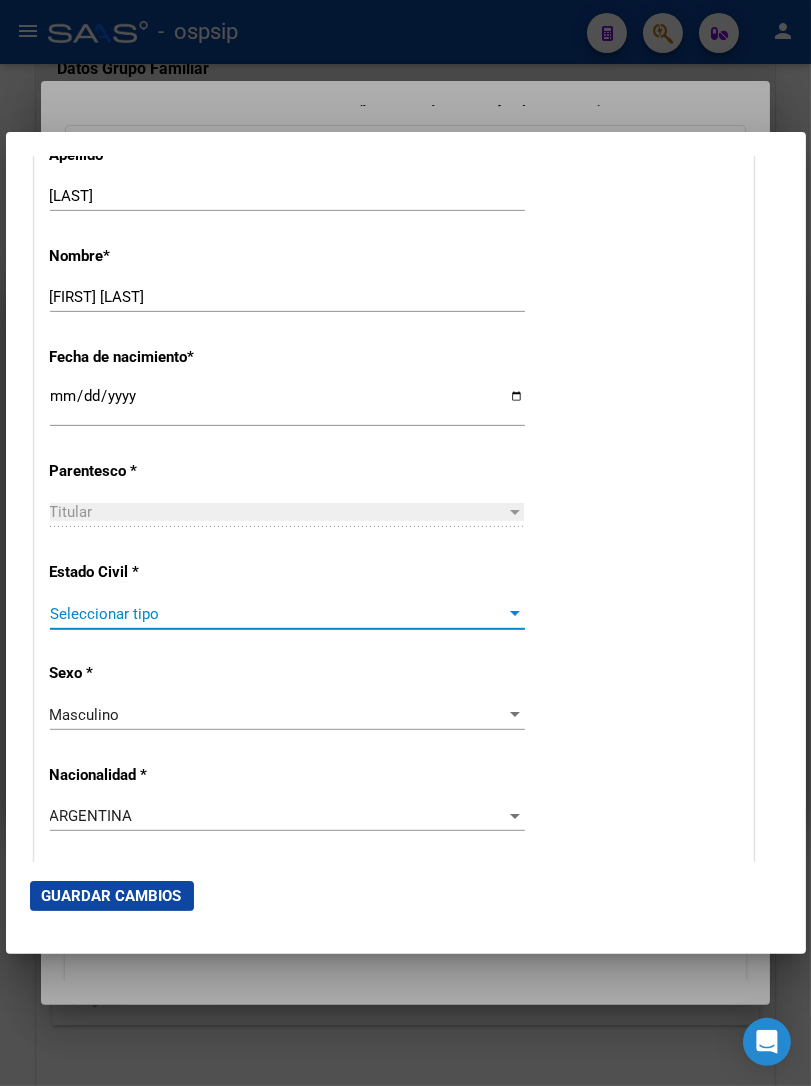 click on "Seleccionar tipo" at bounding box center [278, 614] 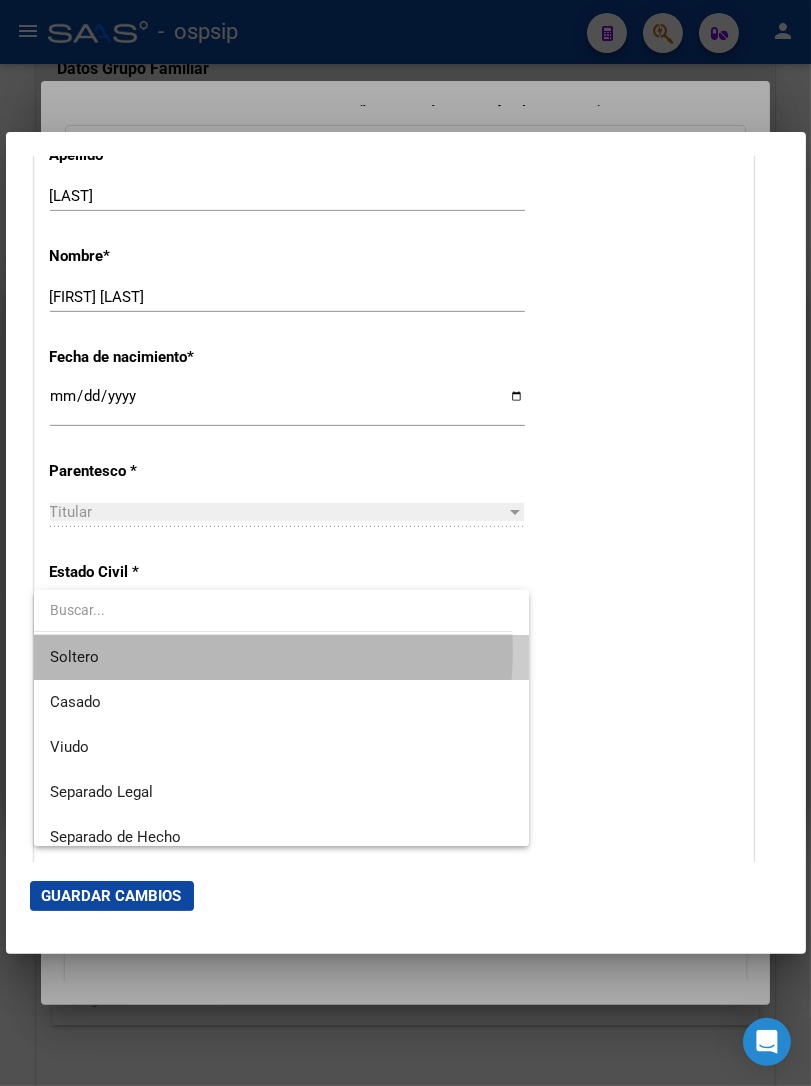 click on "Soltero" at bounding box center [281, 657] 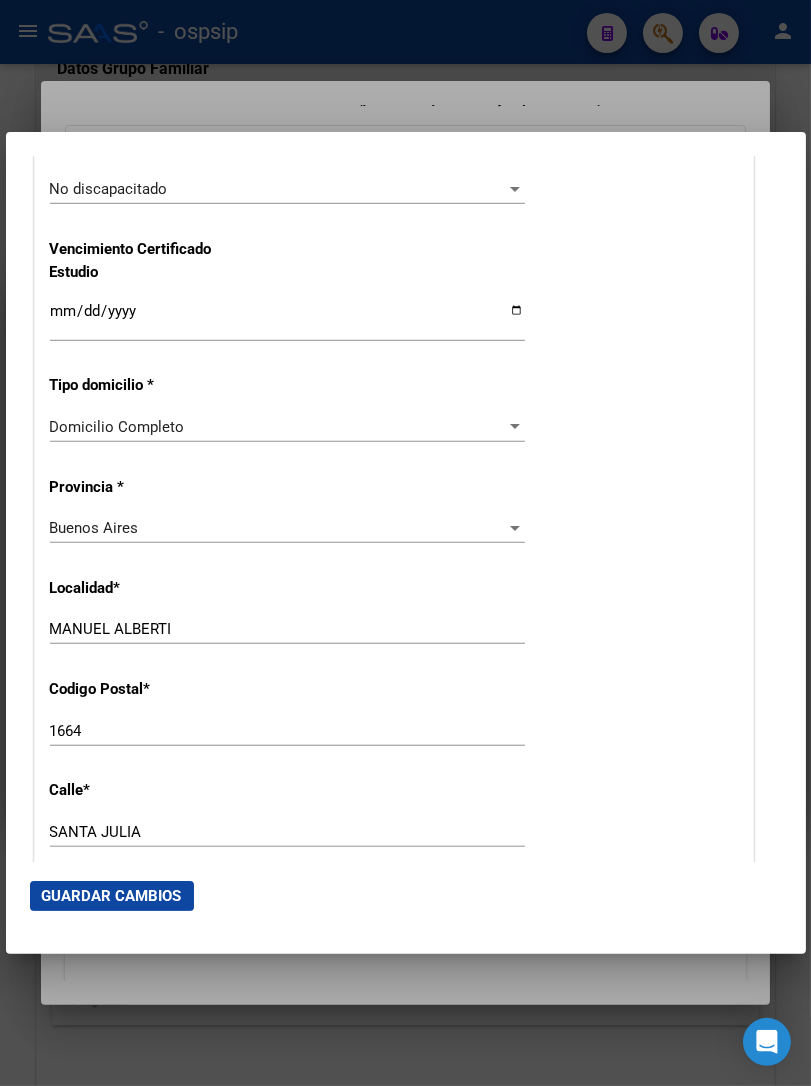scroll, scrollTop: 1666, scrollLeft: 0, axis: vertical 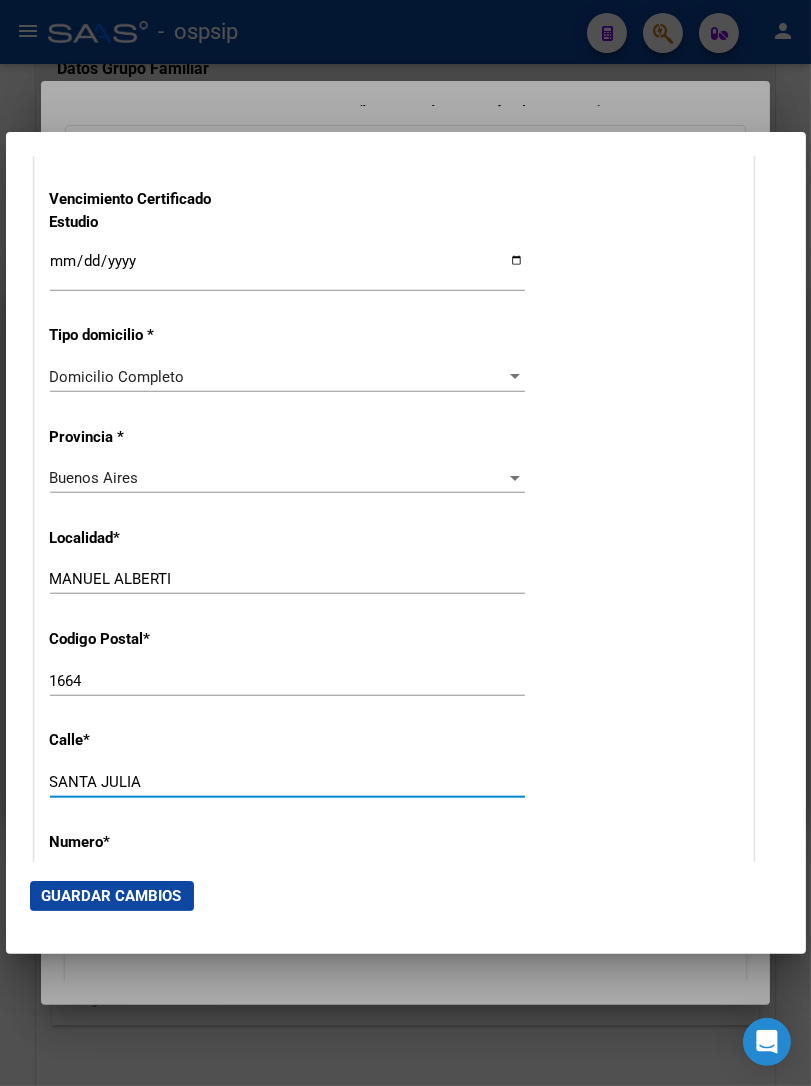 click on "SANTA JULIA" at bounding box center [287, 782] 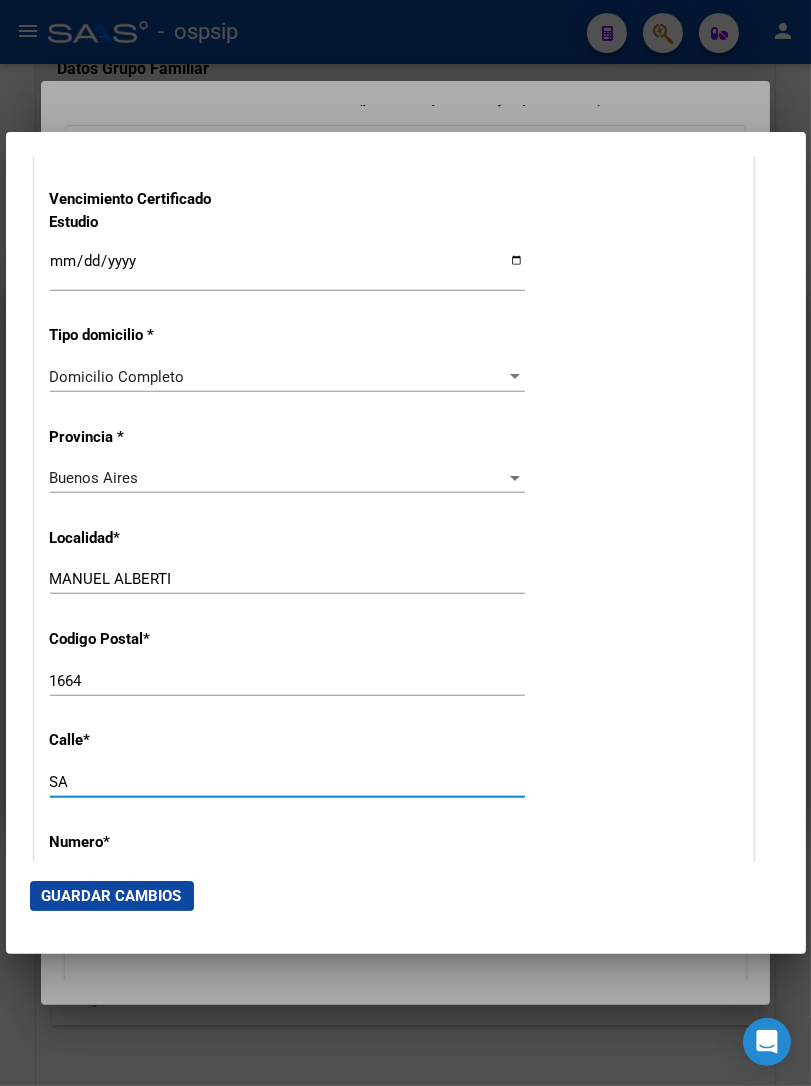 type on "S" 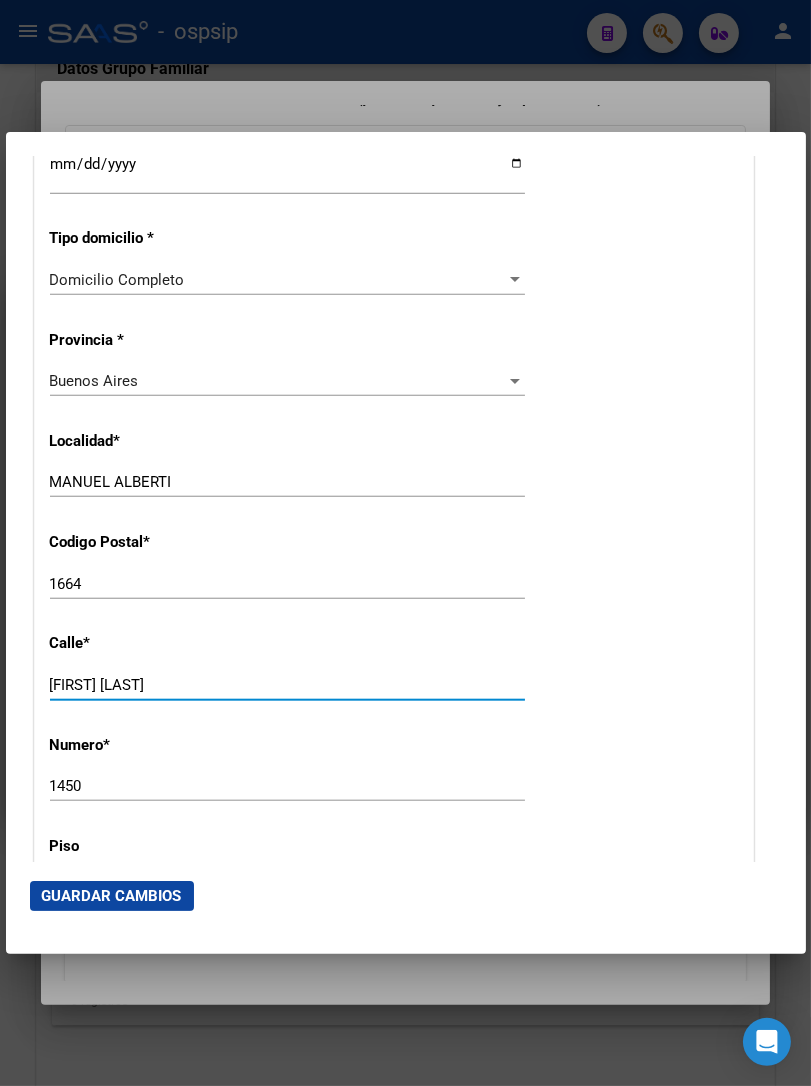 scroll, scrollTop: 2000, scrollLeft: 0, axis: vertical 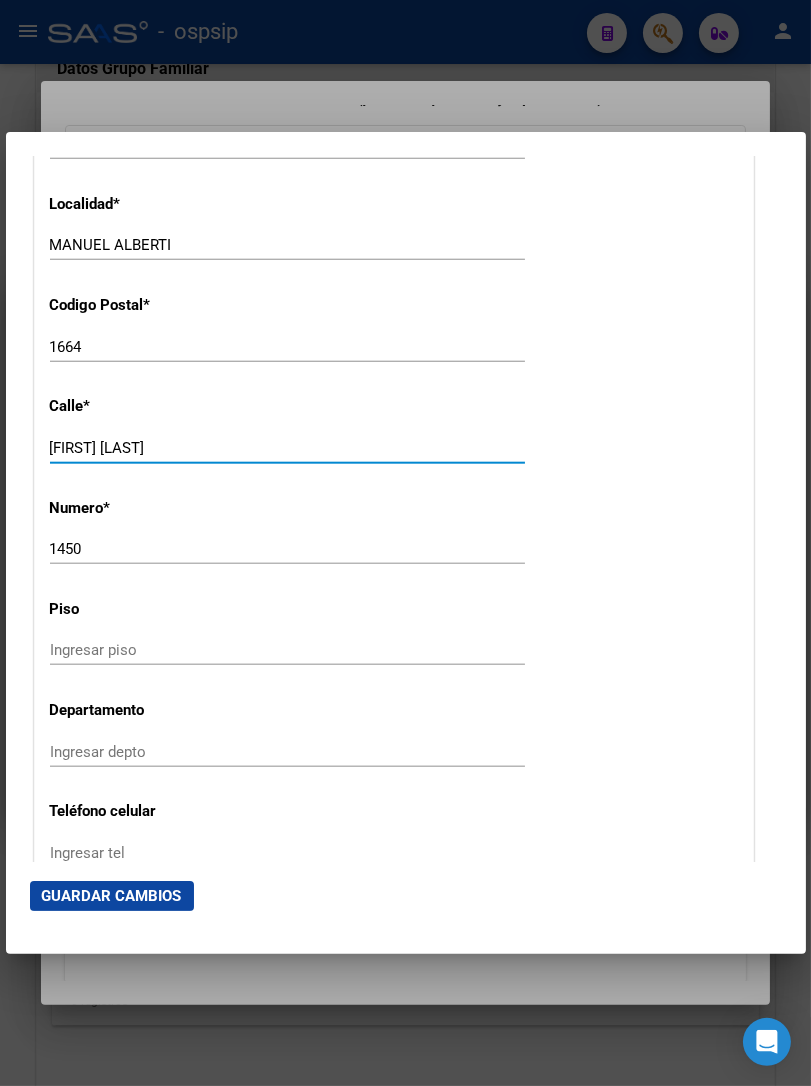 type on "[FIRST] [LAST]" 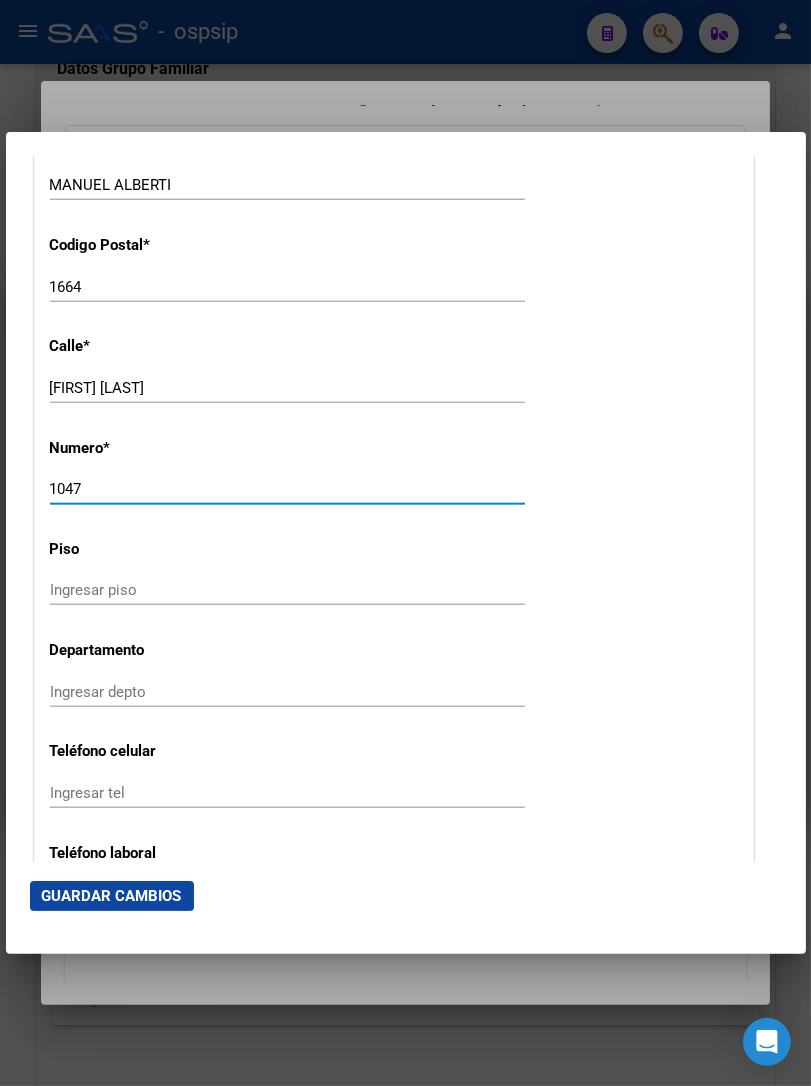 scroll, scrollTop: 2111, scrollLeft: 0, axis: vertical 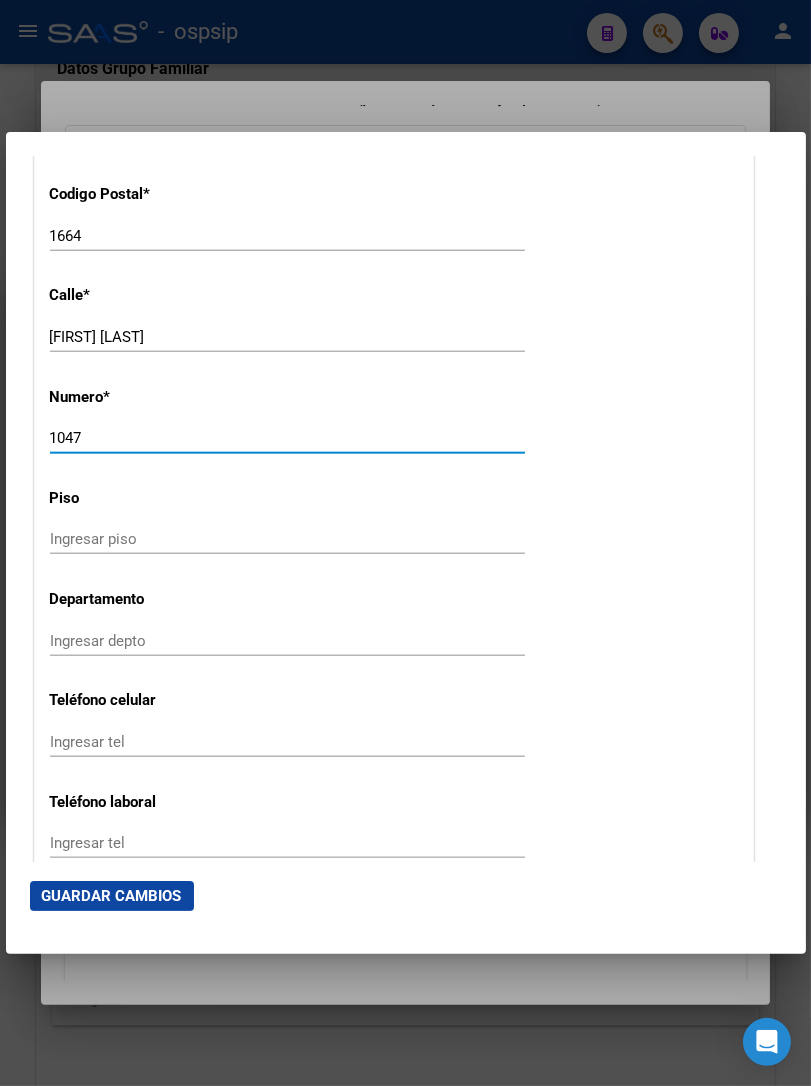 type on "1047" 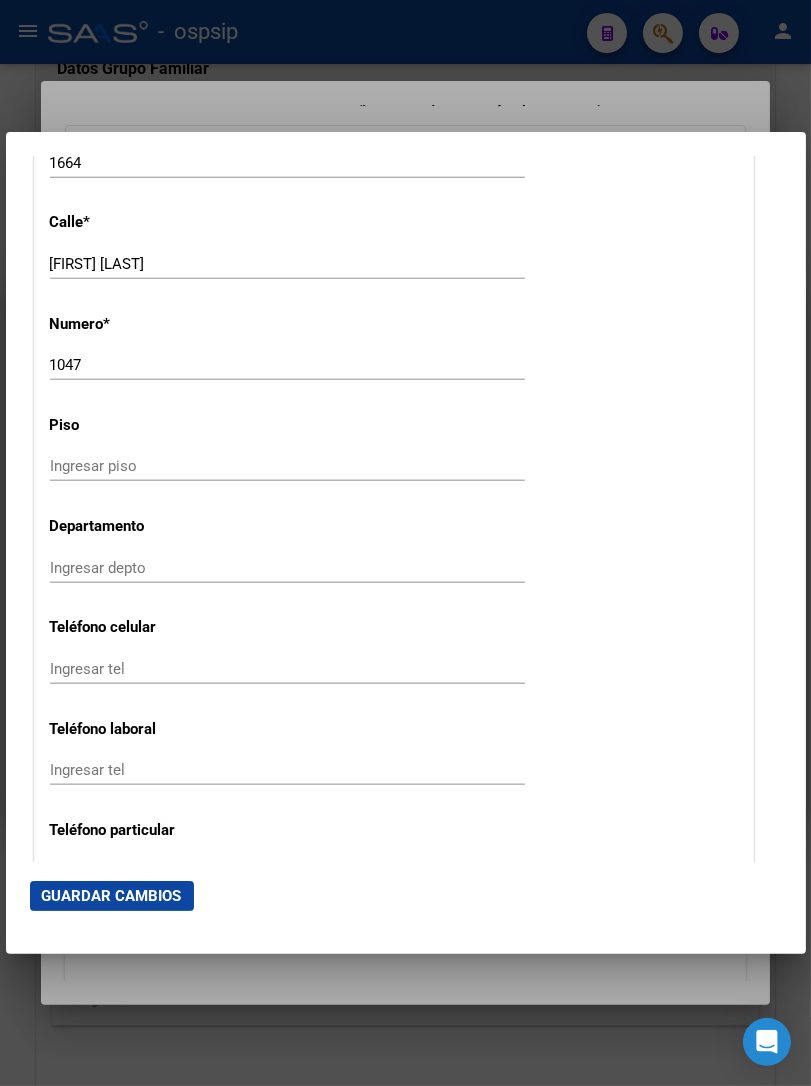scroll, scrollTop: 2222, scrollLeft: 0, axis: vertical 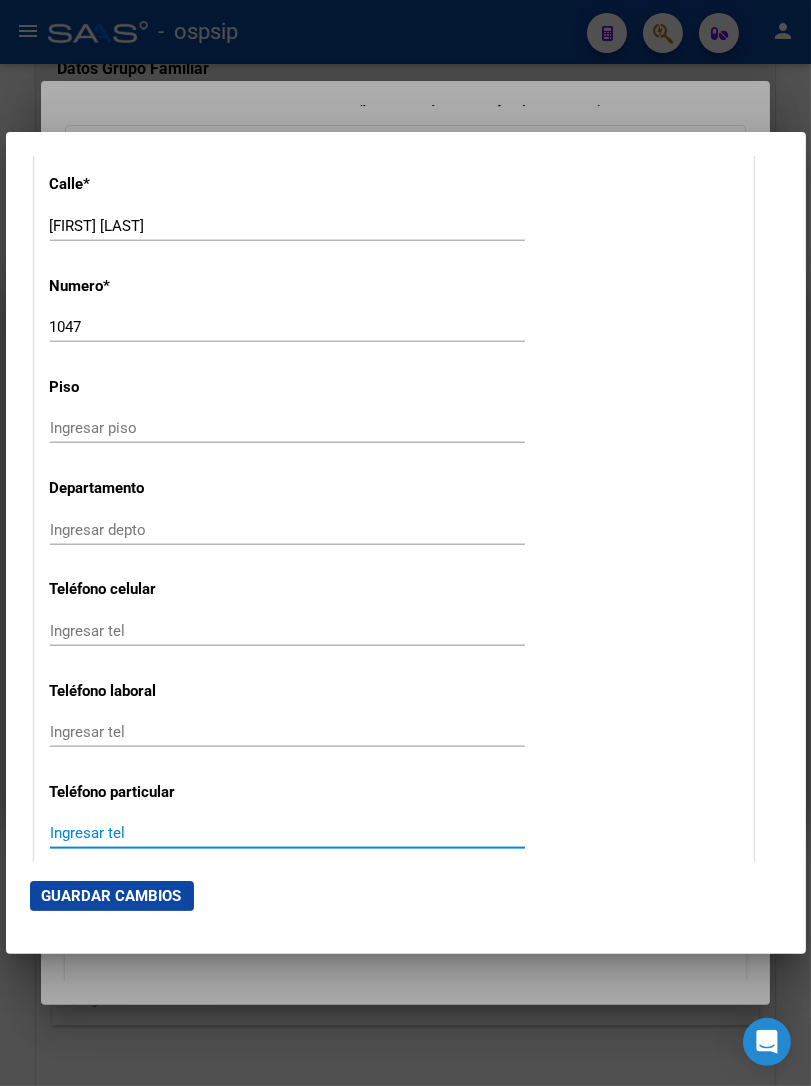 paste on "[PHONE]" 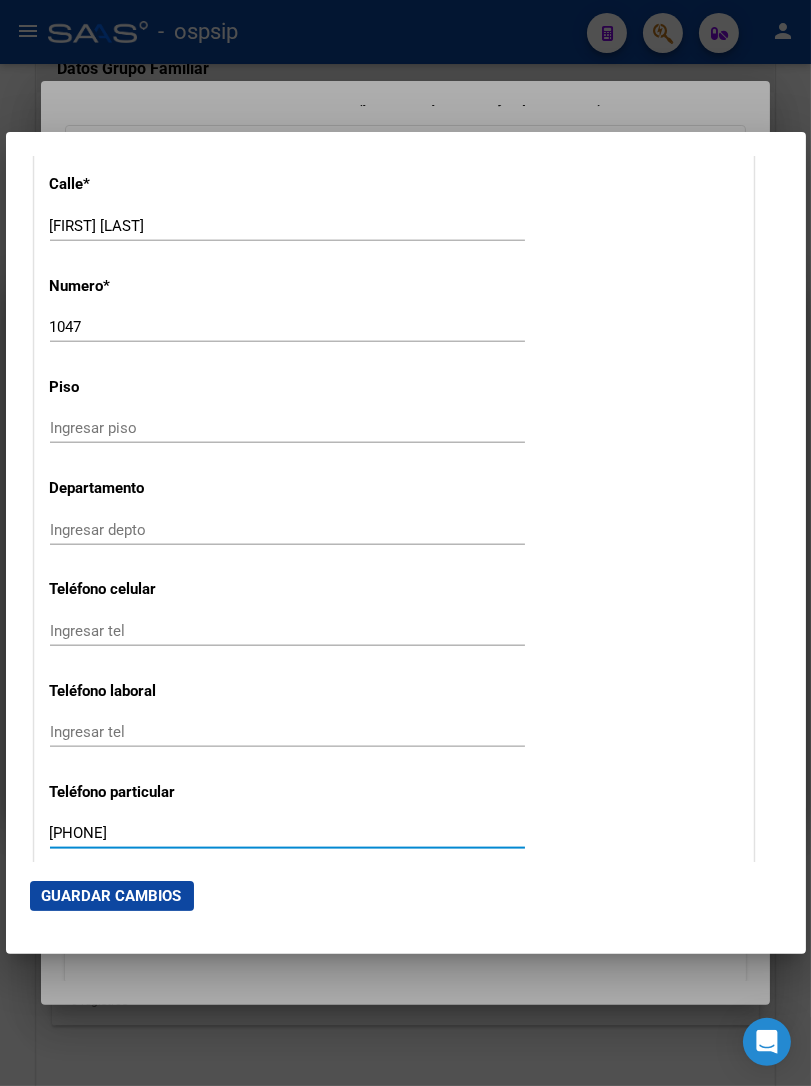 type on "[PHONE]" 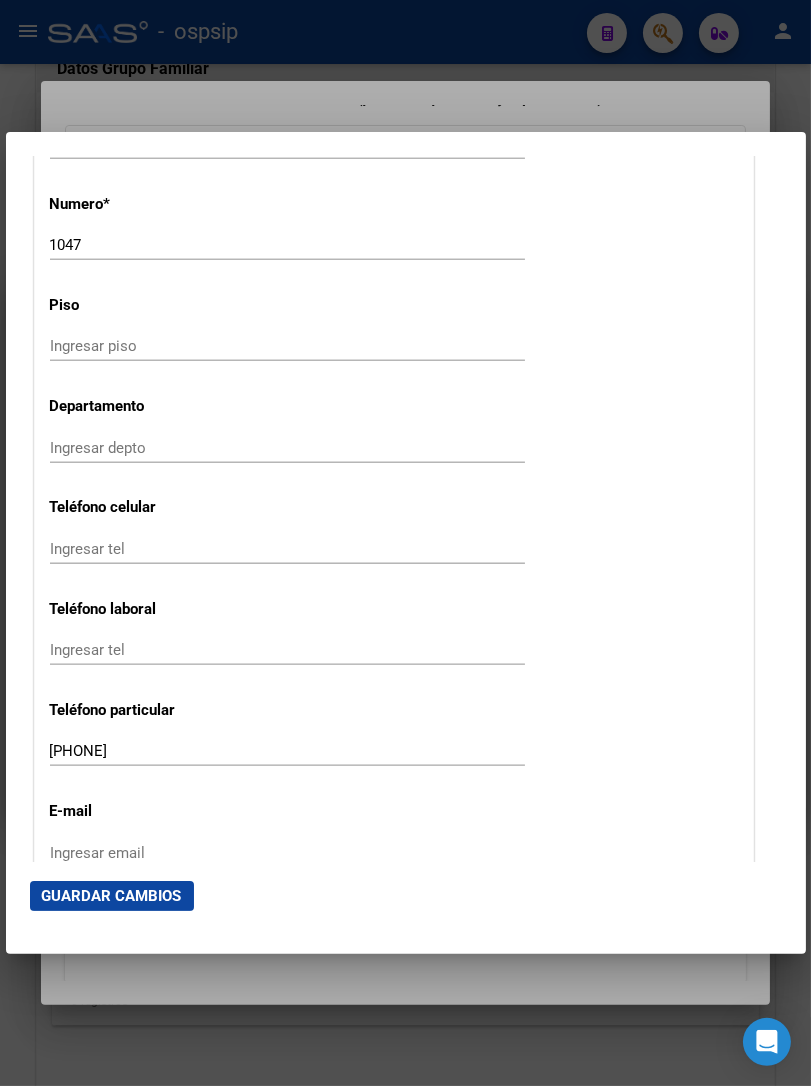 scroll, scrollTop: 2444, scrollLeft: 0, axis: vertical 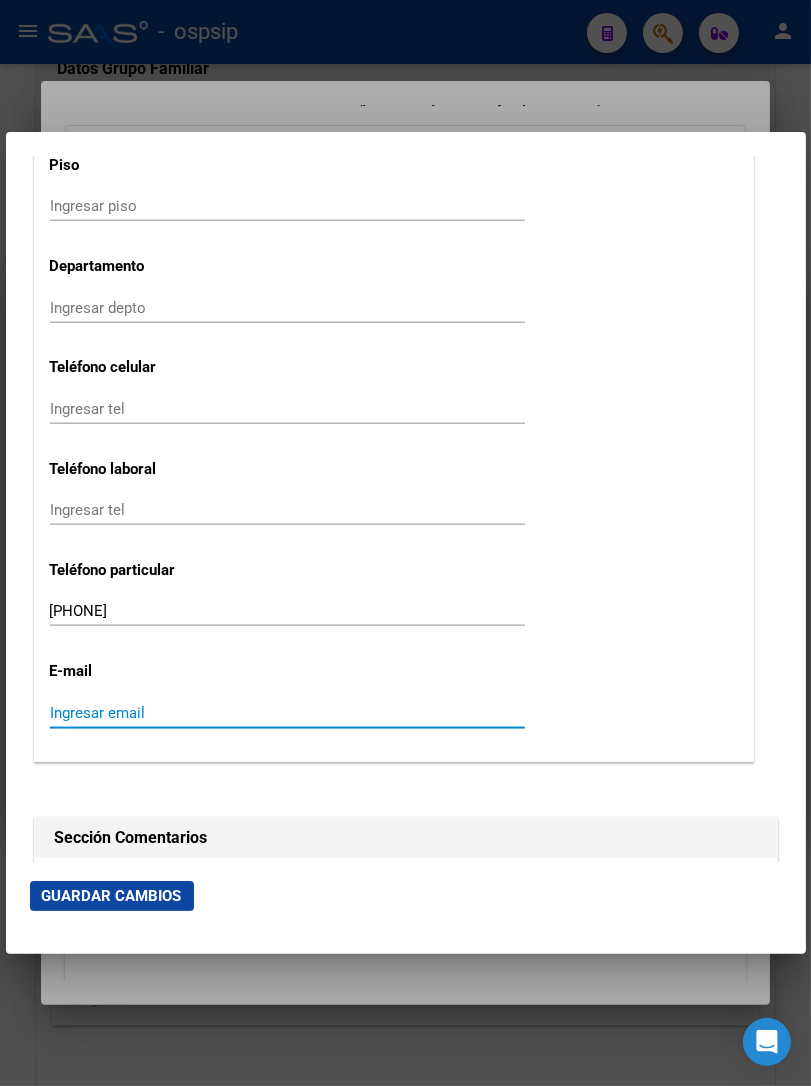 paste on "[EMAIL]" 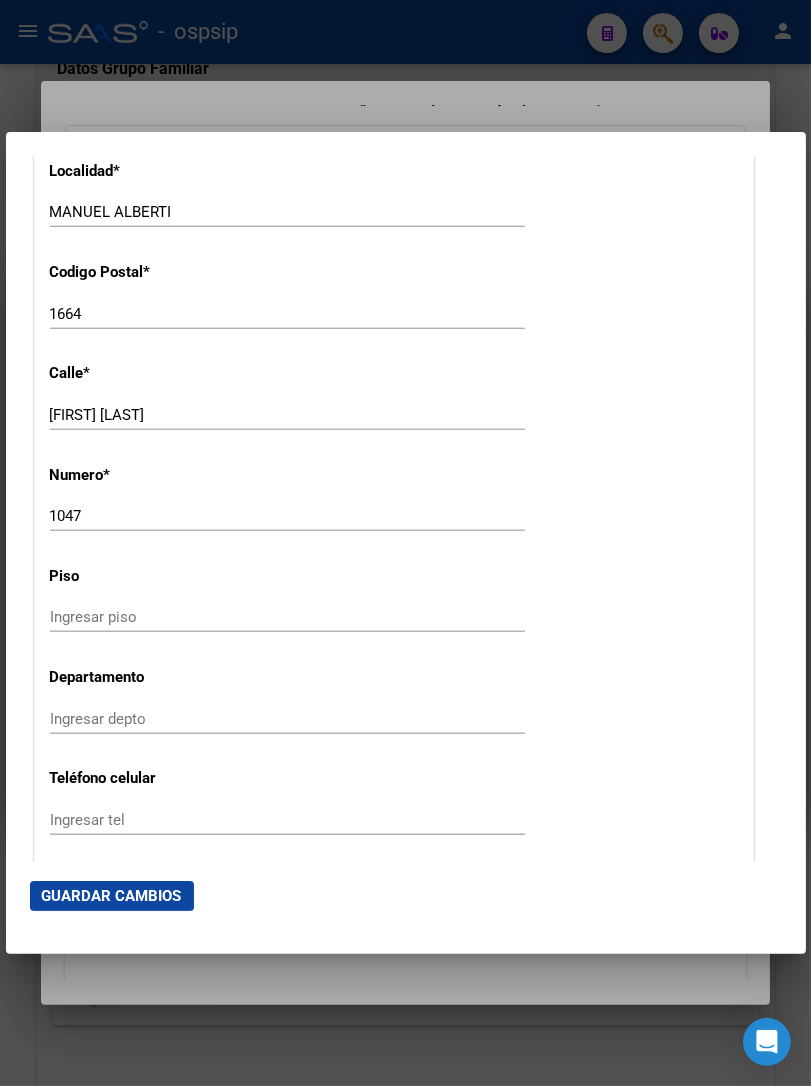 scroll, scrollTop: 2000, scrollLeft: 0, axis: vertical 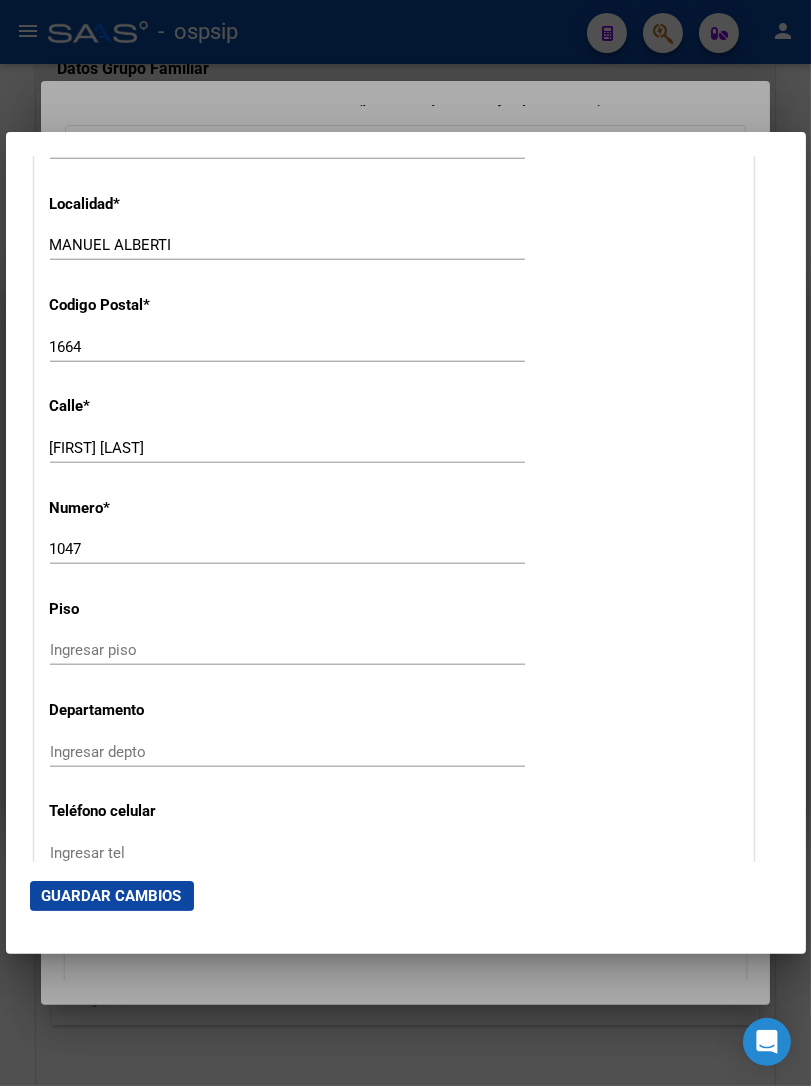 type on "[EMAIL]" 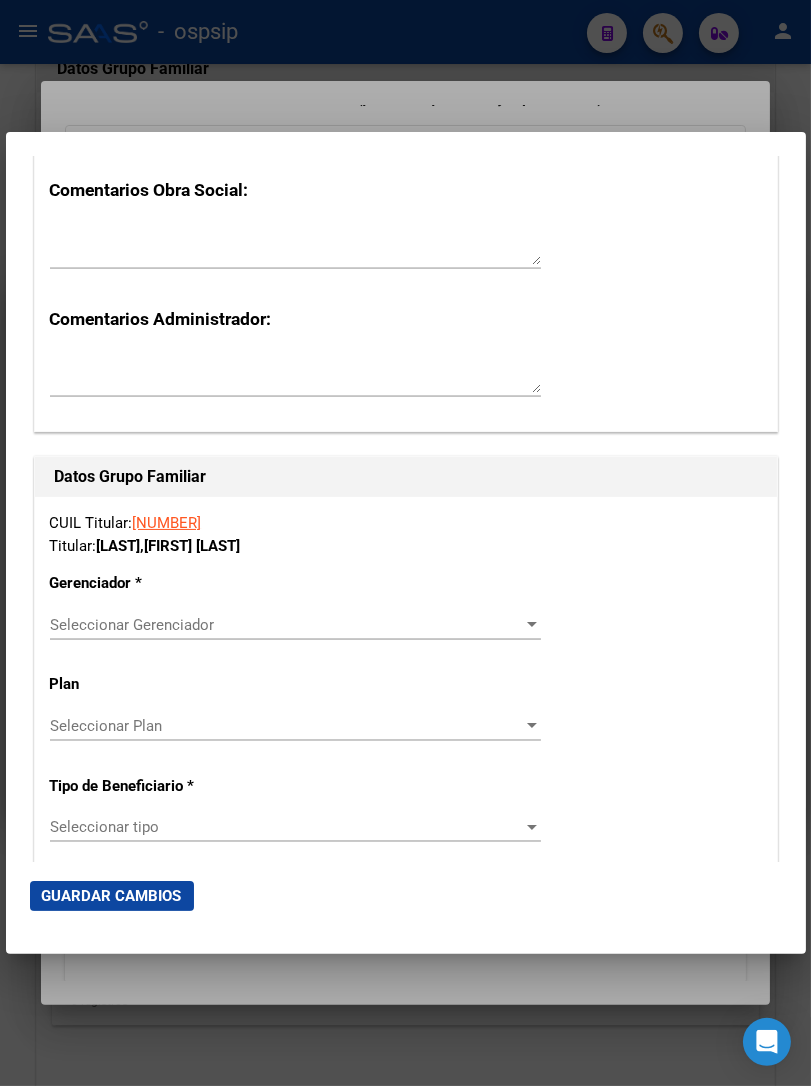 scroll, scrollTop: 3222, scrollLeft: 0, axis: vertical 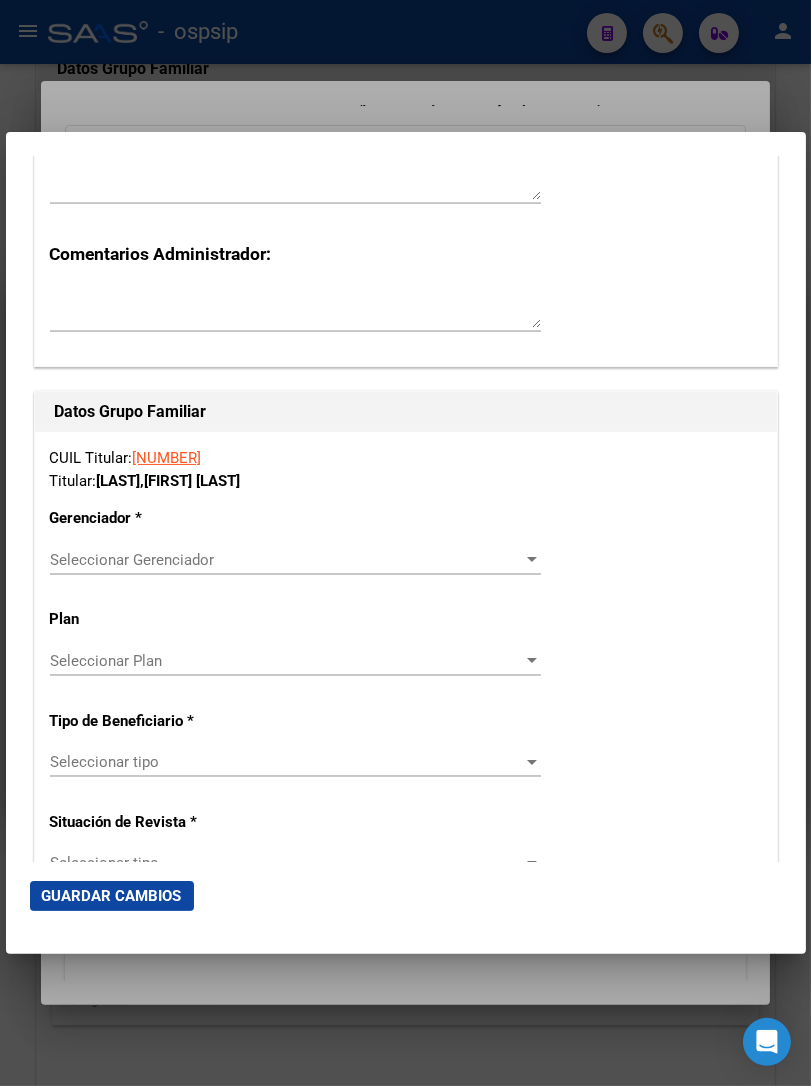 type on "1669" 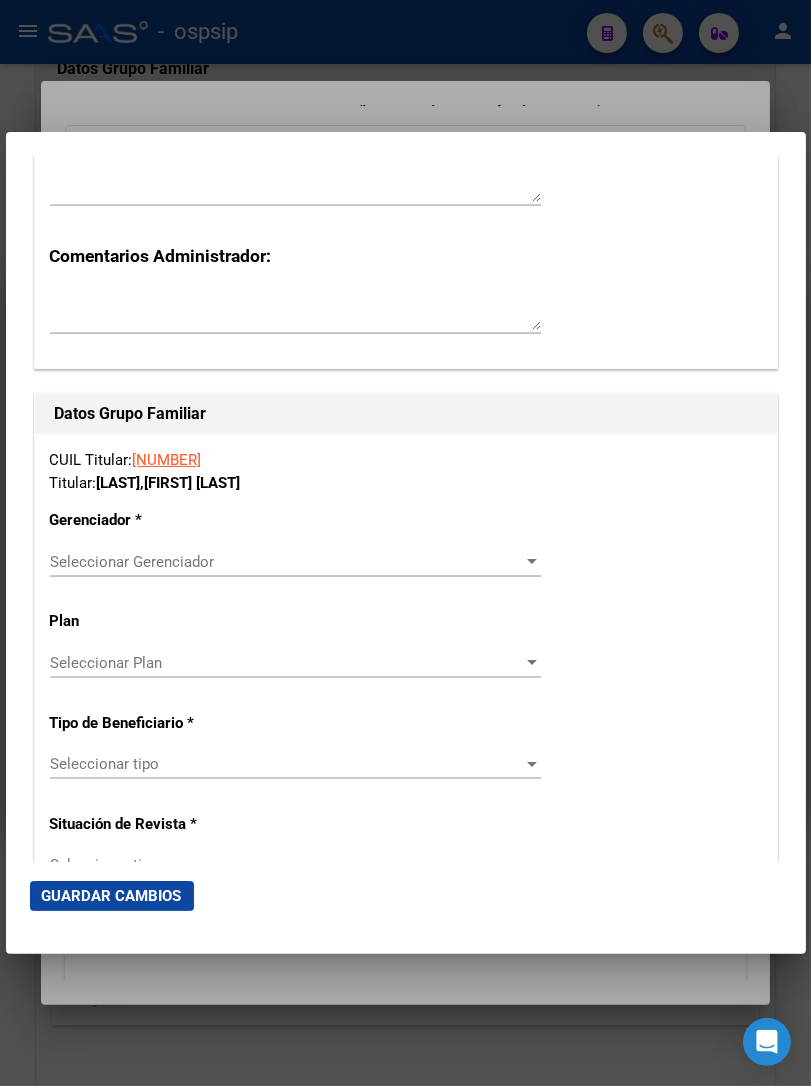 scroll, scrollTop: 3222, scrollLeft: 0, axis: vertical 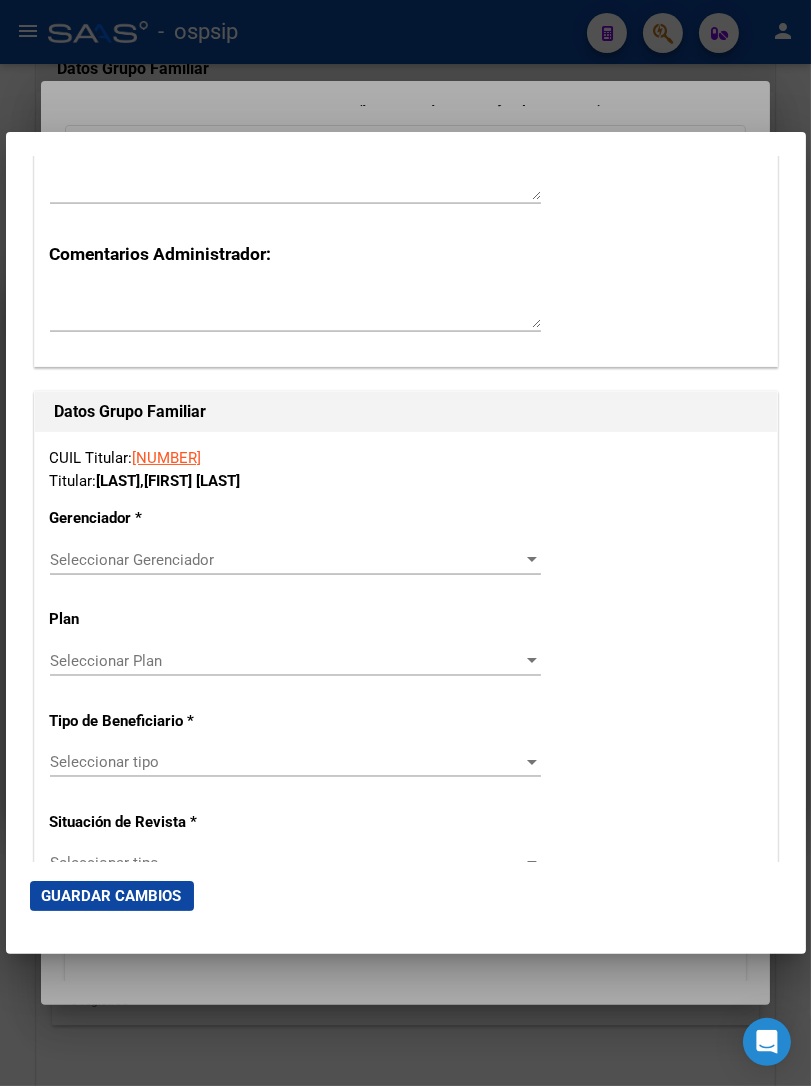 click on "Seleccionar Gerenciador" at bounding box center [286, 560] 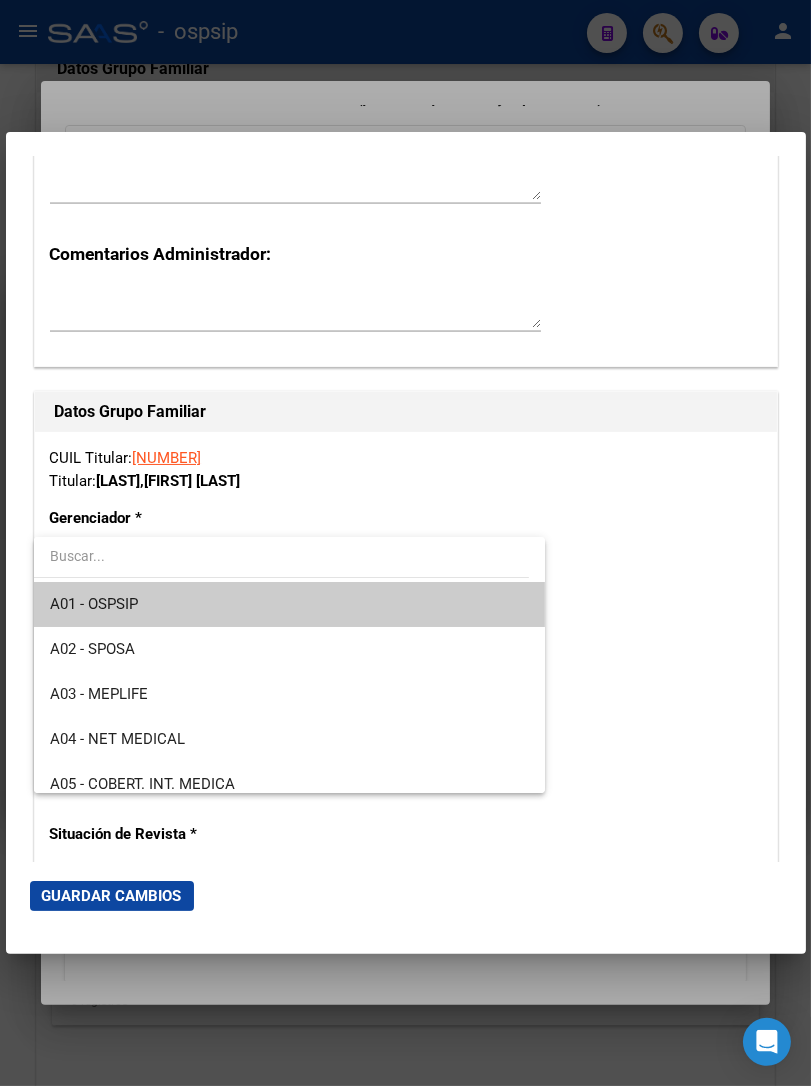 click on "A01 - OSPSIP" at bounding box center (290, 604) 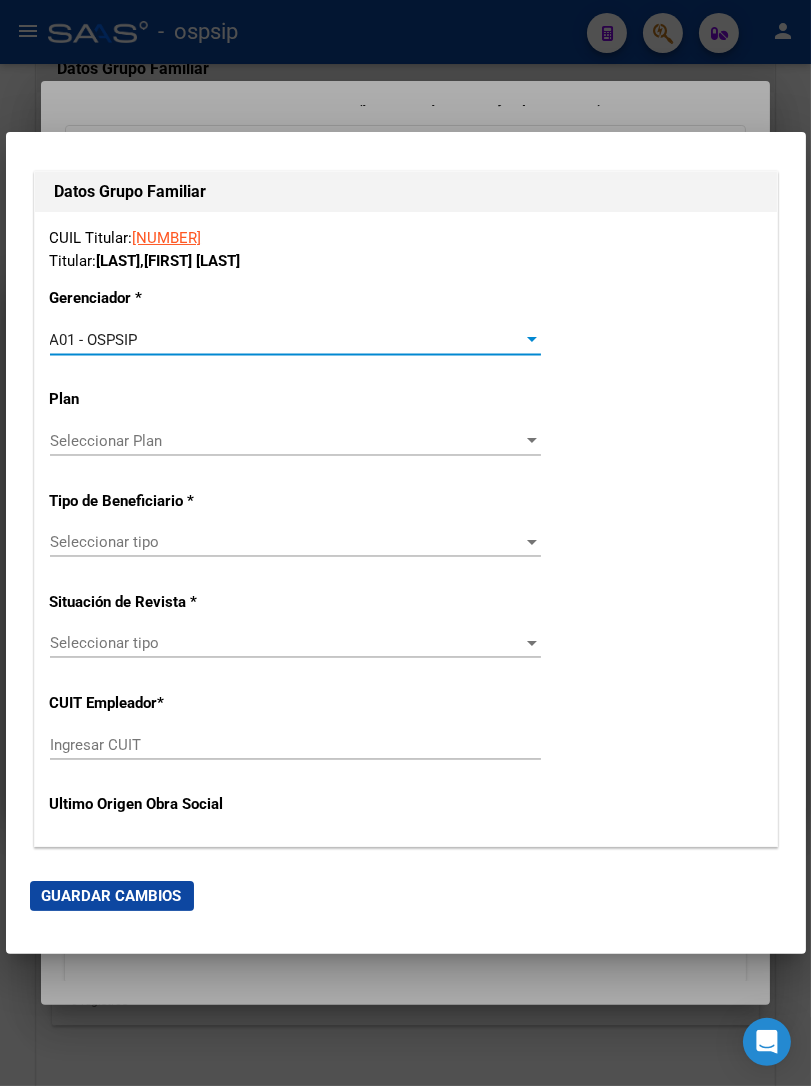 scroll, scrollTop: 3444, scrollLeft: 0, axis: vertical 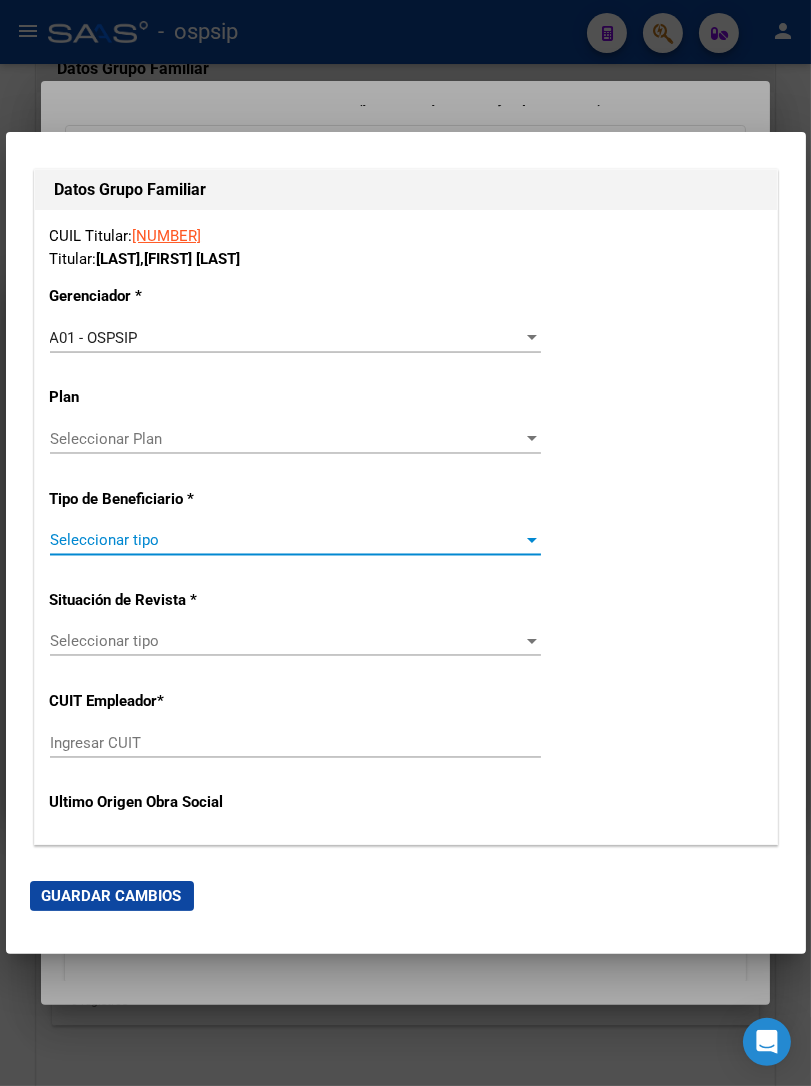 click on "Seleccionar tipo" at bounding box center [286, 540] 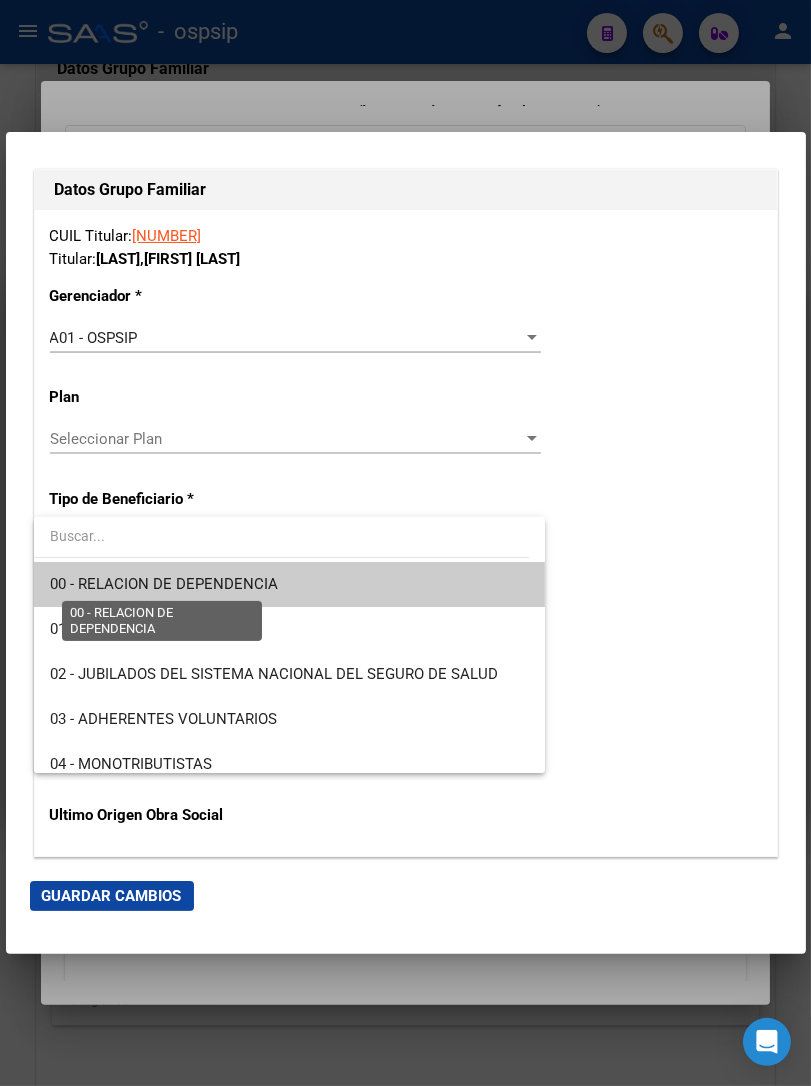 click on "00 - RELACION DE DEPENDENCIA" at bounding box center (164, 584) 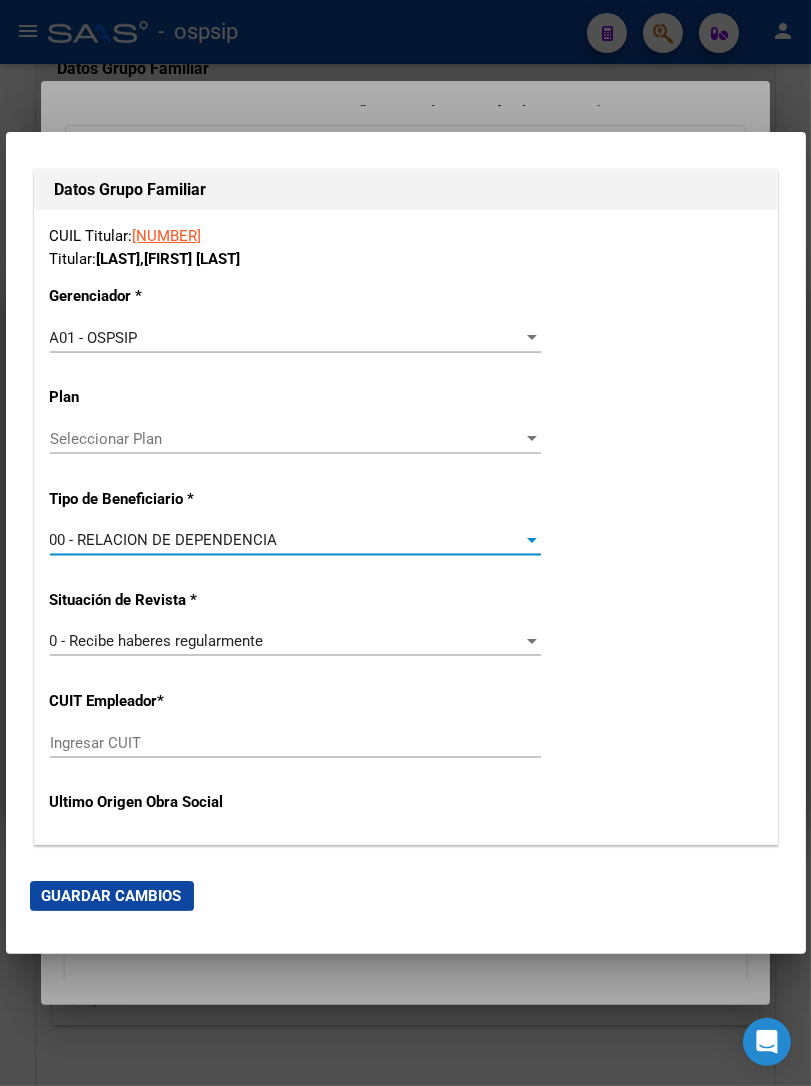 type on "30-71221490-9" 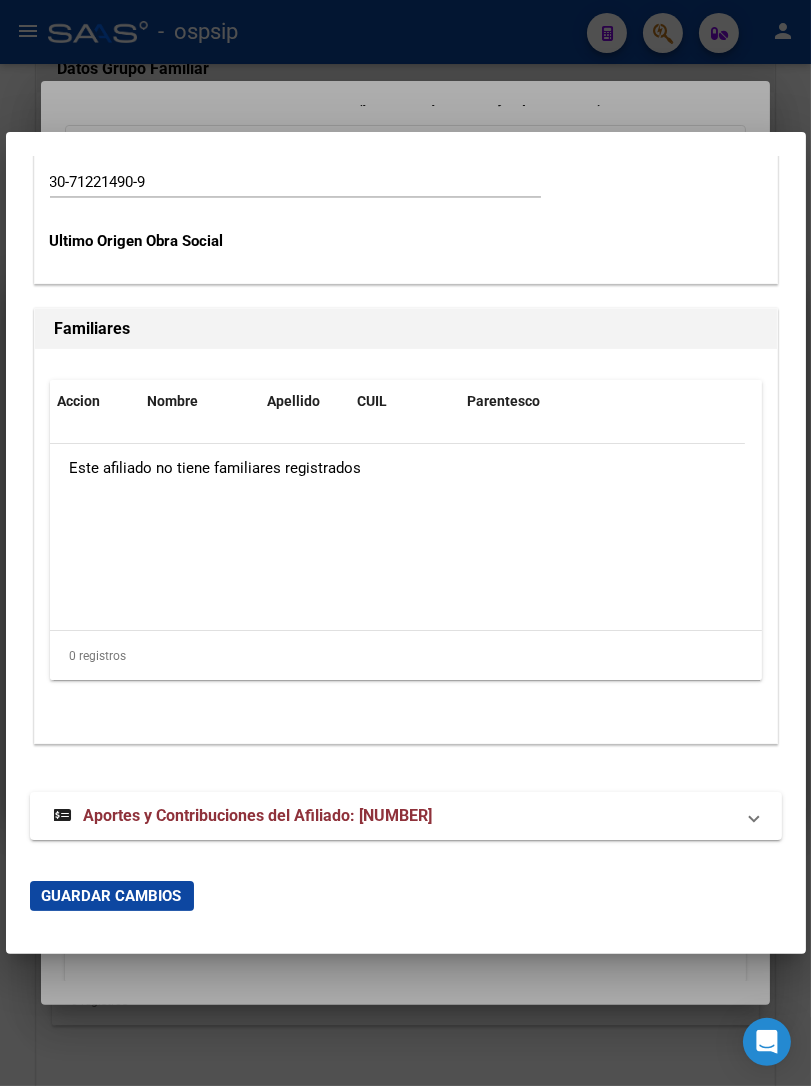 scroll, scrollTop: 4006, scrollLeft: 0, axis: vertical 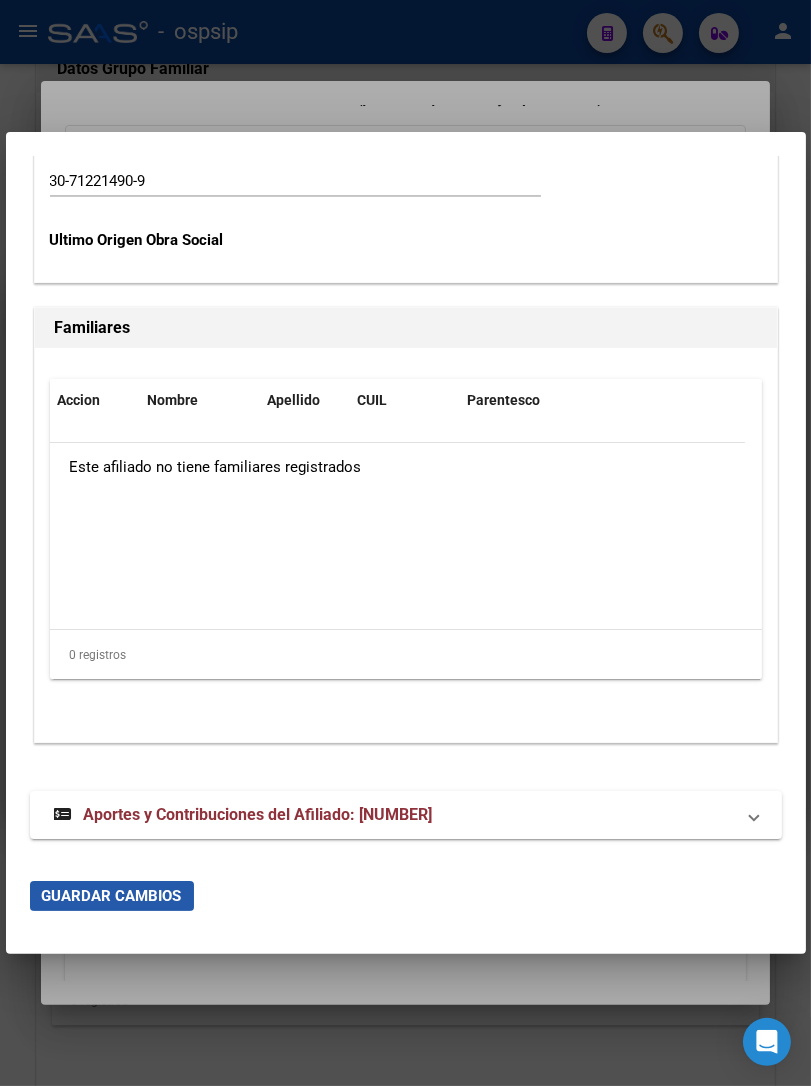 click on "Guardar Cambios" 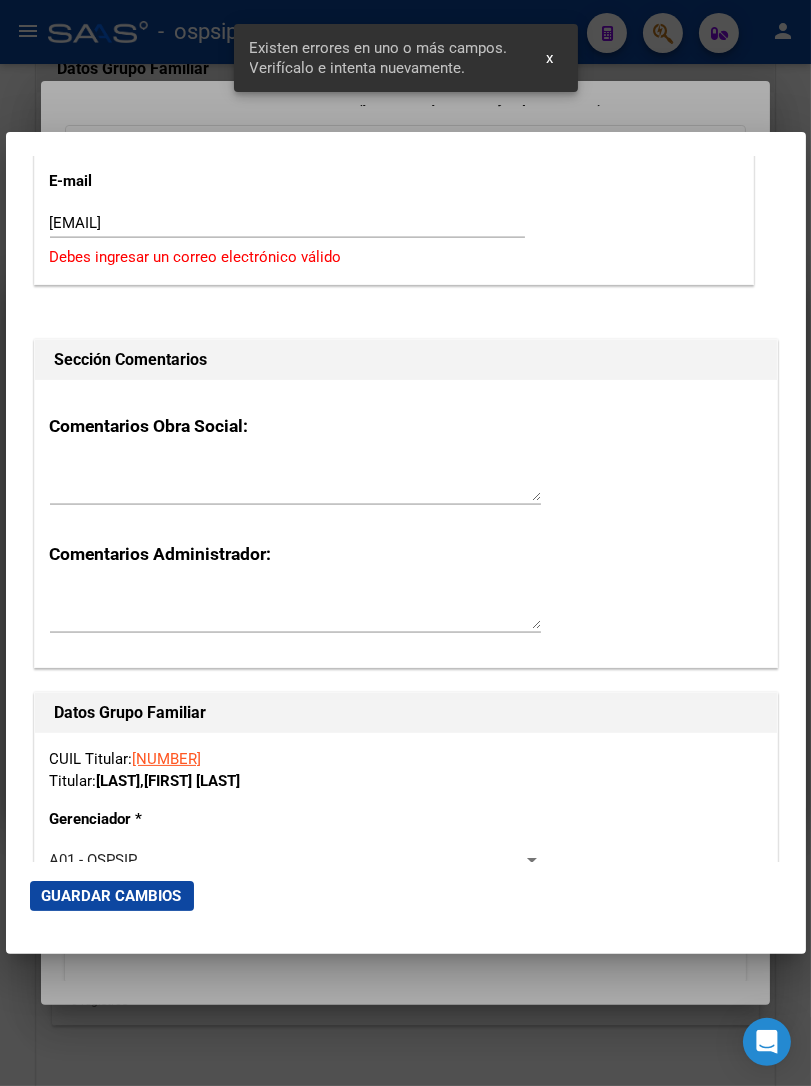 scroll, scrollTop: 2796, scrollLeft: 0, axis: vertical 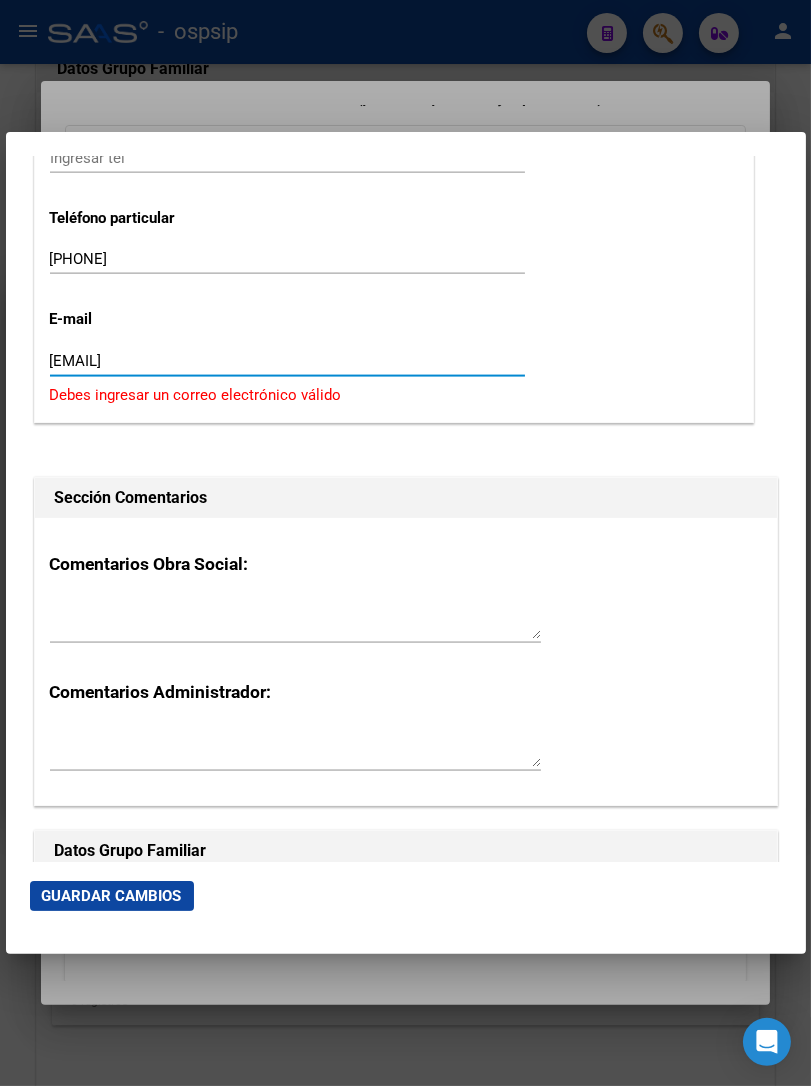 click on "[EMAIL]" at bounding box center [287, 361] 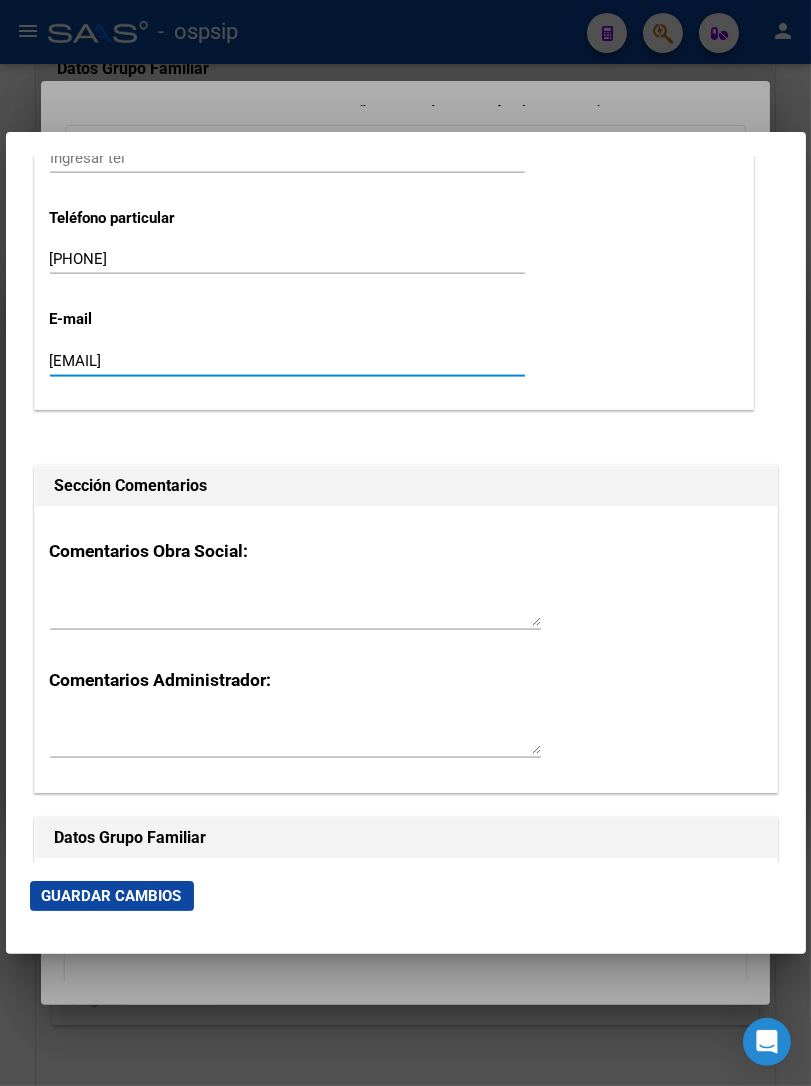 type on "[EMAIL]" 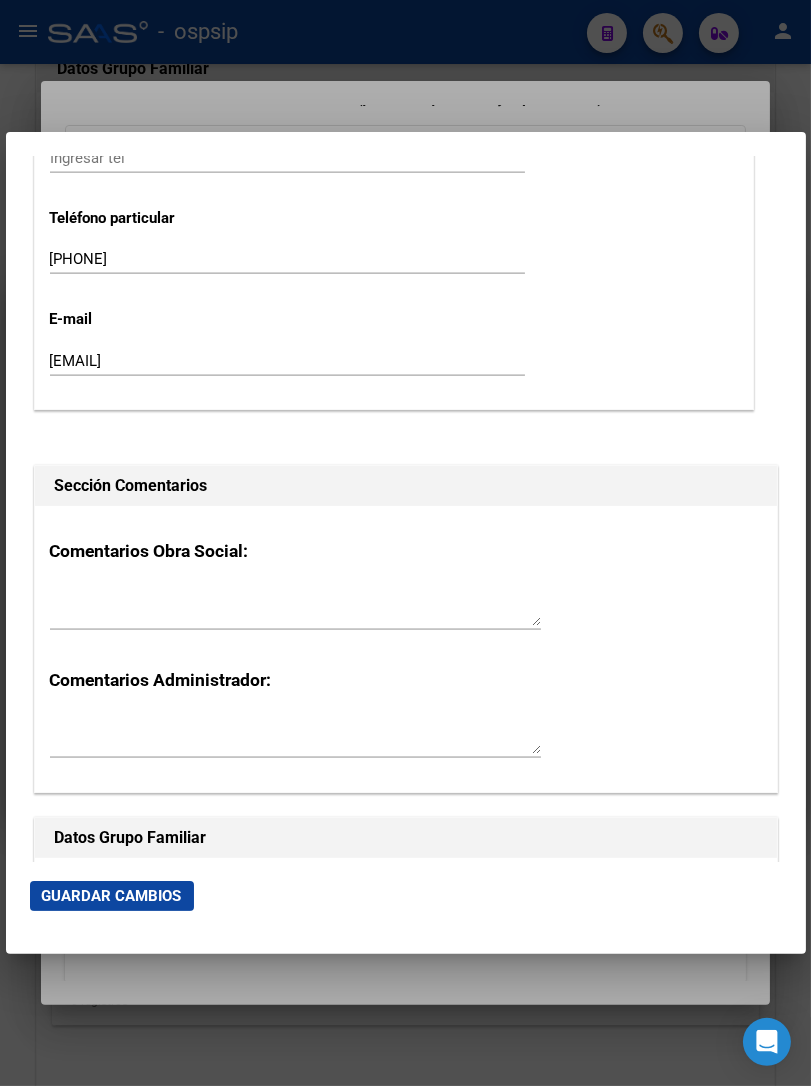 click on "Comentarios Obra Social: Comentarios Administrador:" at bounding box center (406, 649) 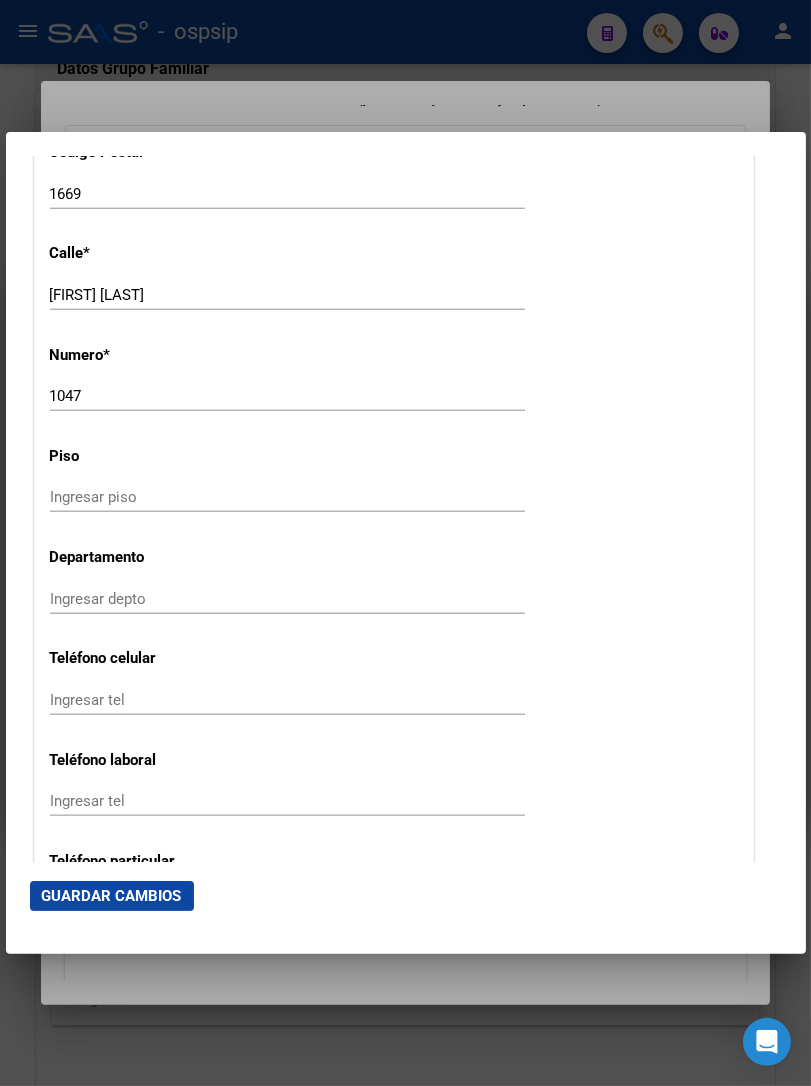 scroll, scrollTop: 2018, scrollLeft: 0, axis: vertical 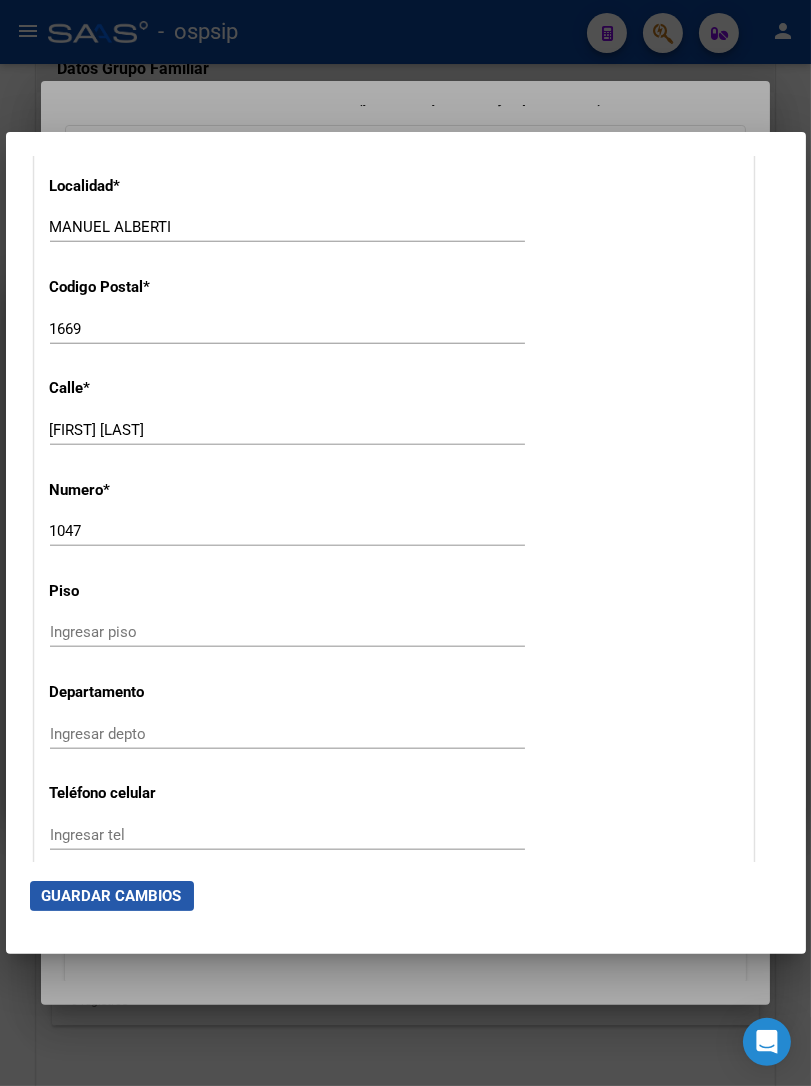 click on "Guardar Cambios" 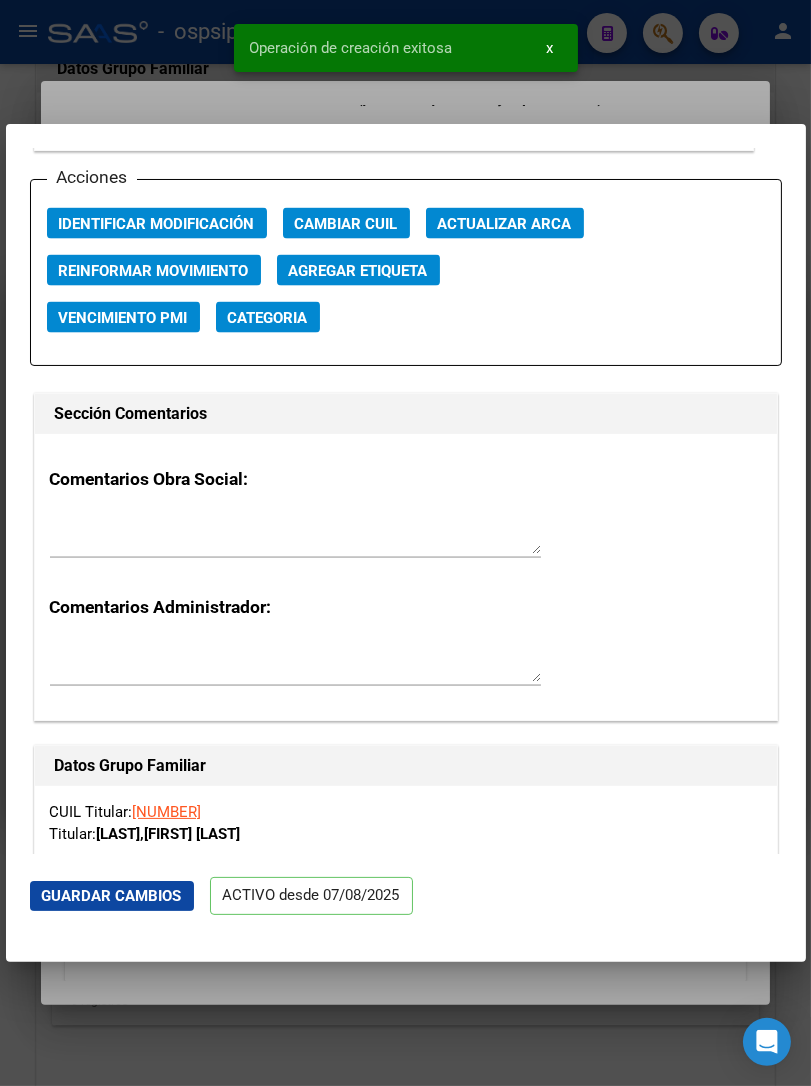 scroll, scrollTop: 2888, scrollLeft: 0, axis: vertical 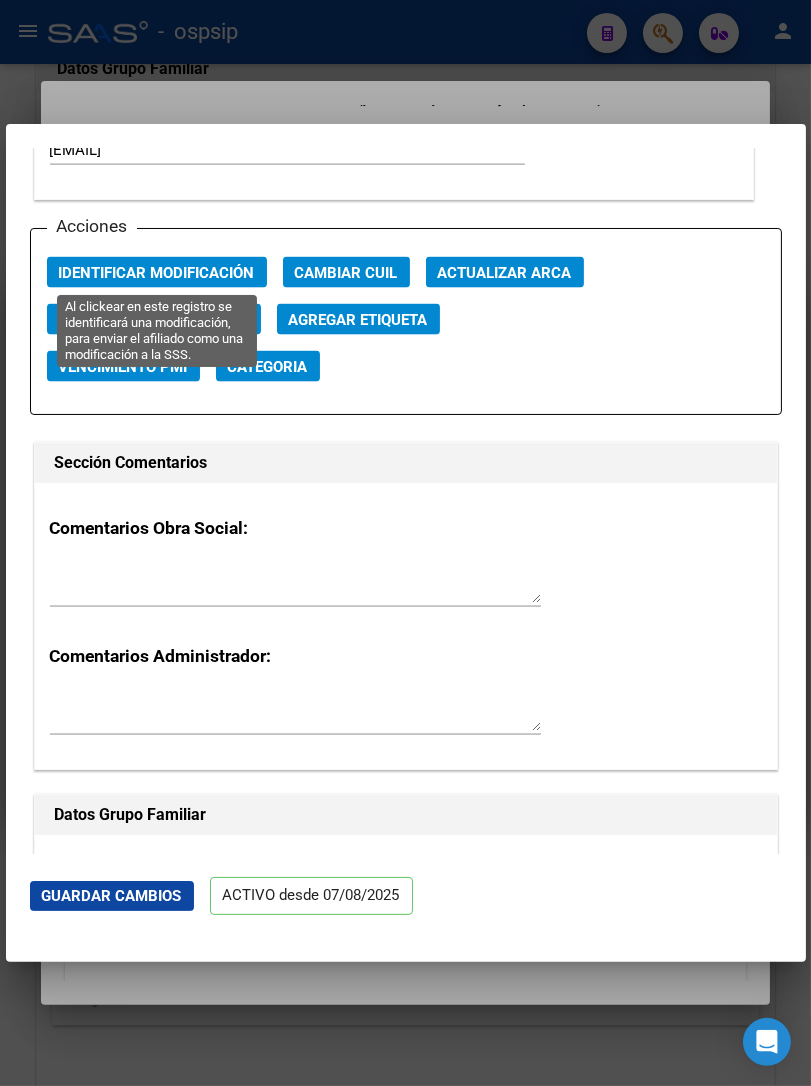 click on "Identificar Modificación" at bounding box center (157, 273) 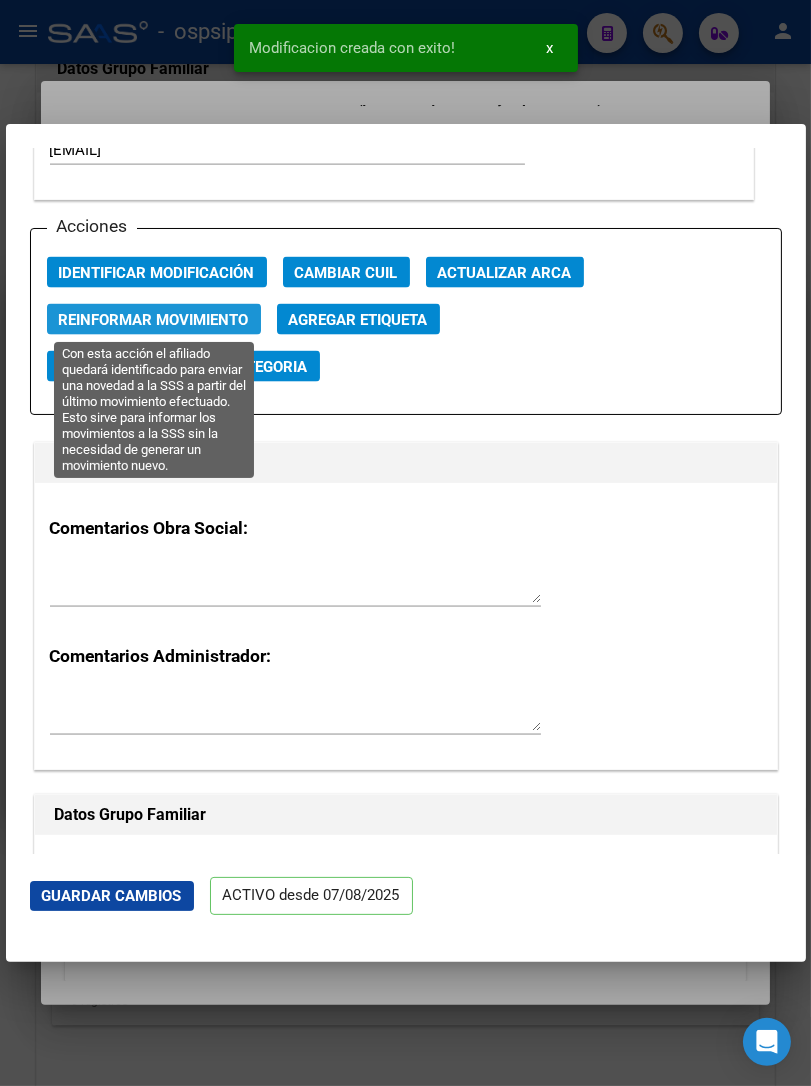 click on "Reinformar Movimiento" 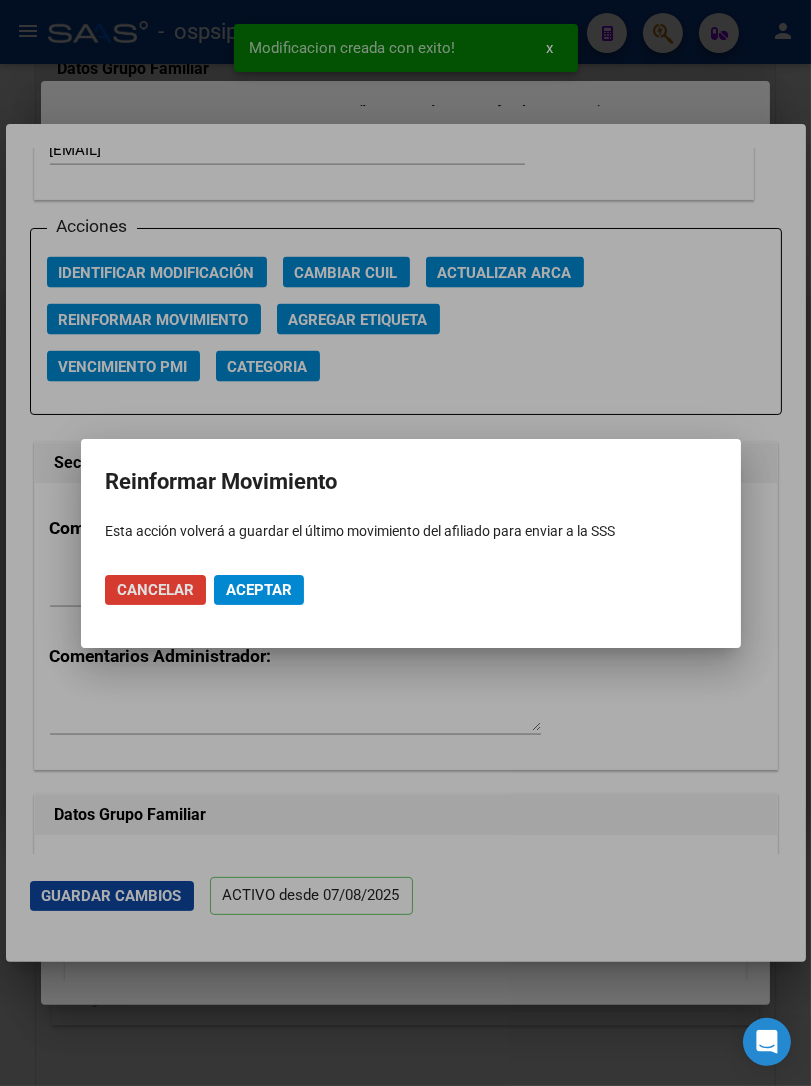 click on "Aceptar" at bounding box center (259, 590) 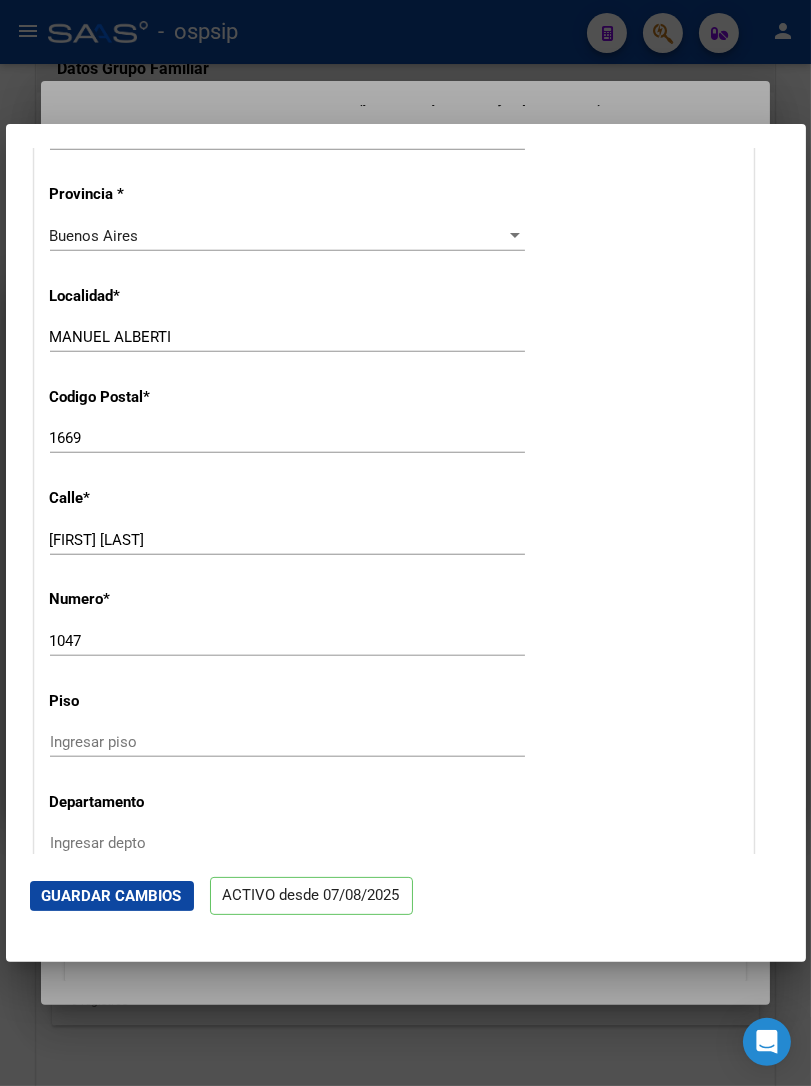 scroll, scrollTop: 1666, scrollLeft: 0, axis: vertical 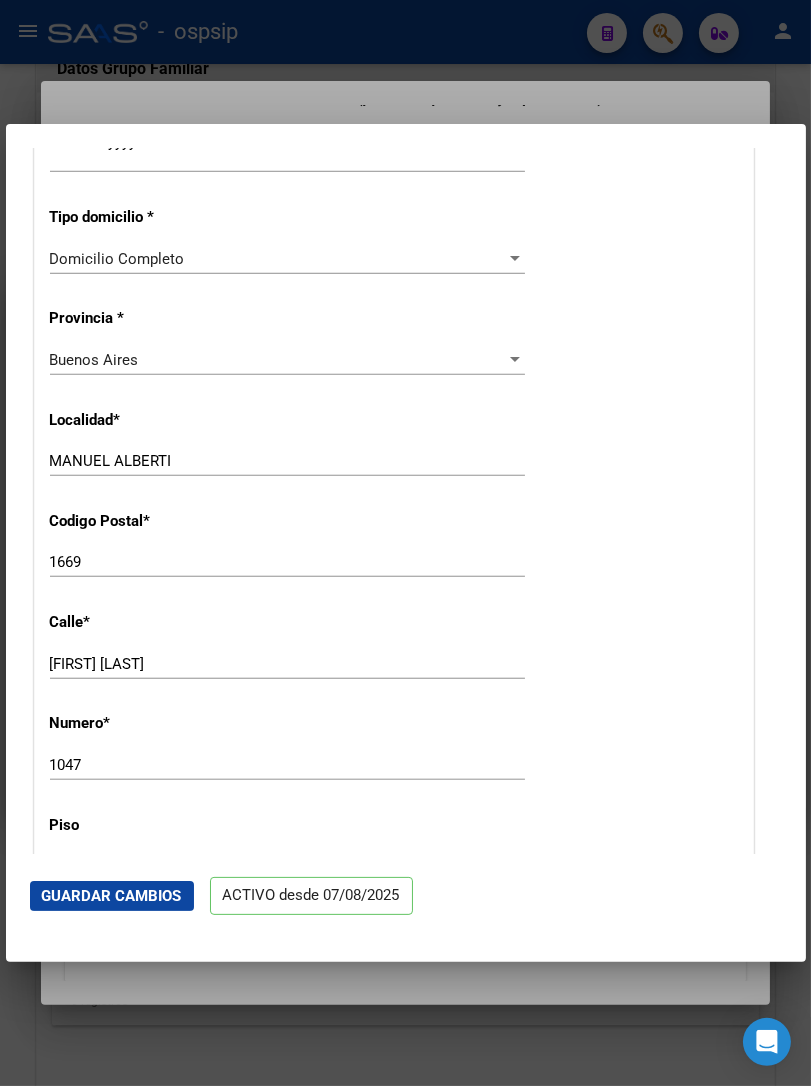 click at bounding box center (405, 543) 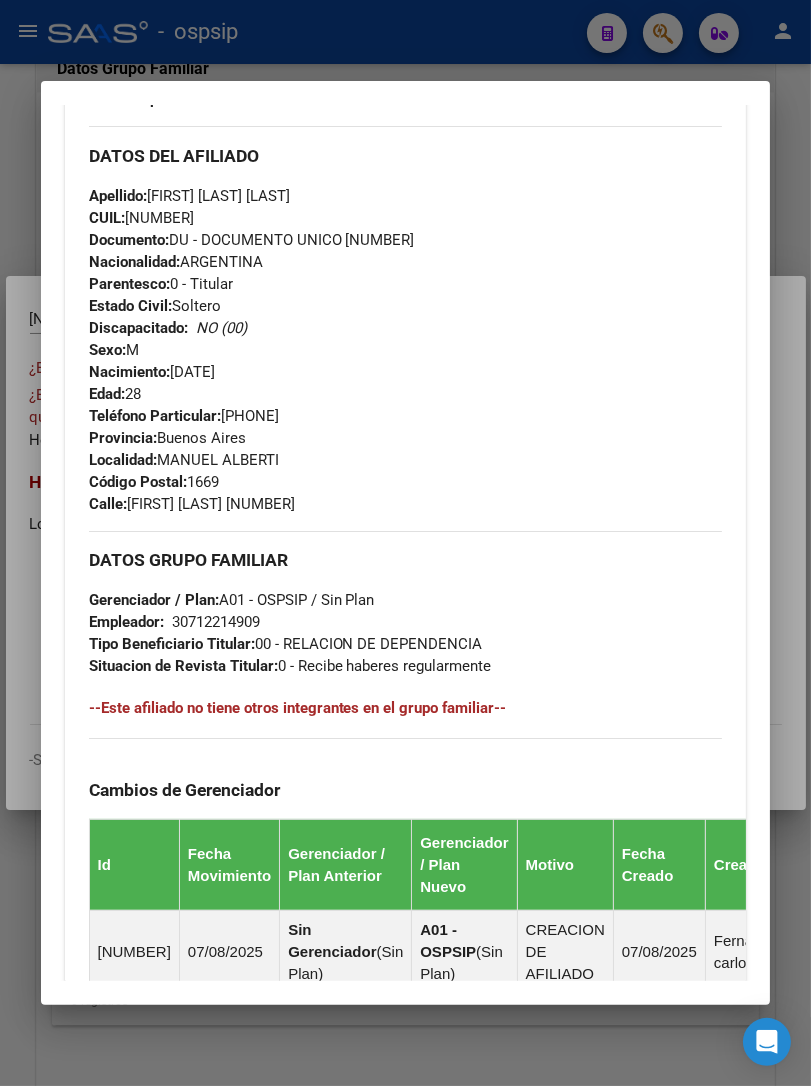 scroll, scrollTop: 673, scrollLeft: 0, axis: vertical 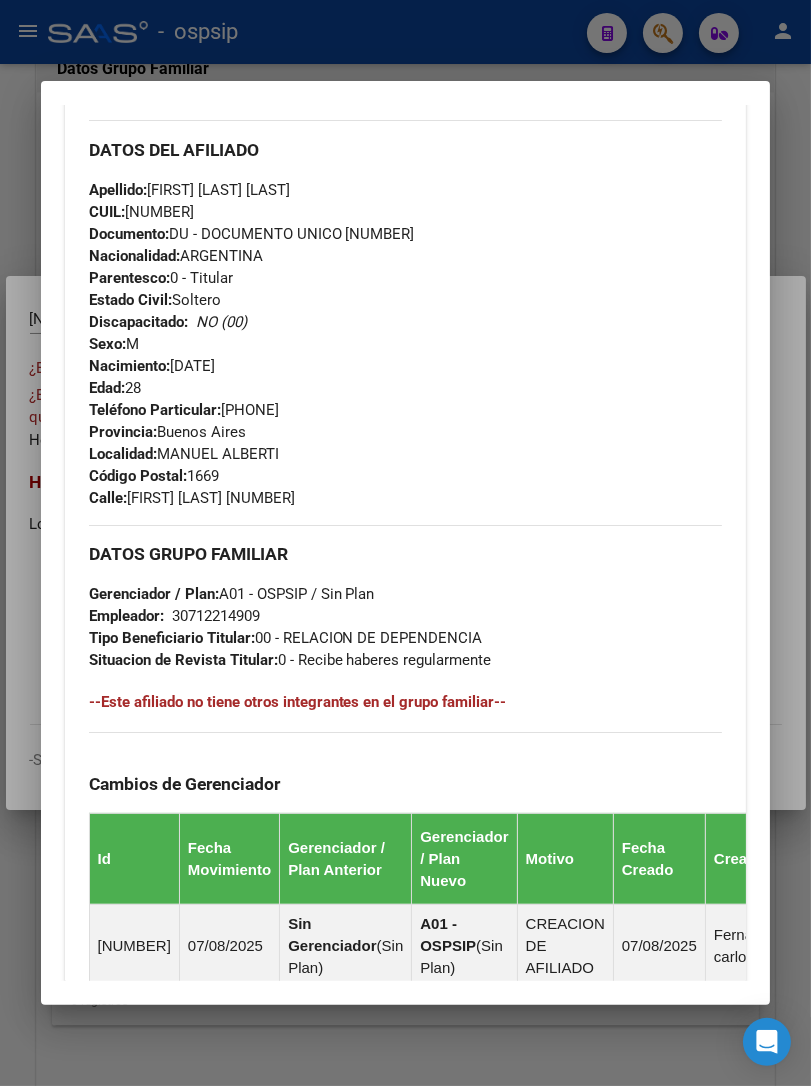 drag, startPoint x: 338, startPoint y: 231, endPoint x: 411, endPoint y: 228, distance: 73.061615 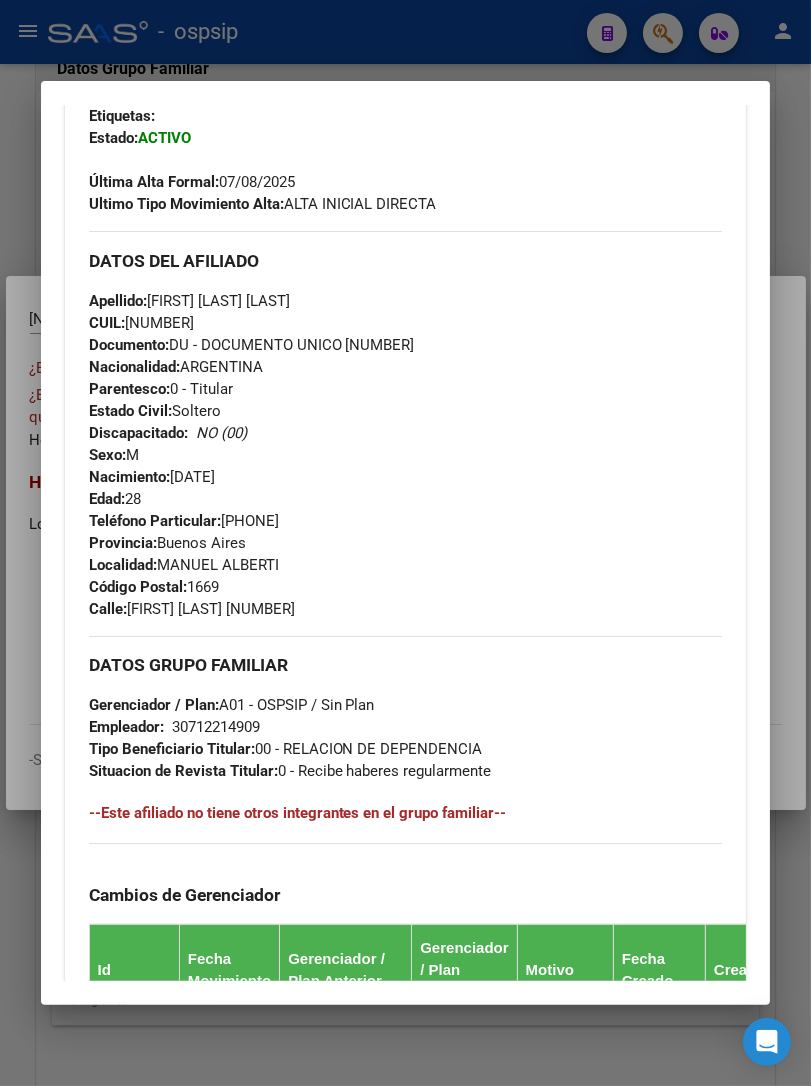 click at bounding box center [405, 543] 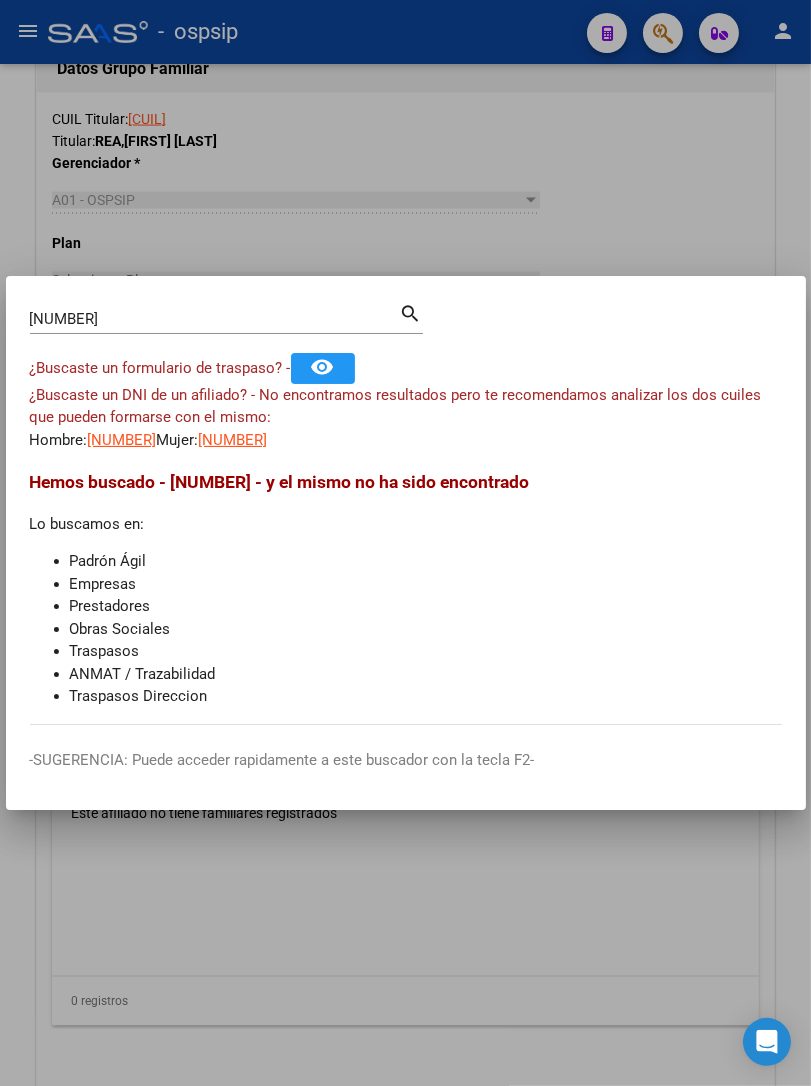 click on "[NUMBER]" at bounding box center [215, 319] 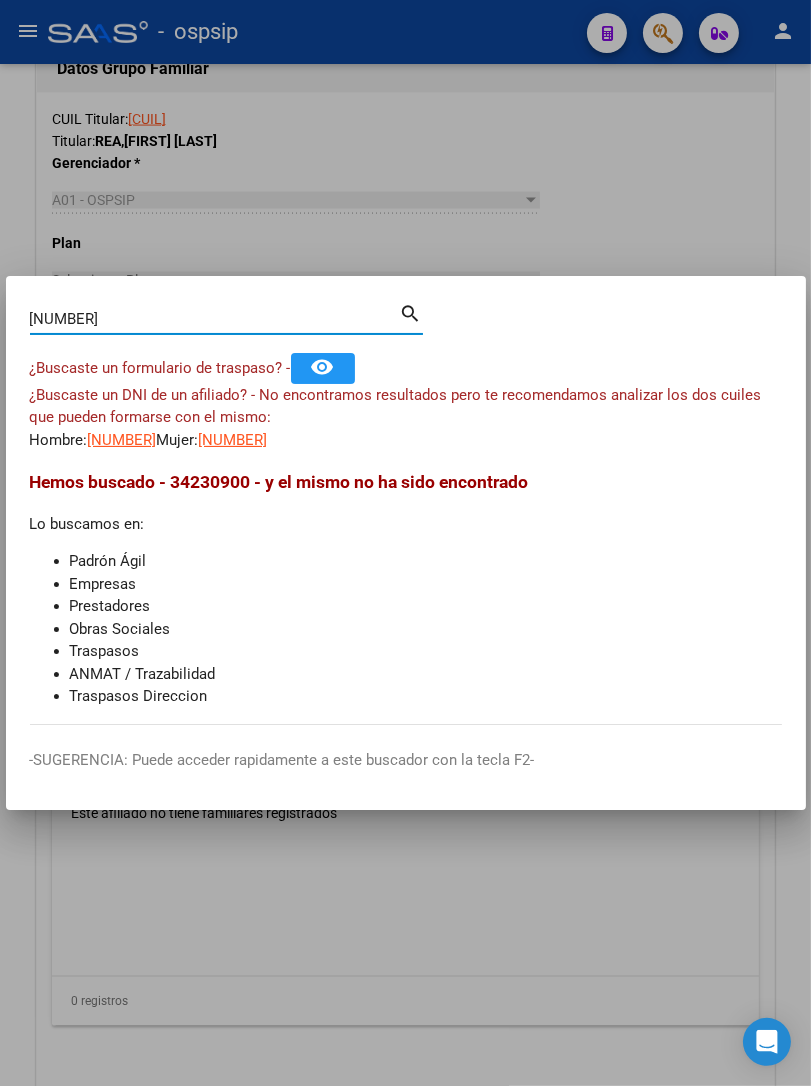 type on "[NUMBER]" 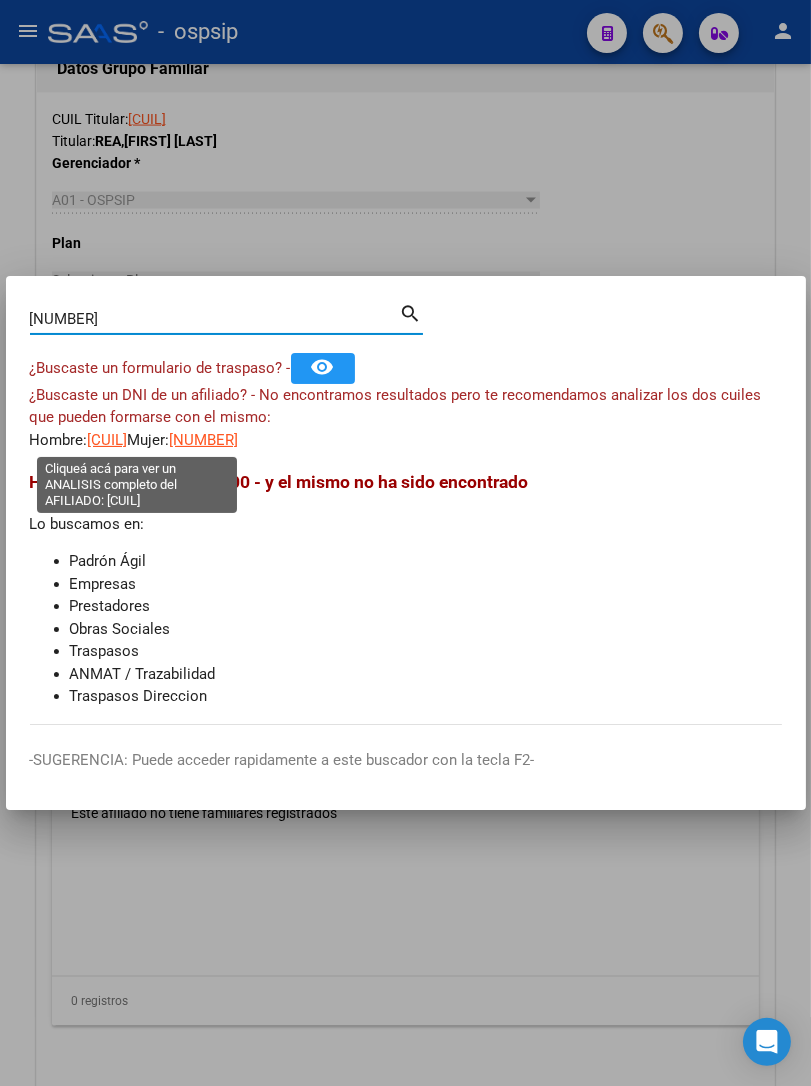 click on "[CUIL]" at bounding box center [108, 440] 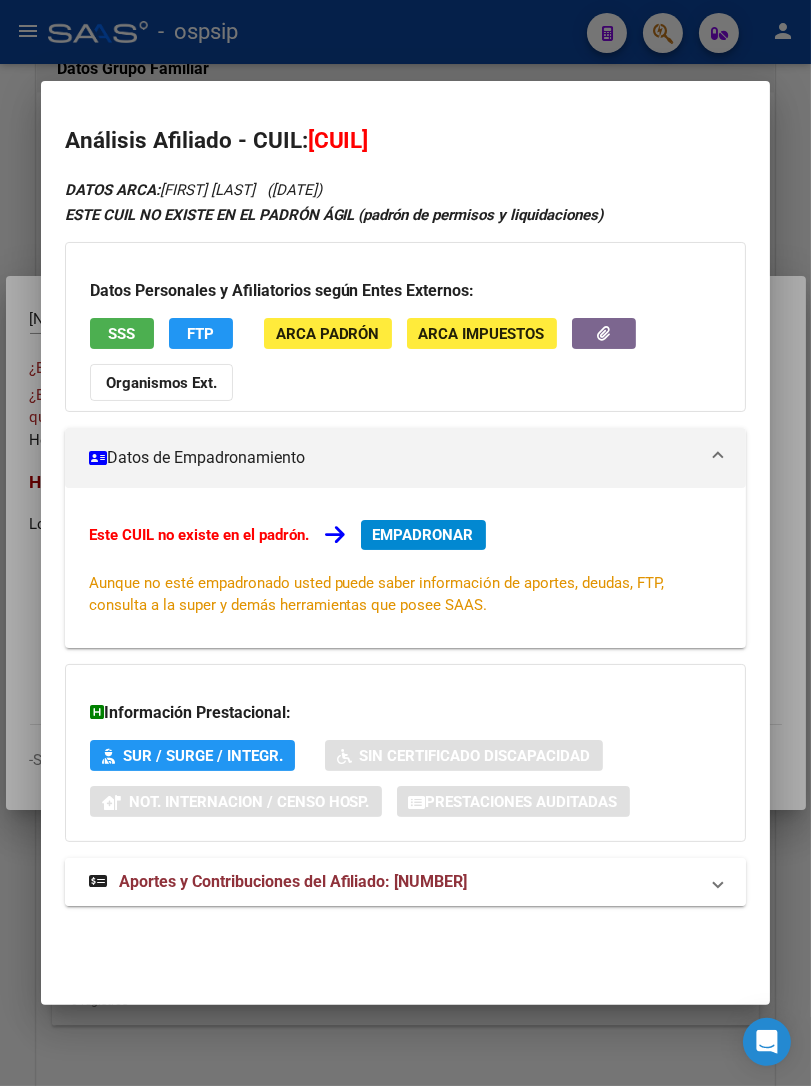 click on "Aportes y Contribuciones del Afiliado: [NUMBER]" at bounding box center (293, 881) 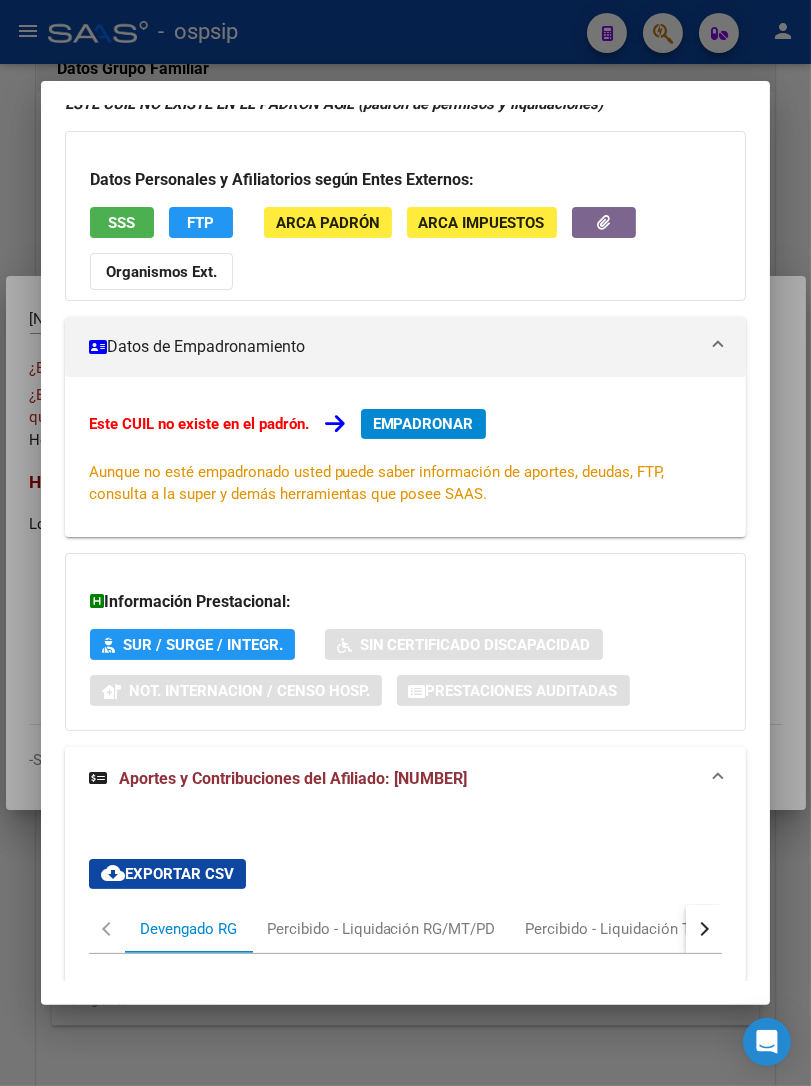 scroll, scrollTop: 0, scrollLeft: 0, axis: both 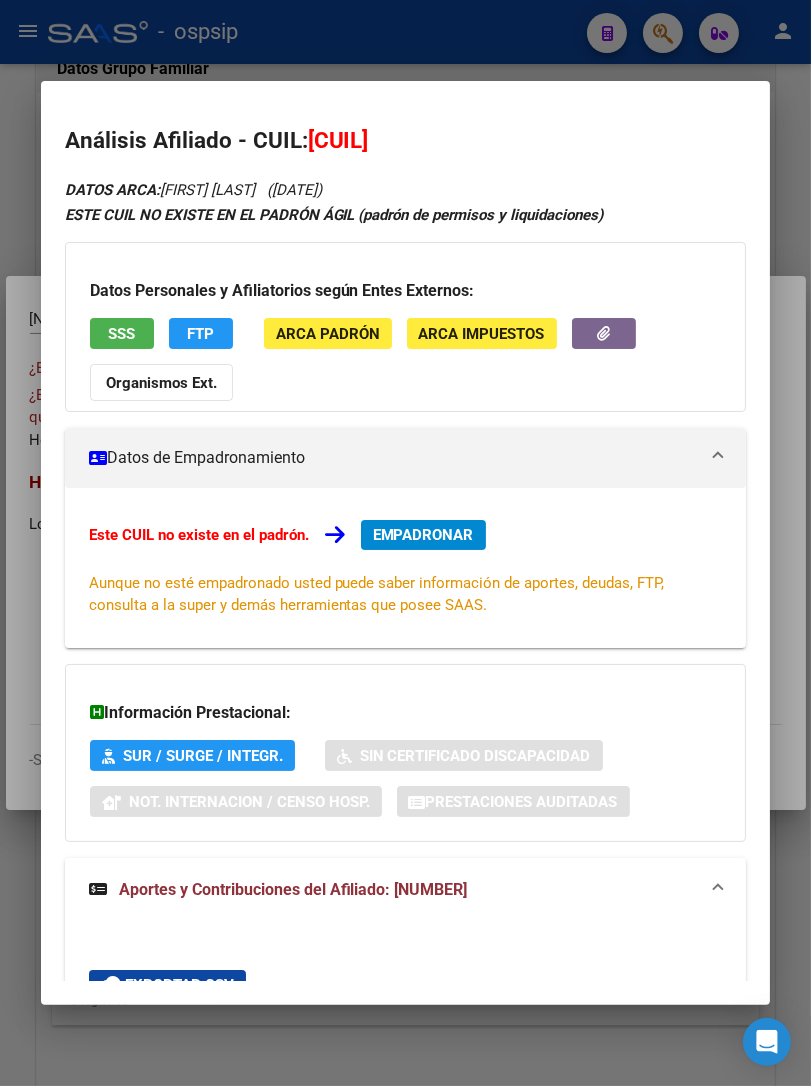 click on "EMPADRONAR" at bounding box center [423, 535] 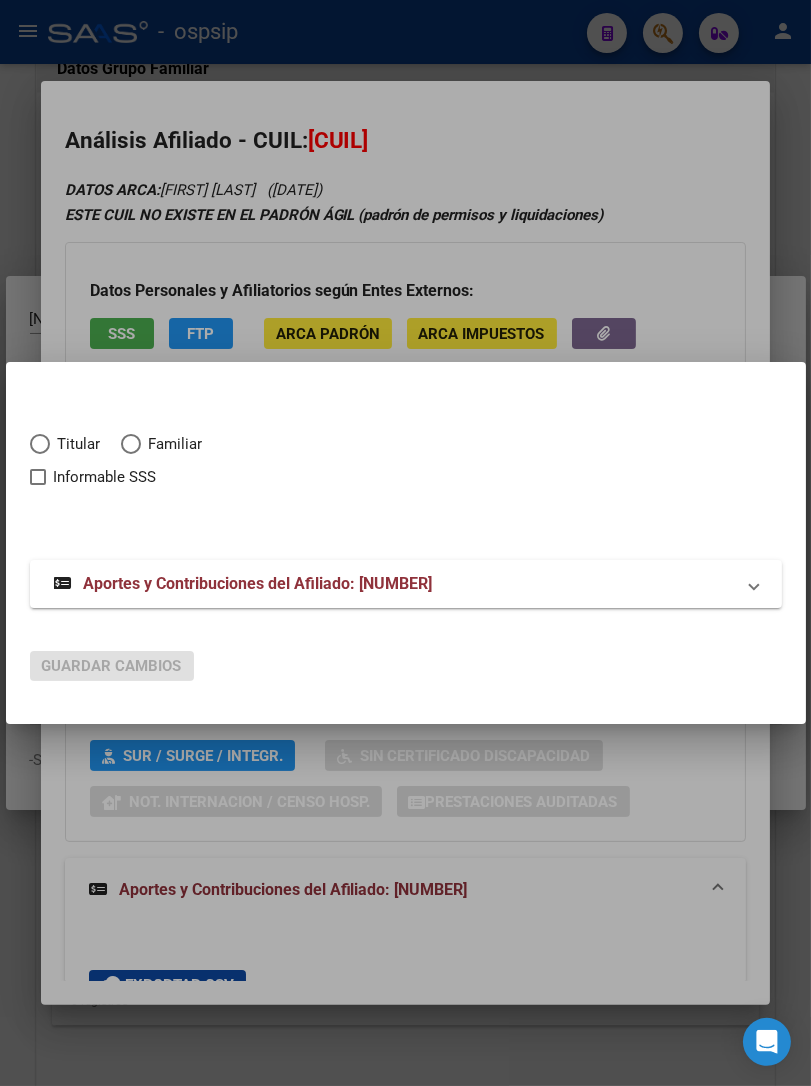 click at bounding box center [40, 444] 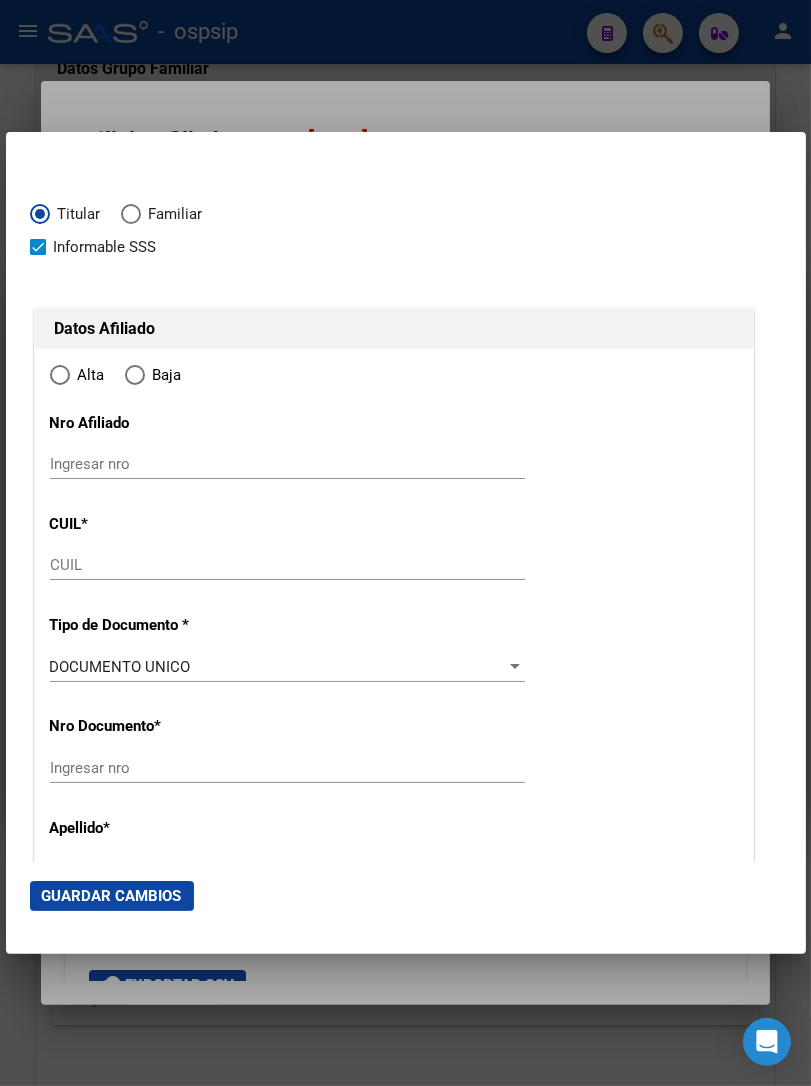type on "[CUIL]" 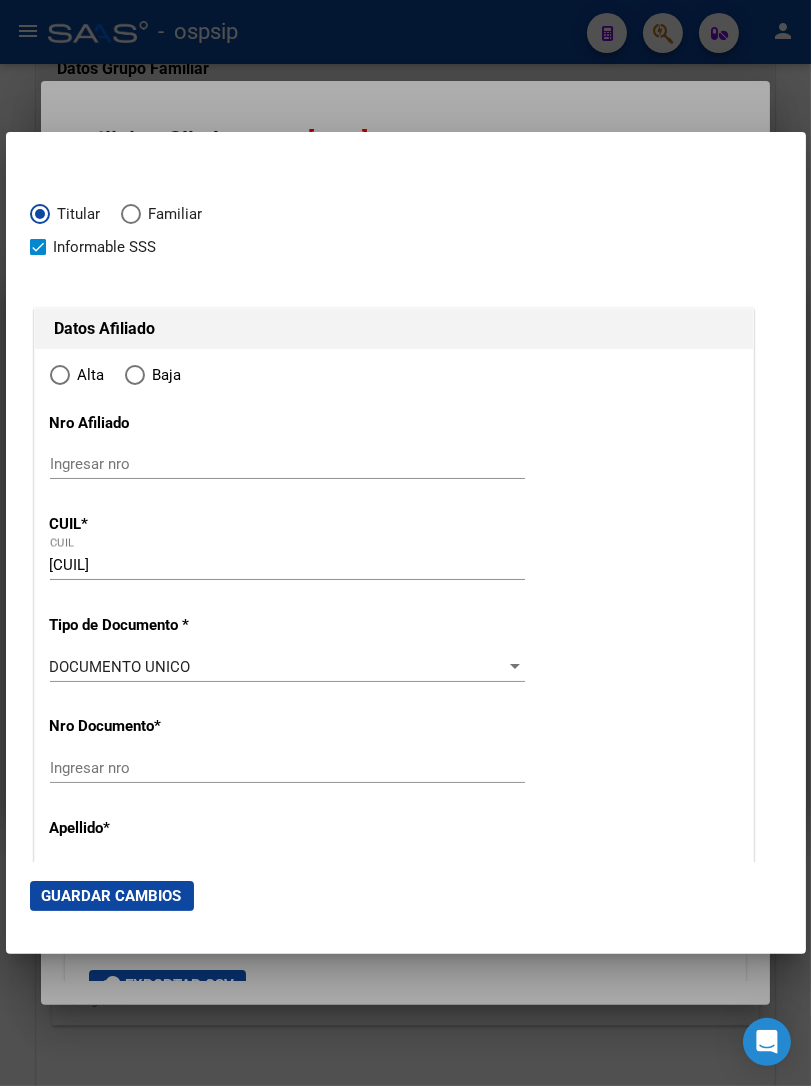 type on "[NUMBER]" 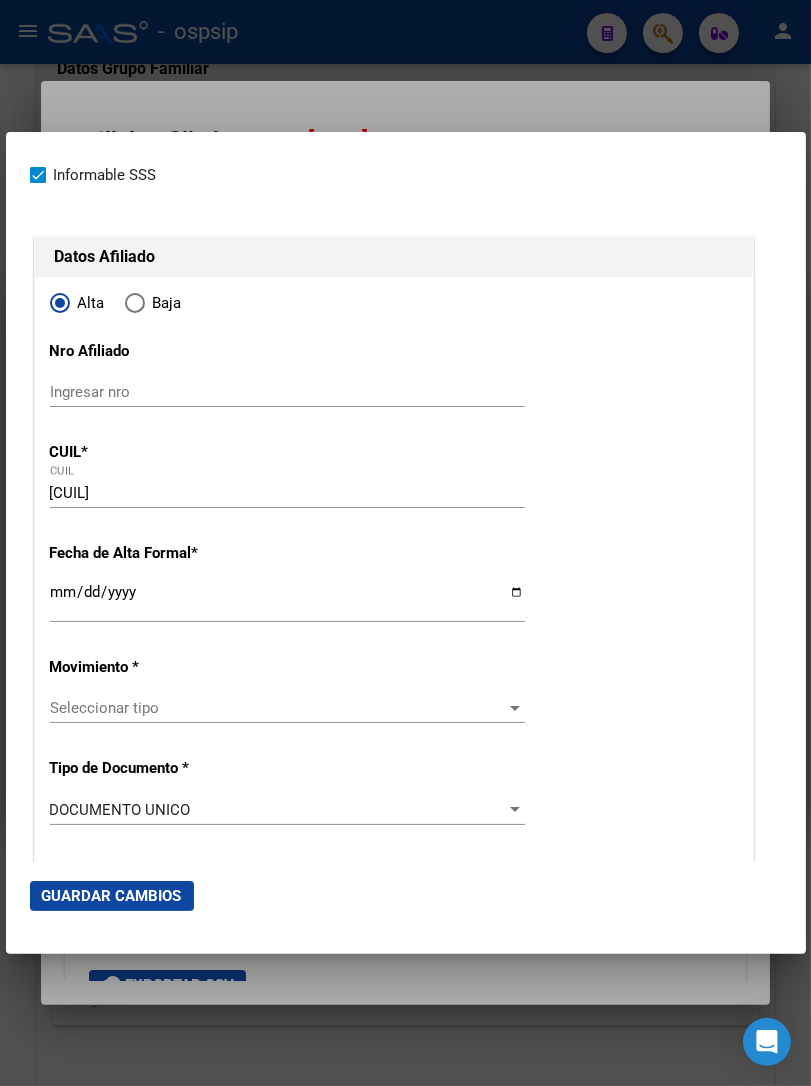 scroll, scrollTop: 111, scrollLeft: 0, axis: vertical 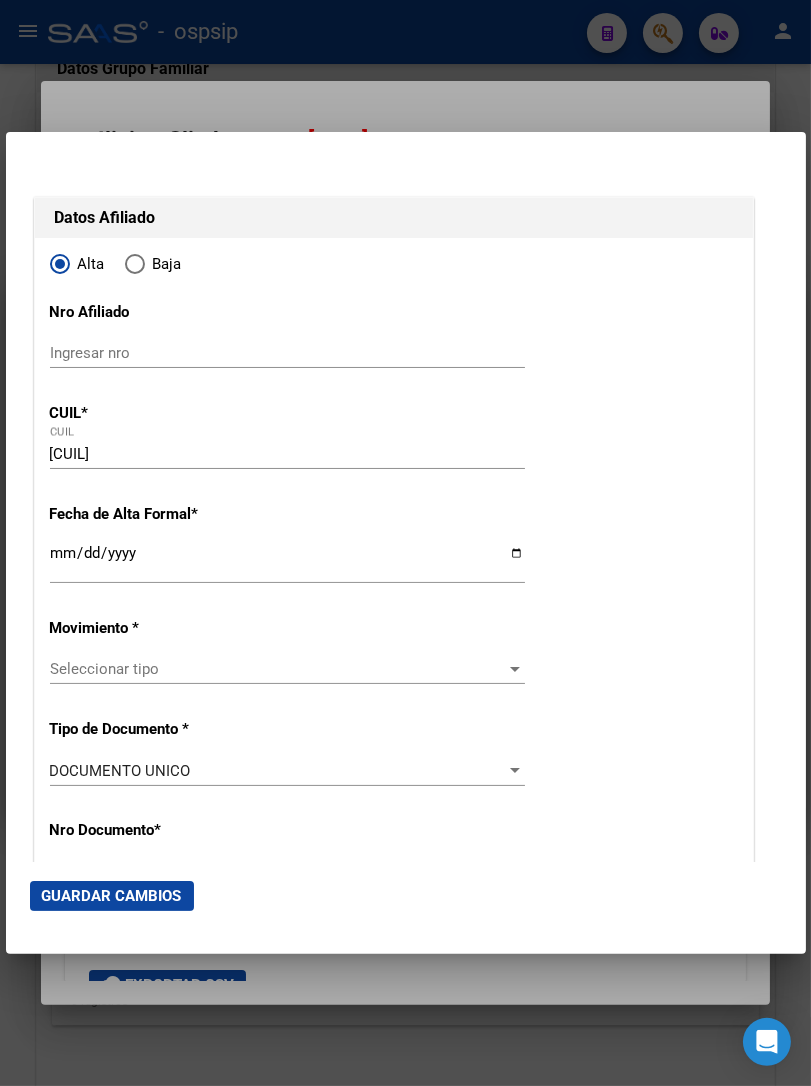 click on "Ingresar fecha" at bounding box center [287, 561] 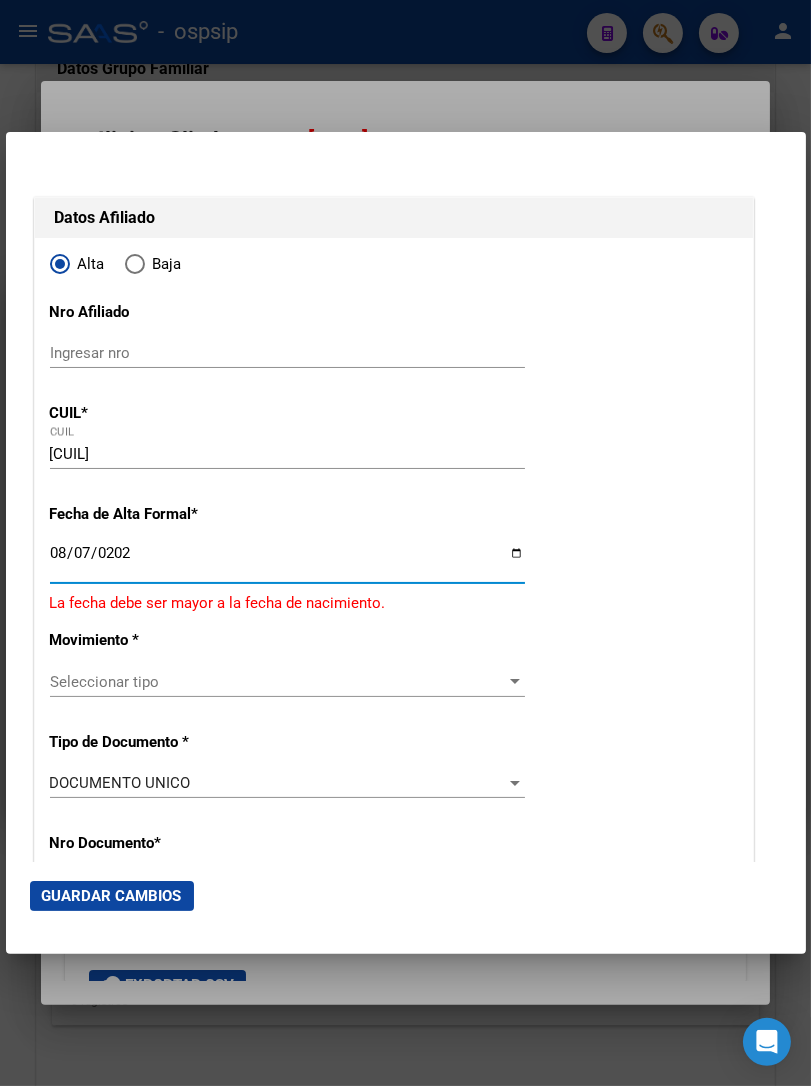type on "2025-08-07" 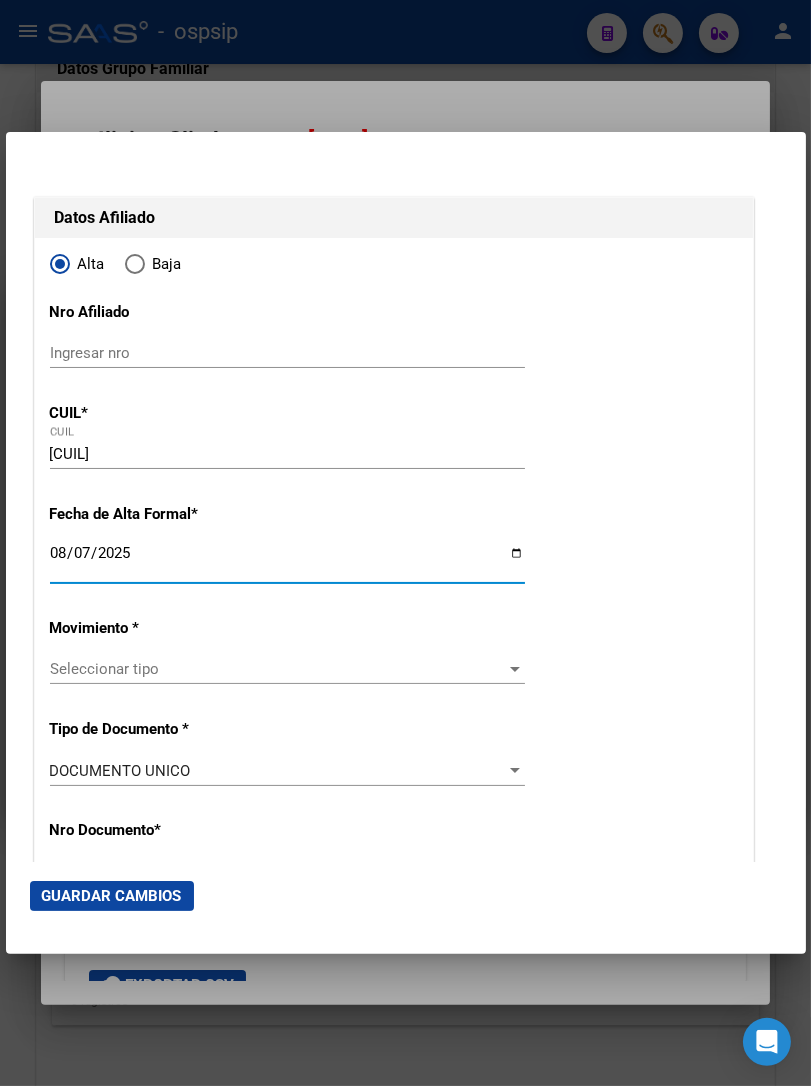 click on "Seleccionar tipo Seleccionar tipo" 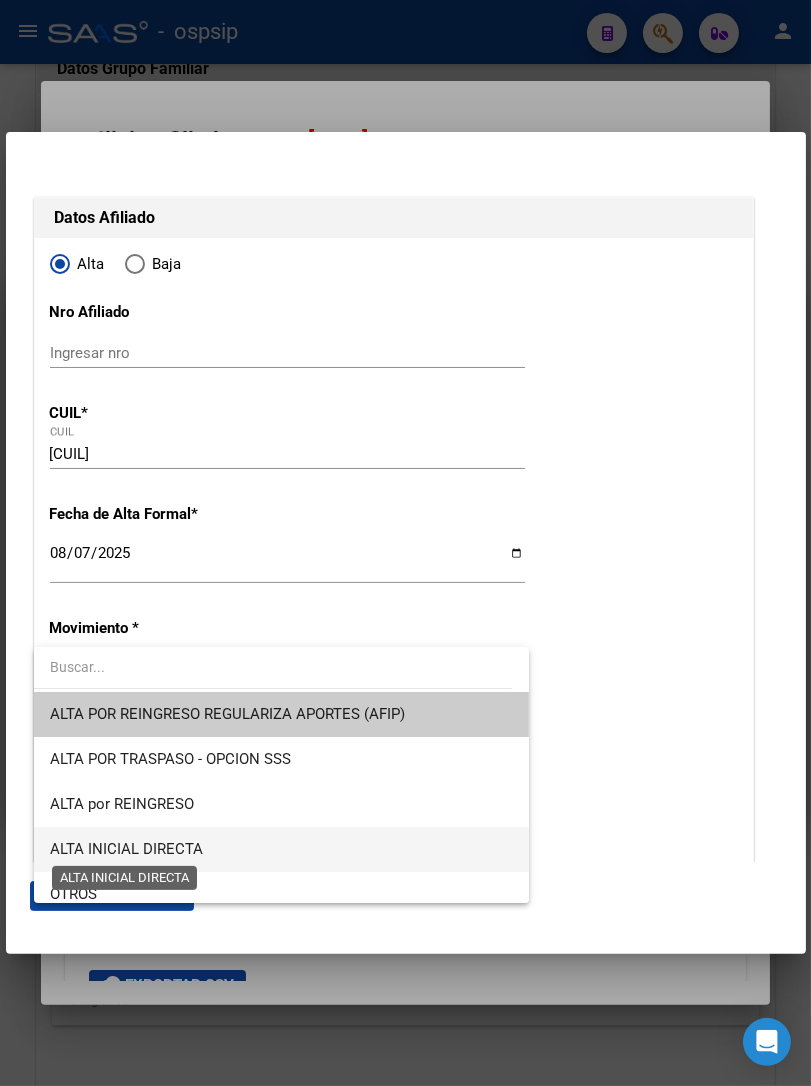 click on "ALTA INICIAL DIRECTA" at bounding box center (126, 849) 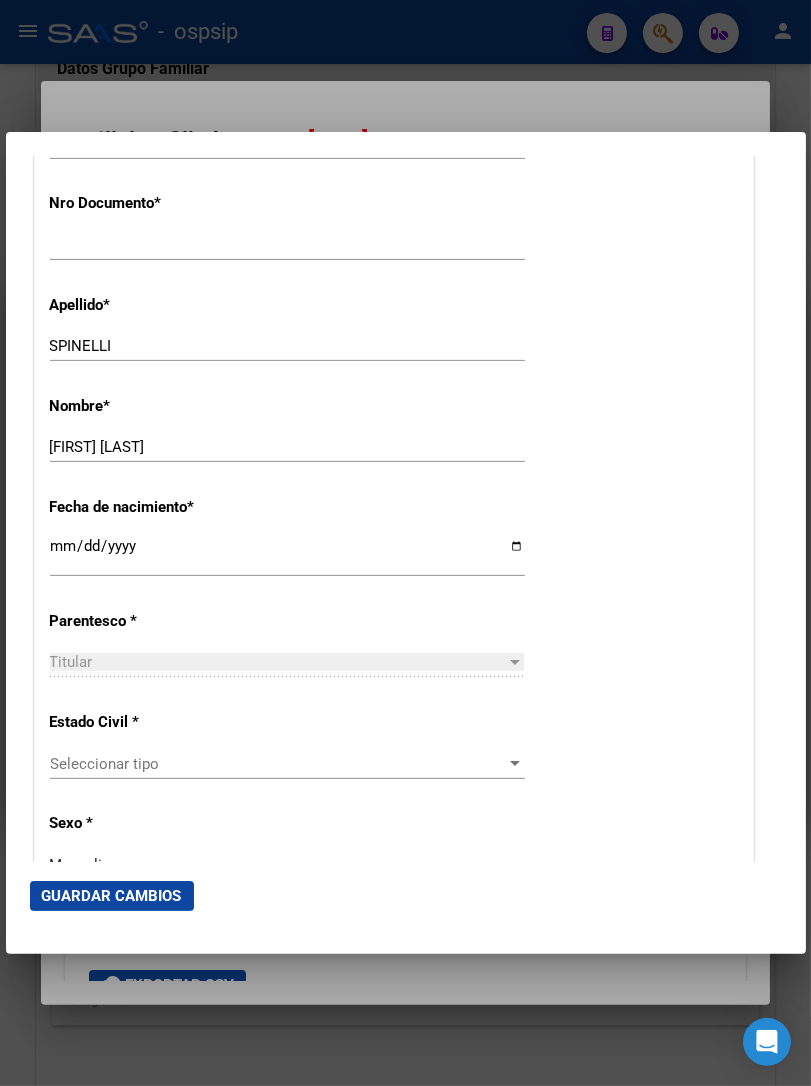 scroll, scrollTop: 777, scrollLeft: 0, axis: vertical 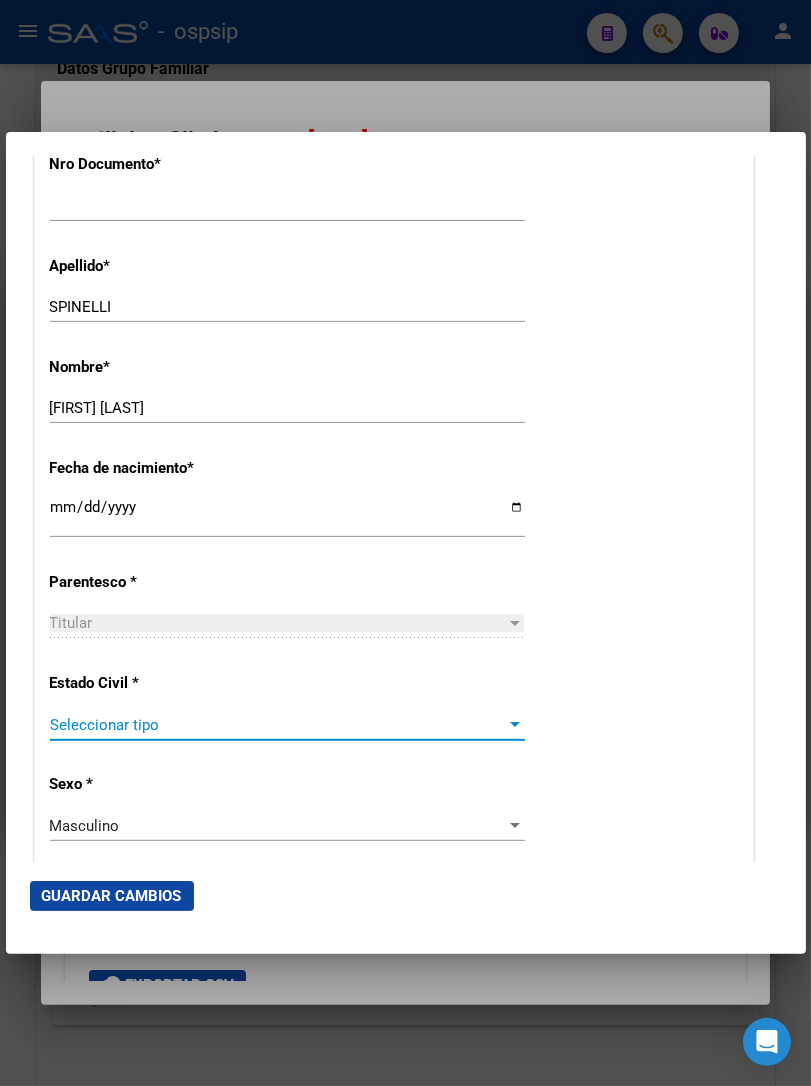 click on "Seleccionar tipo" at bounding box center (278, 725) 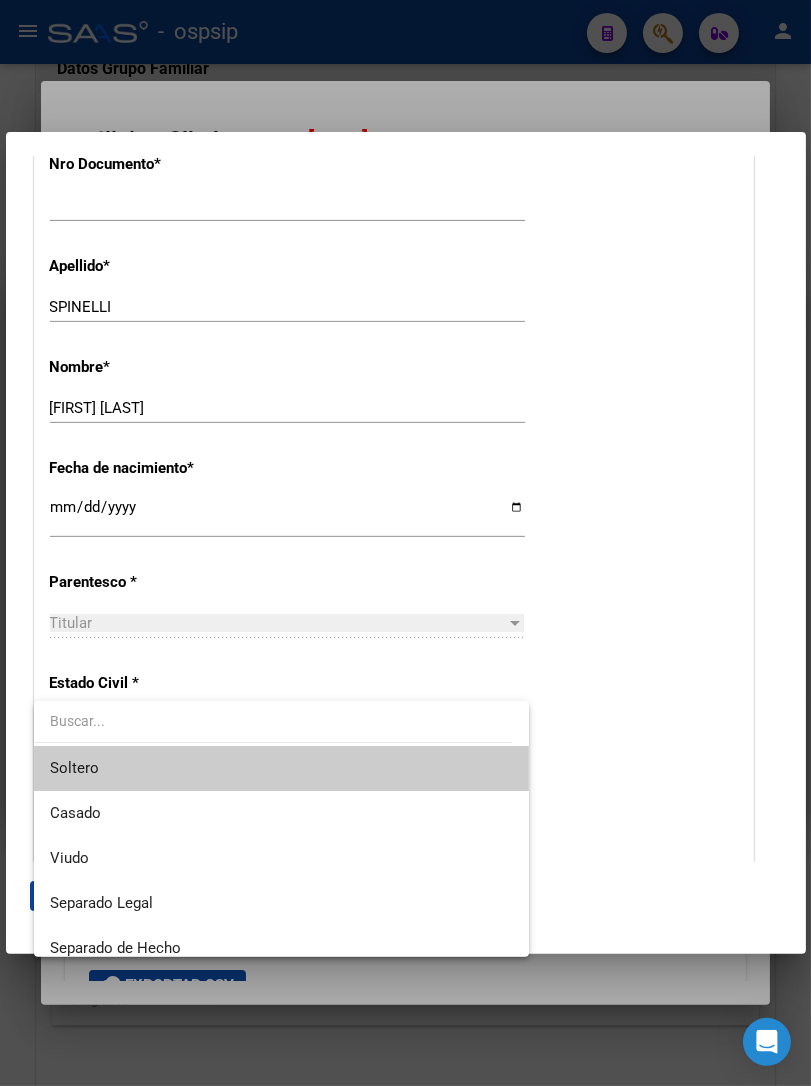 click on "Soltero" at bounding box center (281, 768) 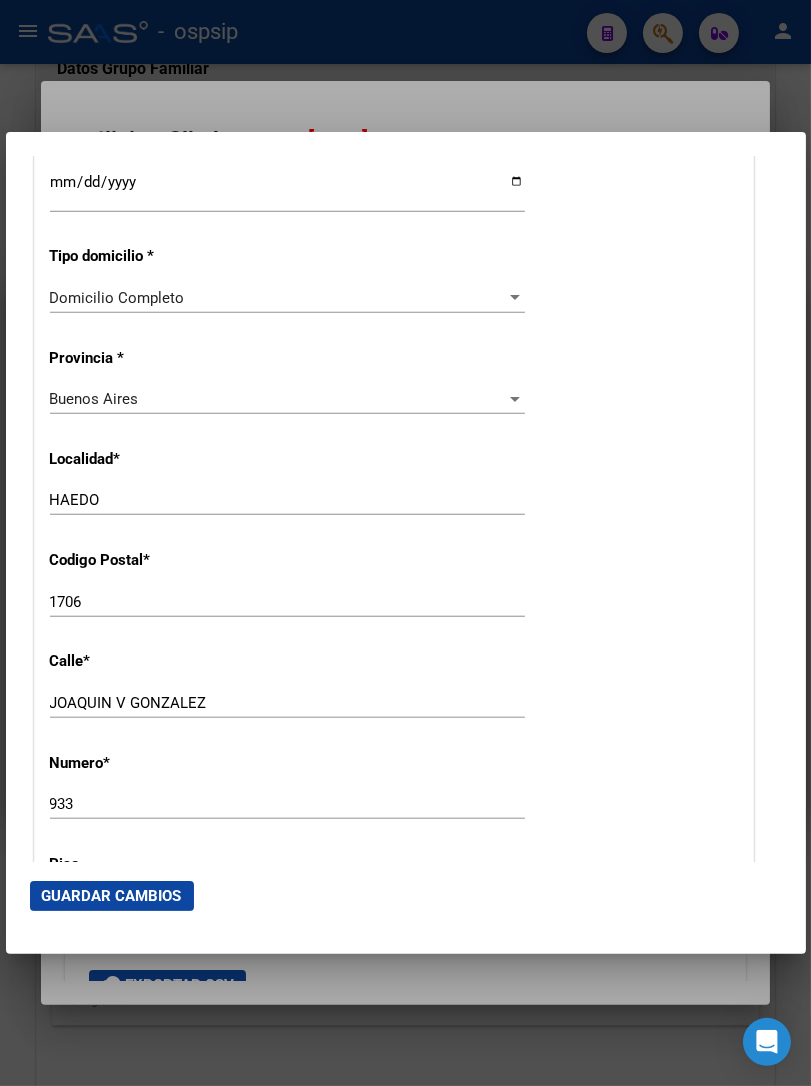 scroll, scrollTop: 1777, scrollLeft: 0, axis: vertical 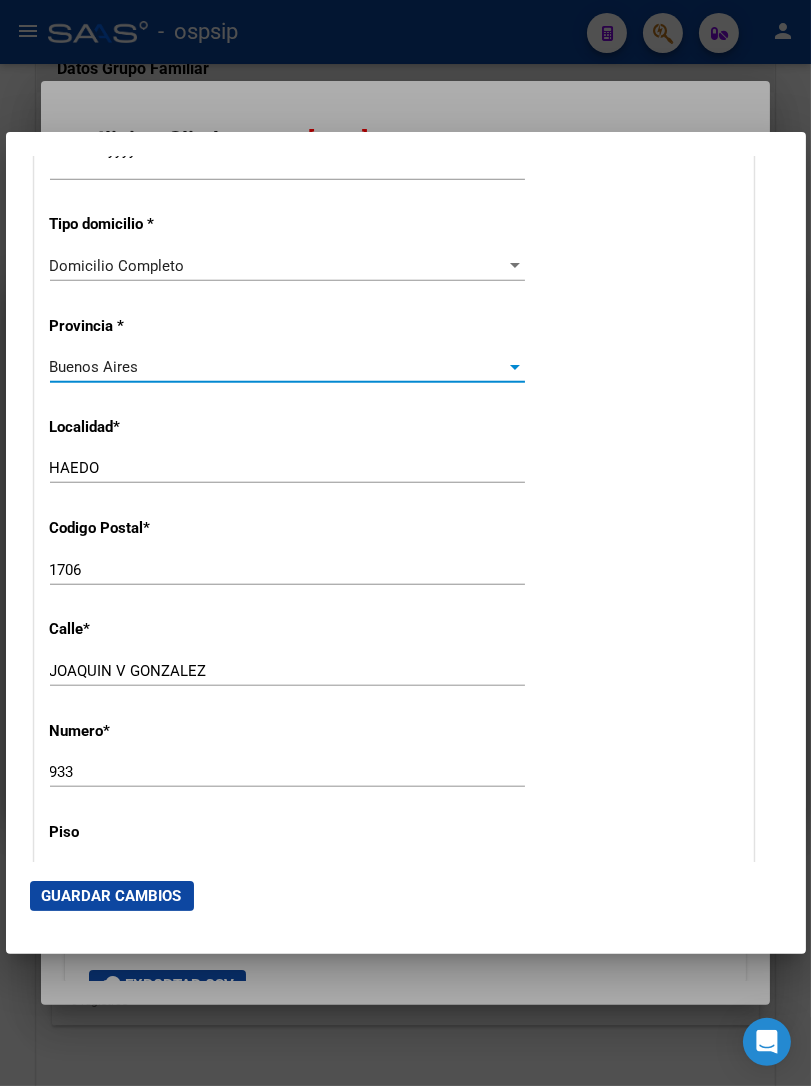 click on "Buenos Aires" at bounding box center (278, 367) 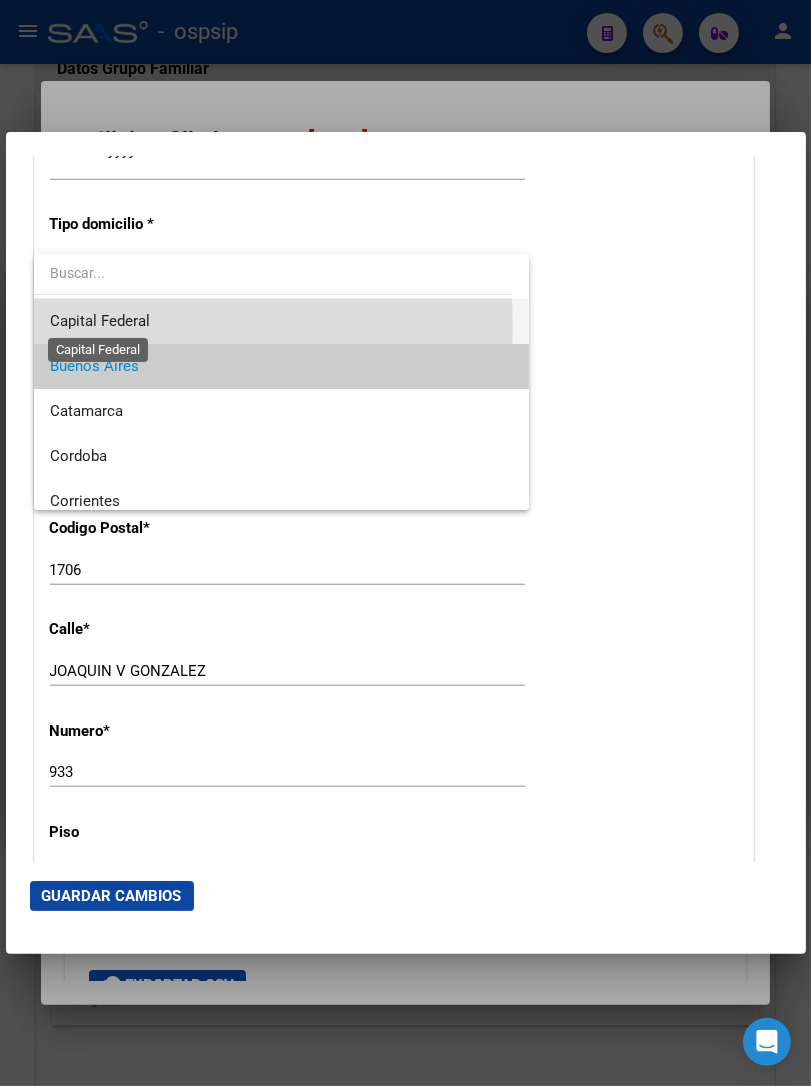 click on "Capital Federal" at bounding box center (100, 321) 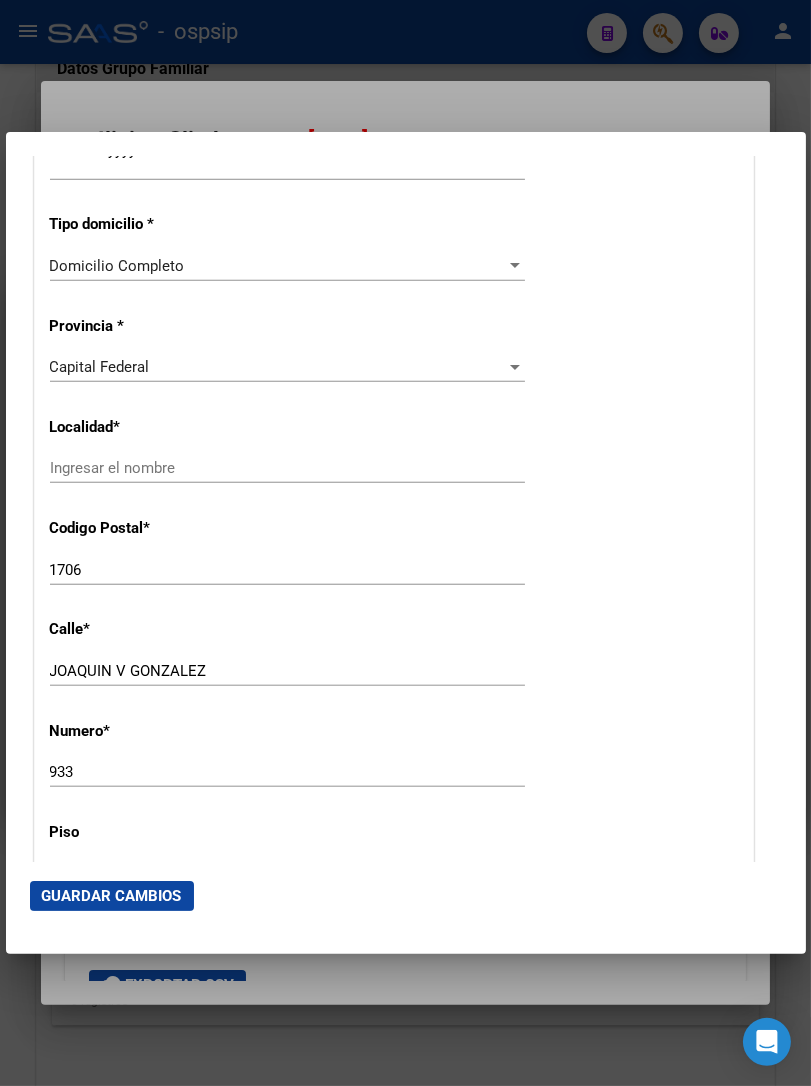 click on "[FIRST] [LAST] [LAST] Ingresar calle" 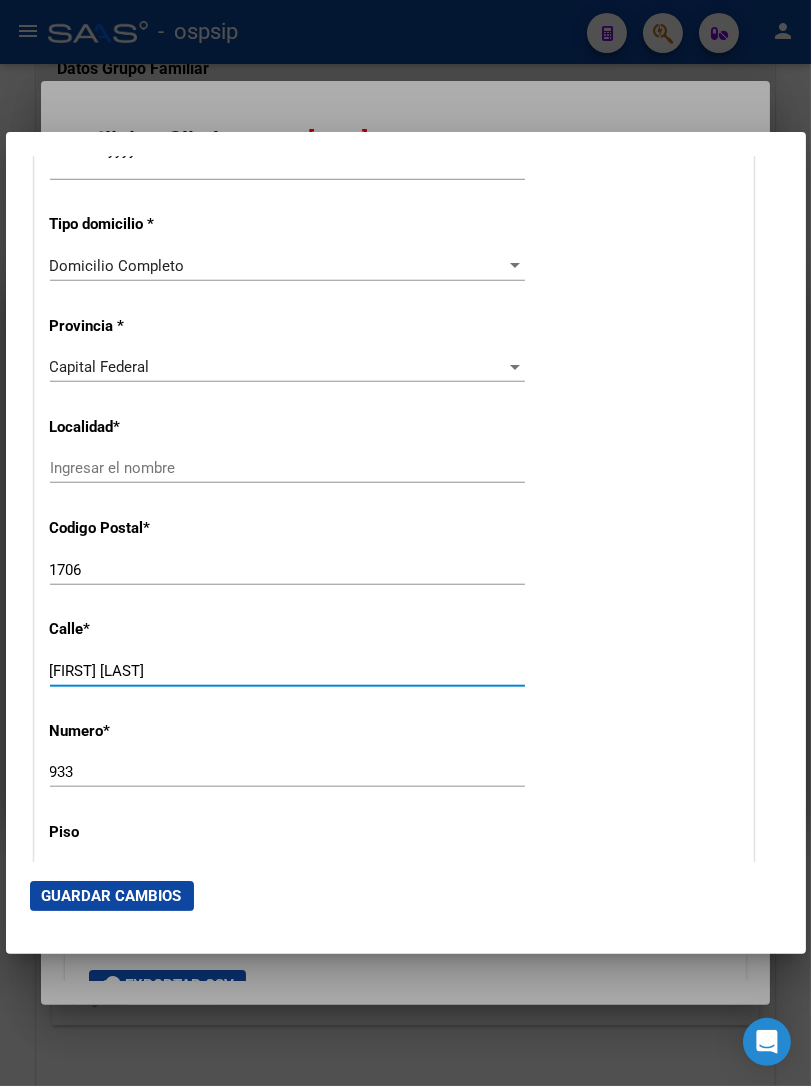 type on "J" 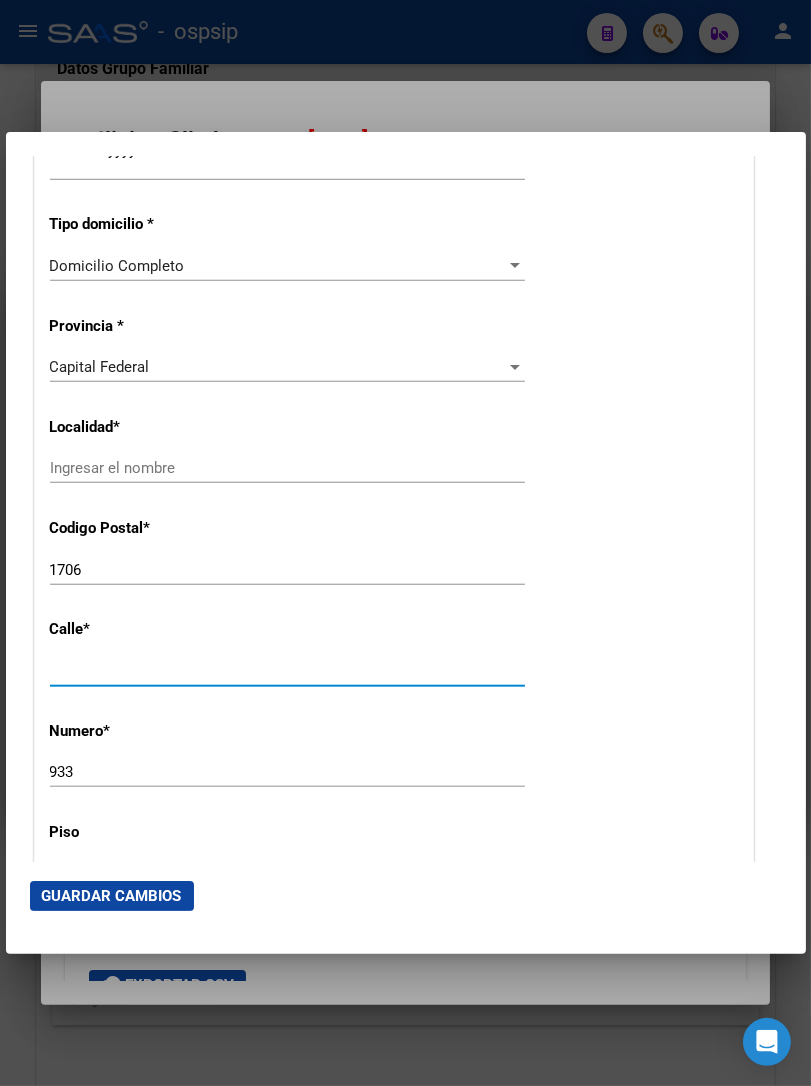 type on "s" 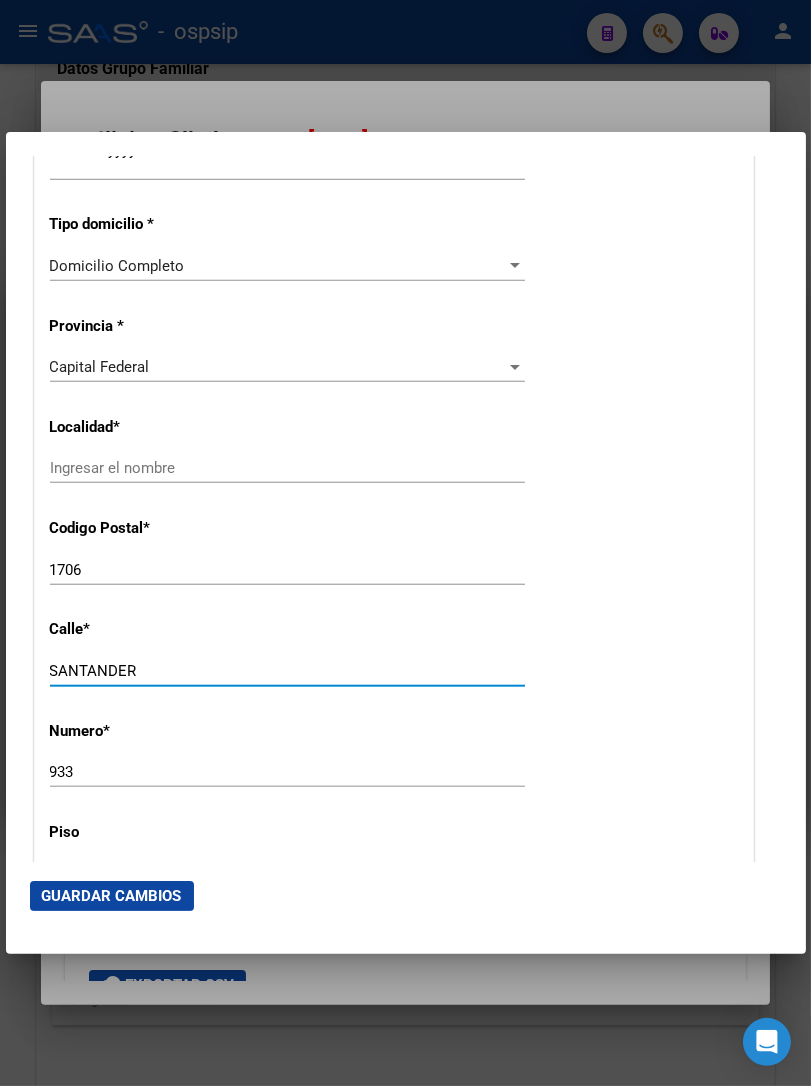 type on "SANTANDER" 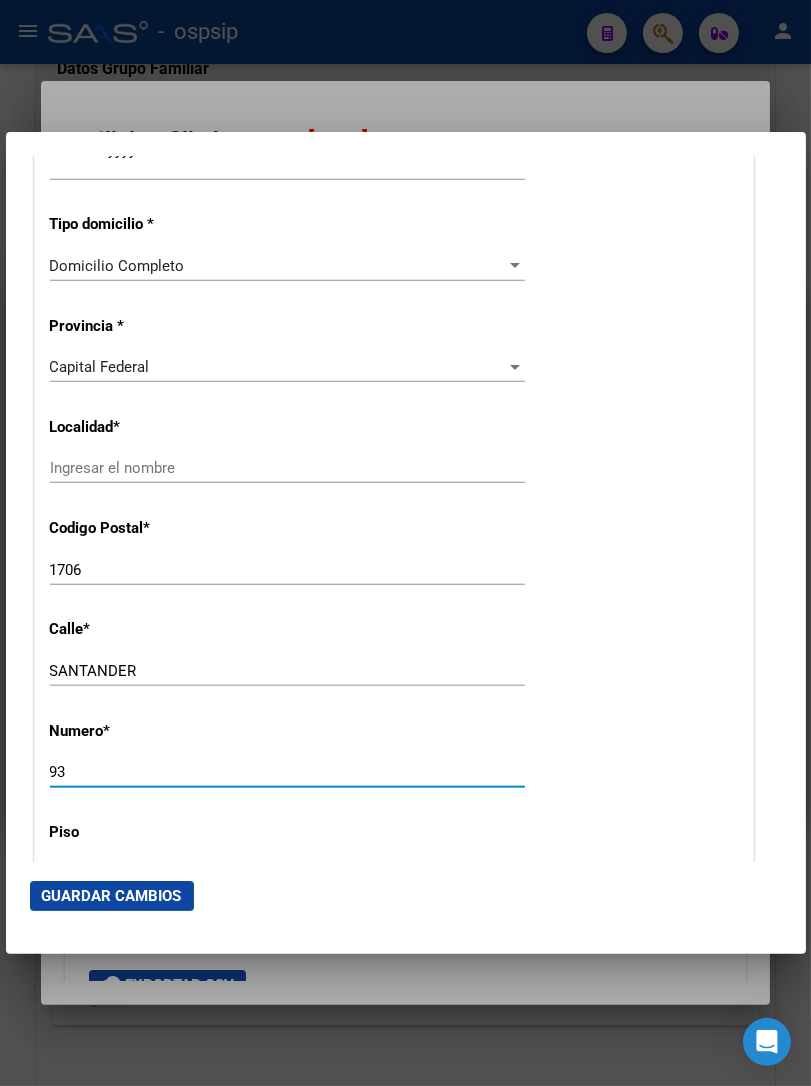 type on "9" 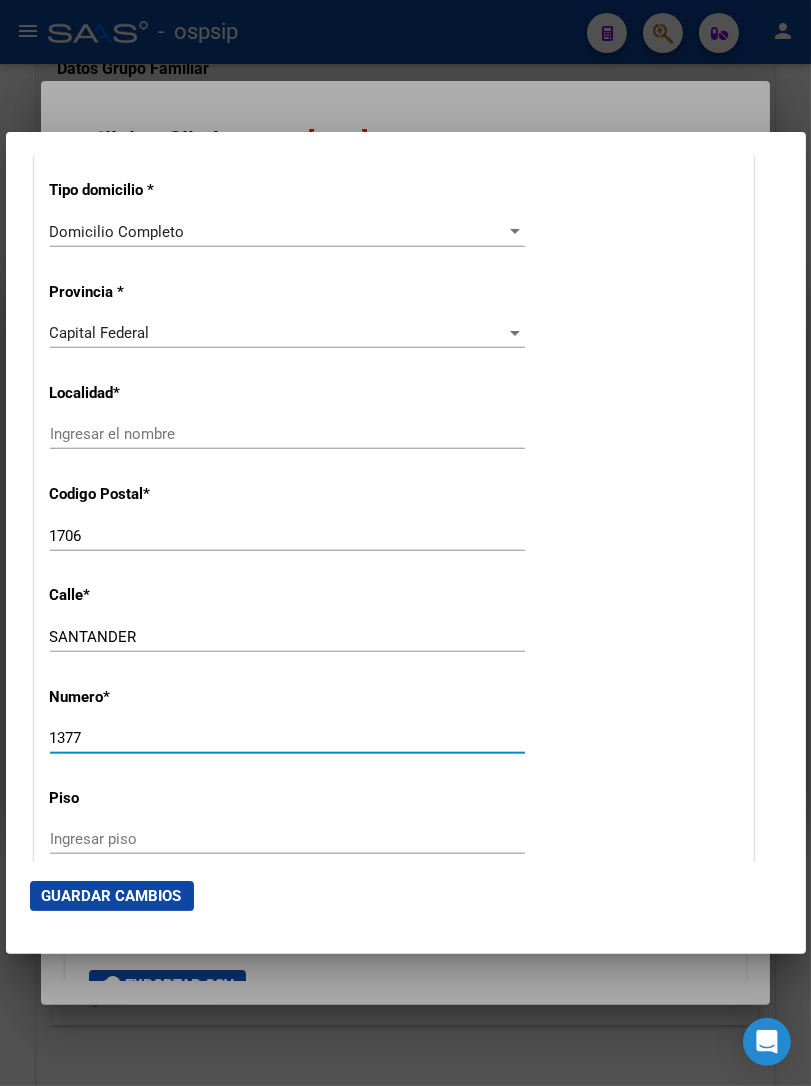 scroll, scrollTop: 1777, scrollLeft: 0, axis: vertical 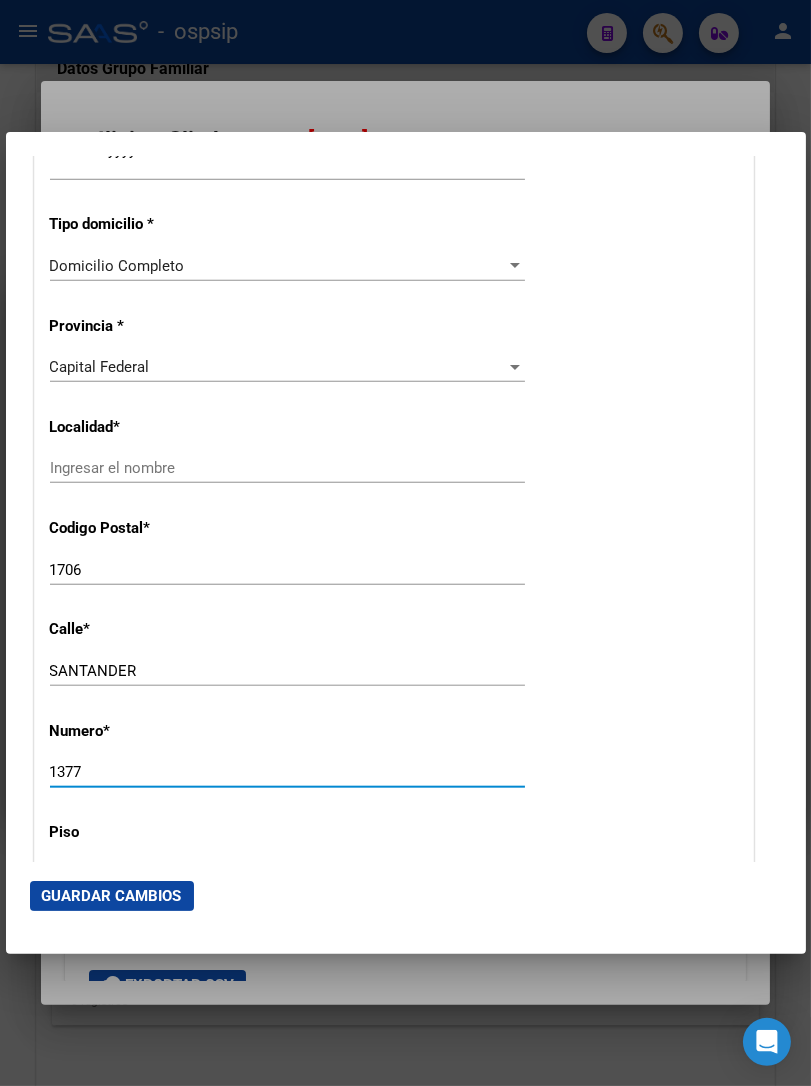 type on "1377" 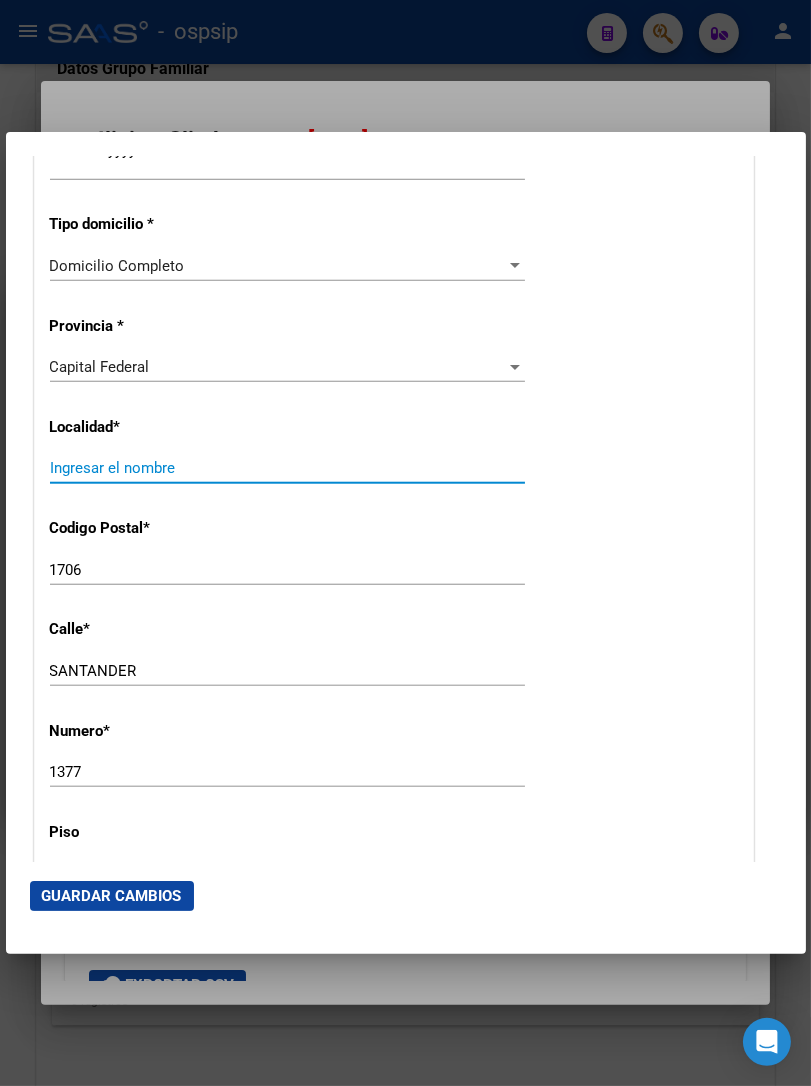 click on "Ingresar el nombre" at bounding box center (287, 468) 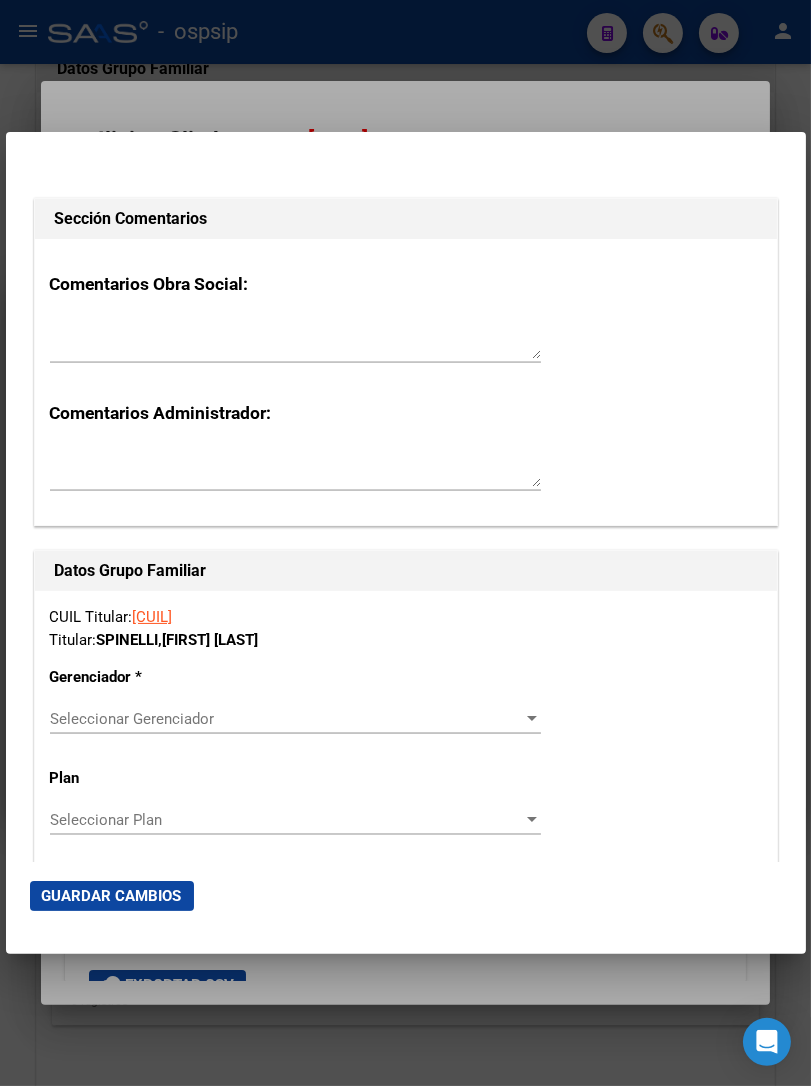 scroll, scrollTop: 3111, scrollLeft: 0, axis: vertical 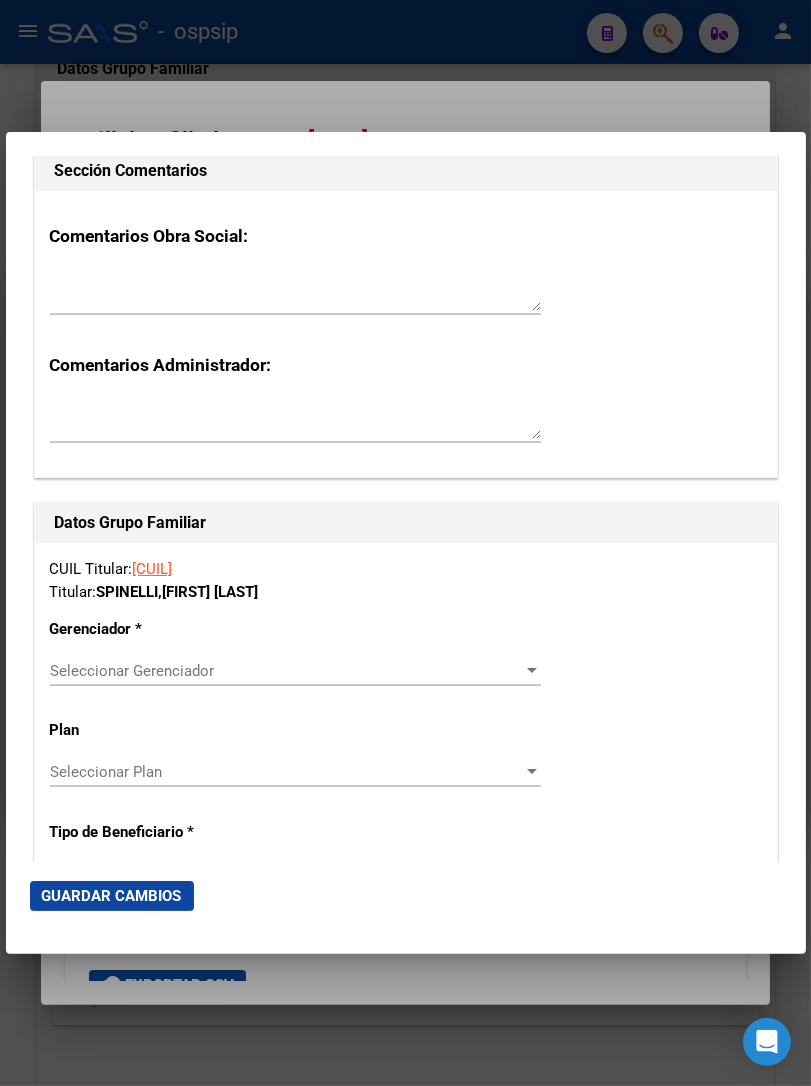 type on "PARQUE CHACABUCO" 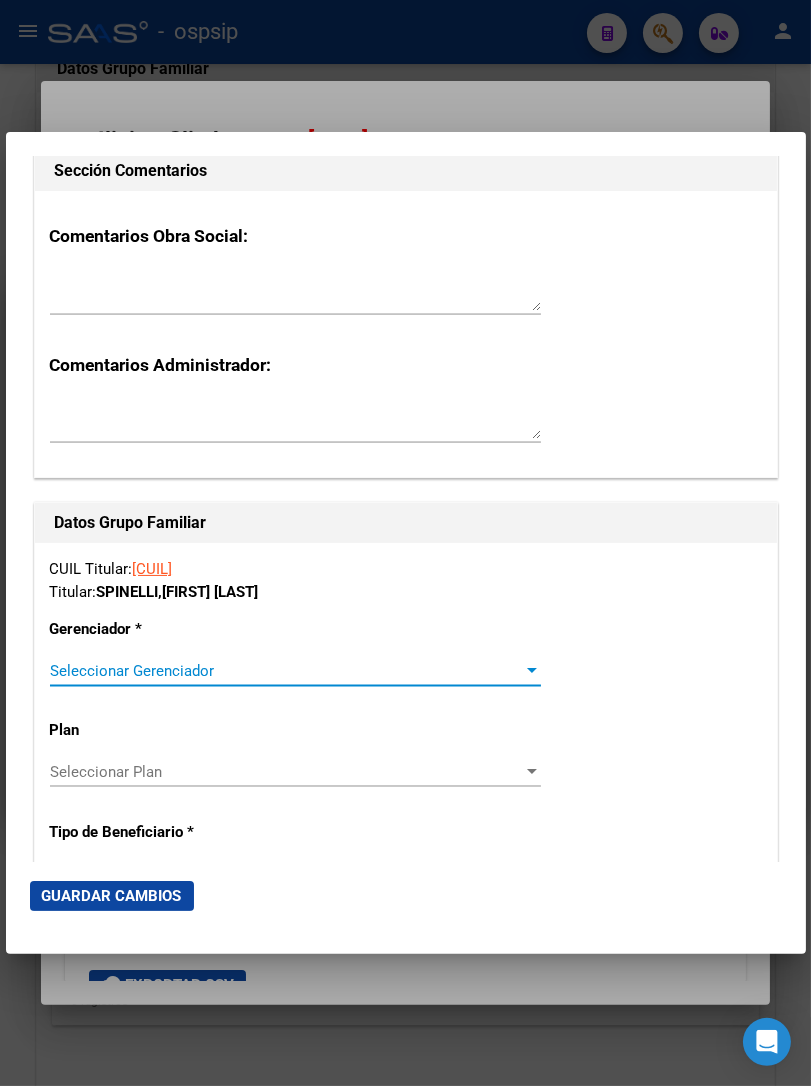 click on "Seleccionar Gerenciador" at bounding box center (286, 671) 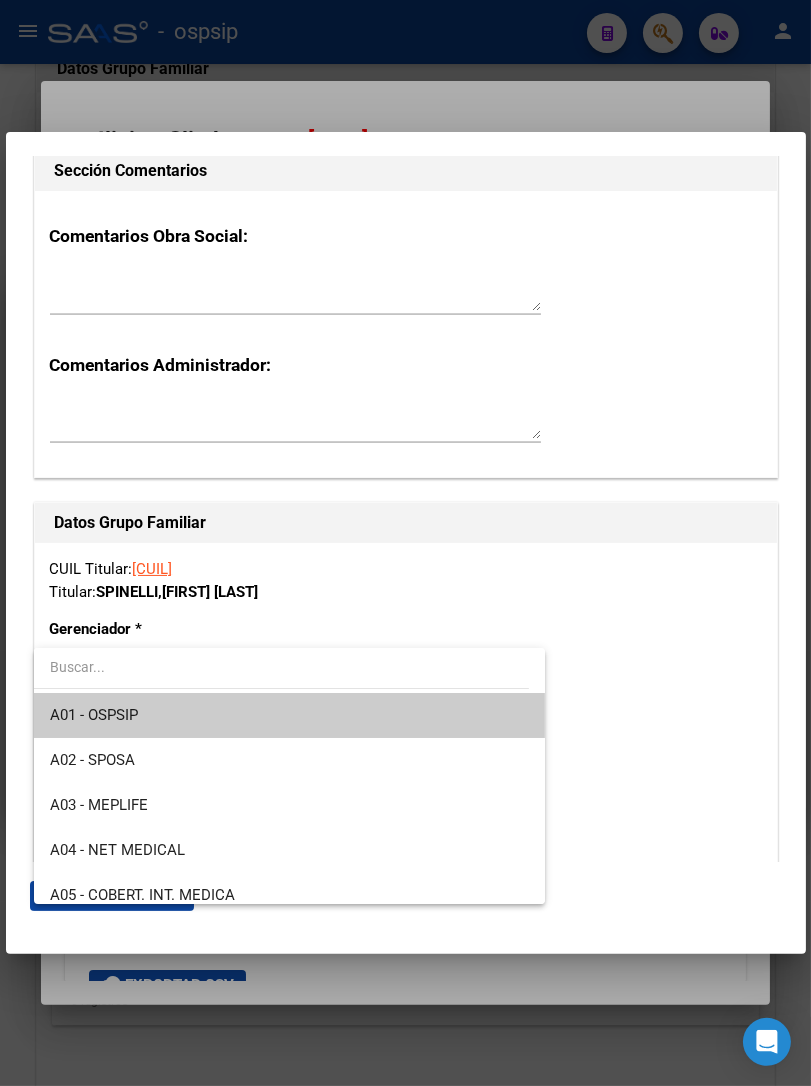 click on "A01 - OSPSIP" at bounding box center [290, 715] 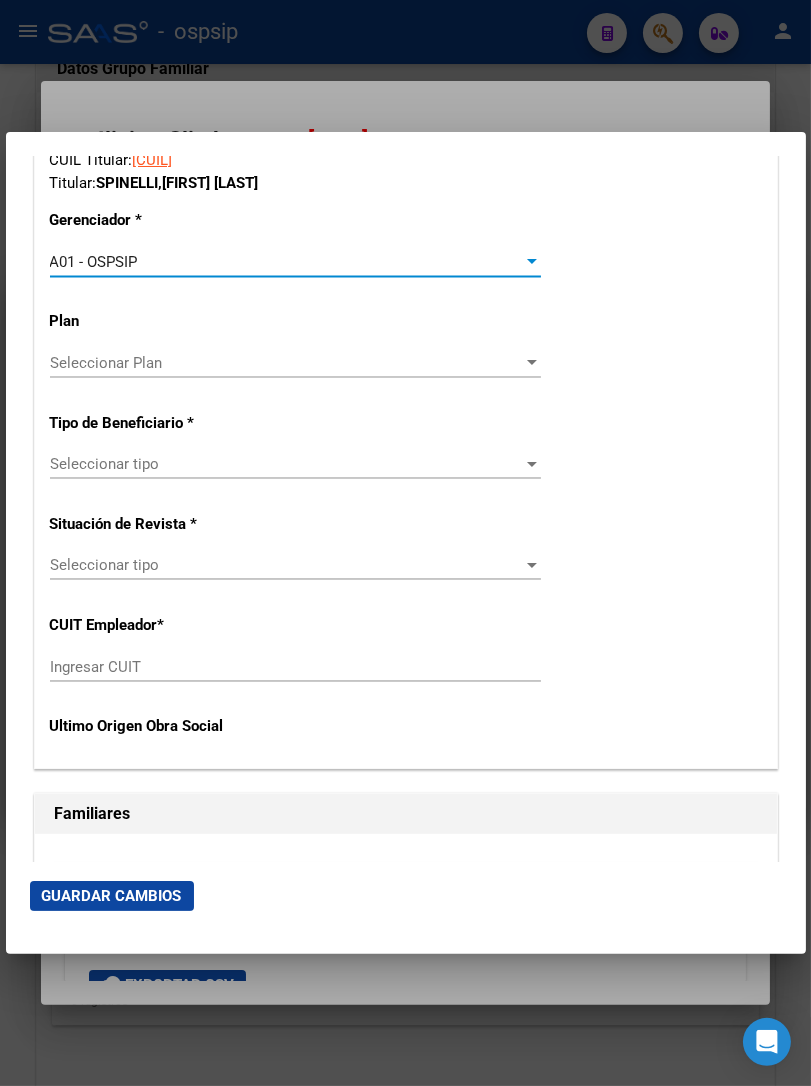 scroll, scrollTop: 3555, scrollLeft: 0, axis: vertical 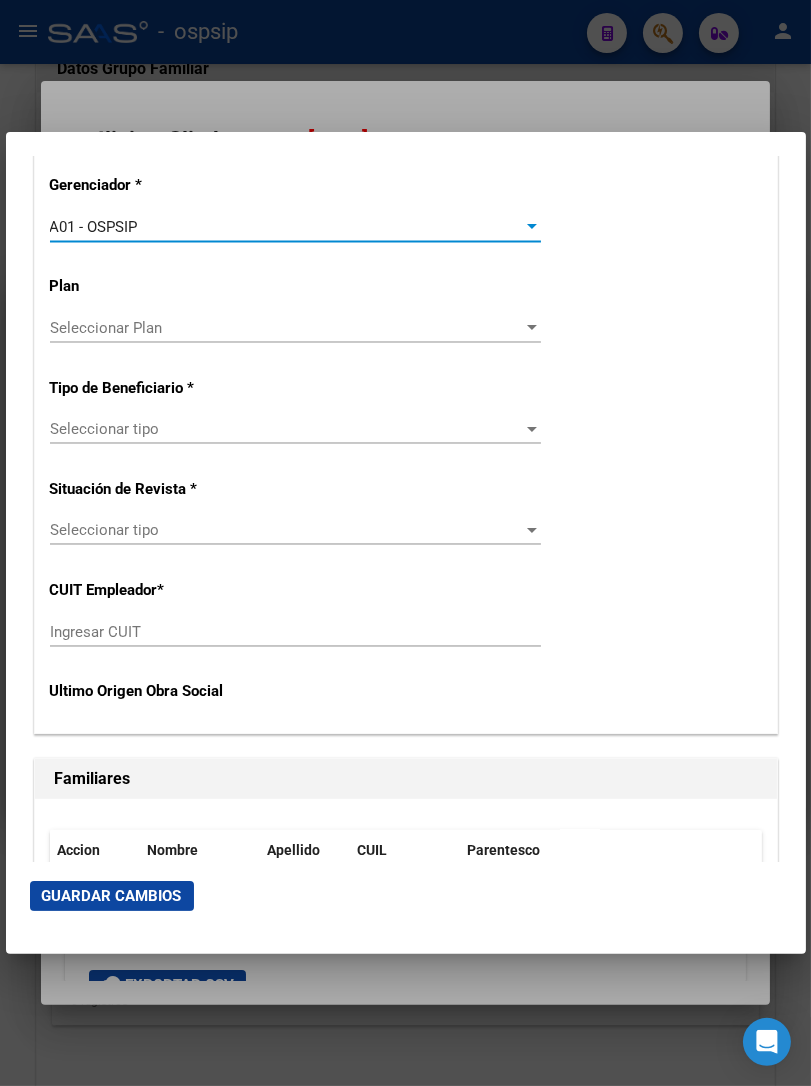 click on "Seleccionar tipo Seleccionar tipo" at bounding box center [295, 429] 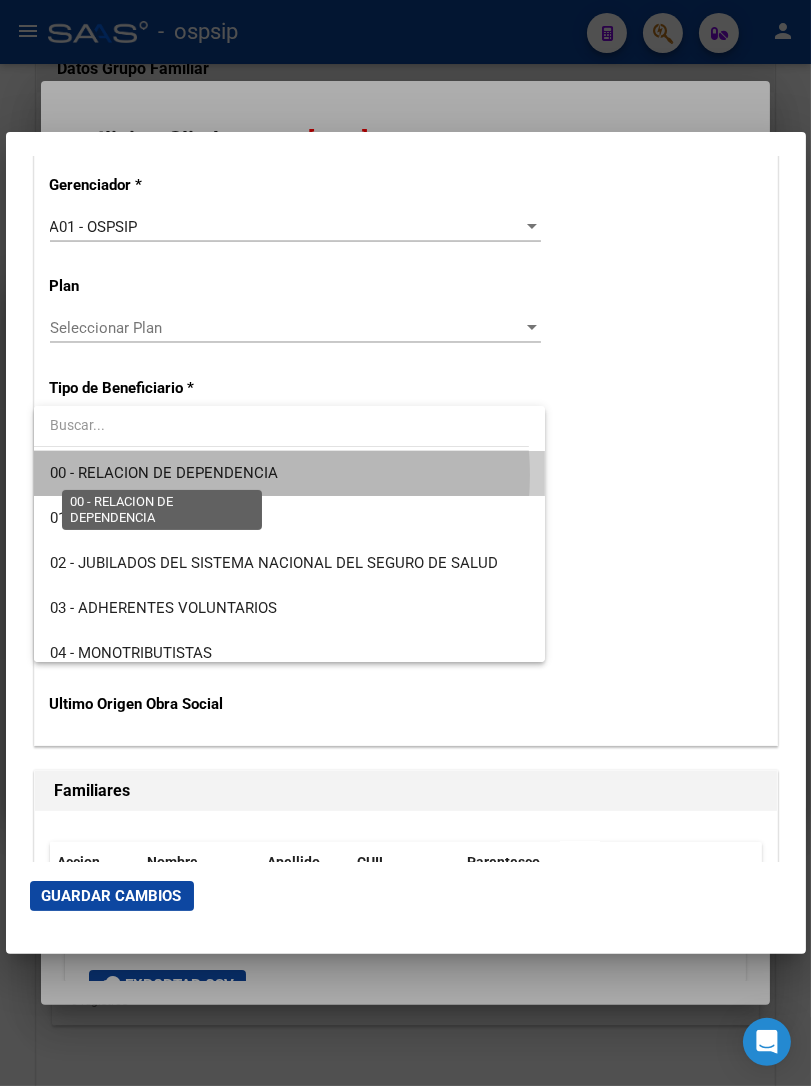 click on "00 - RELACION DE DEPENDENCIA" at bounding box center [164, 473] 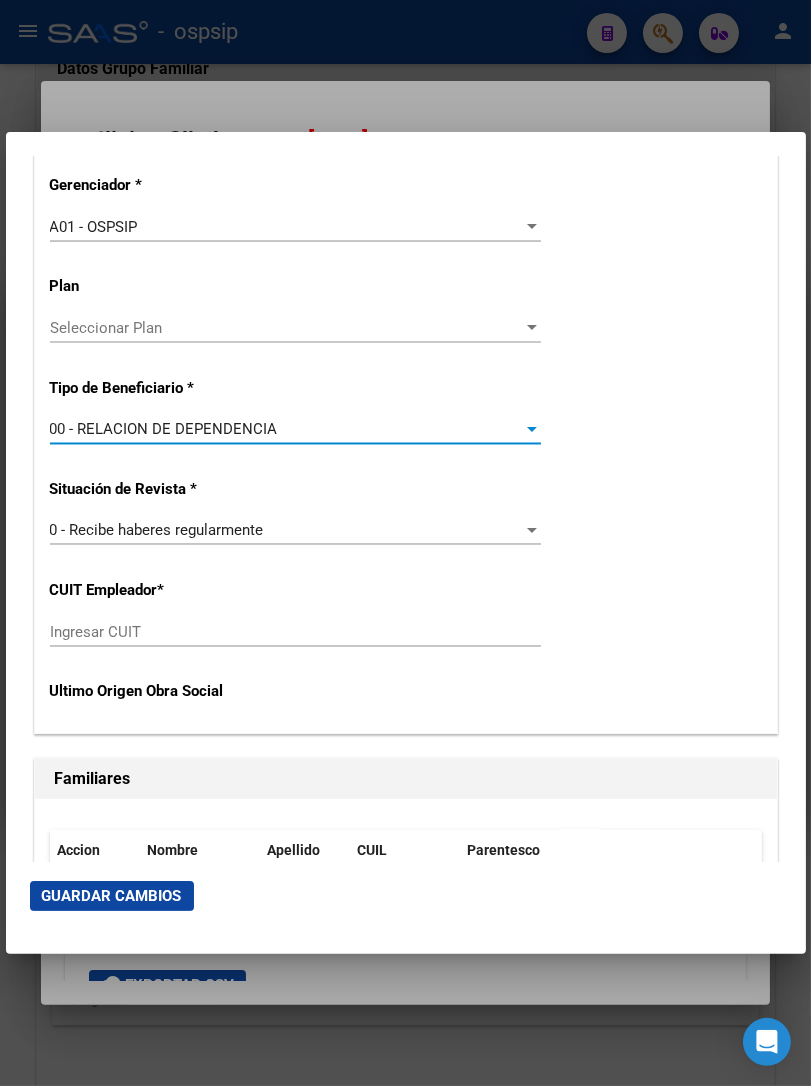 type on "[NUMBER]" 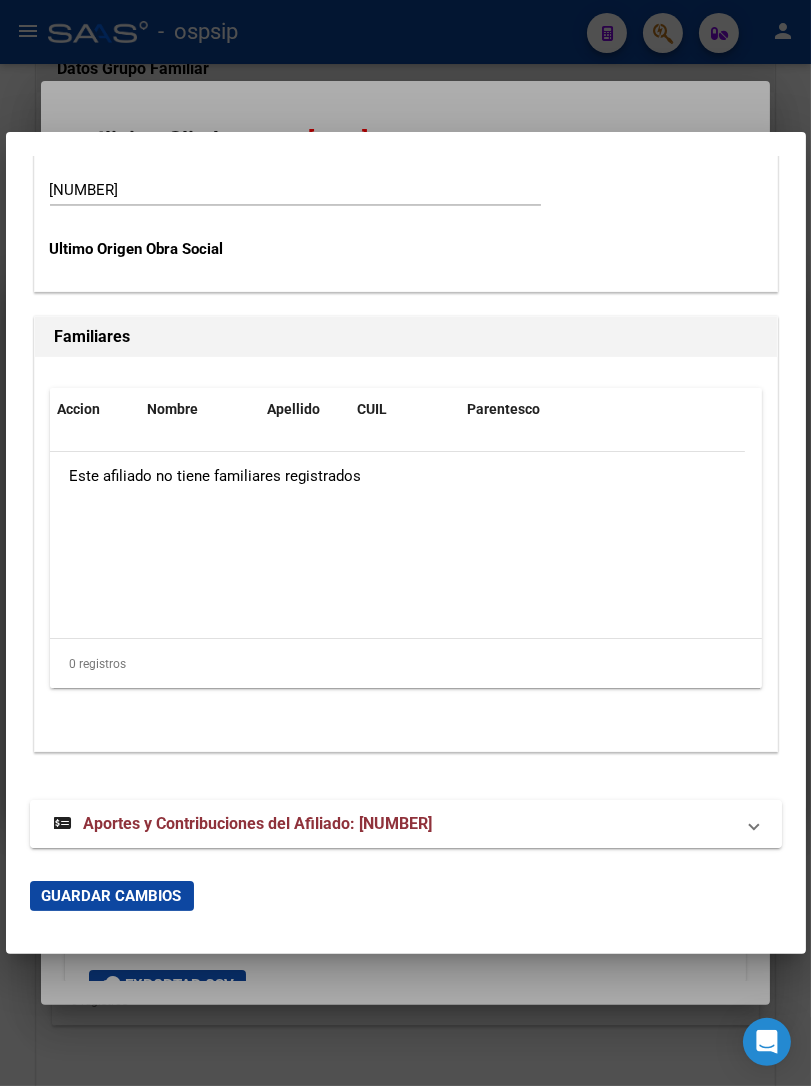 scroll, scrollTop: 4000, scrollLeft: 0, axis: vertical 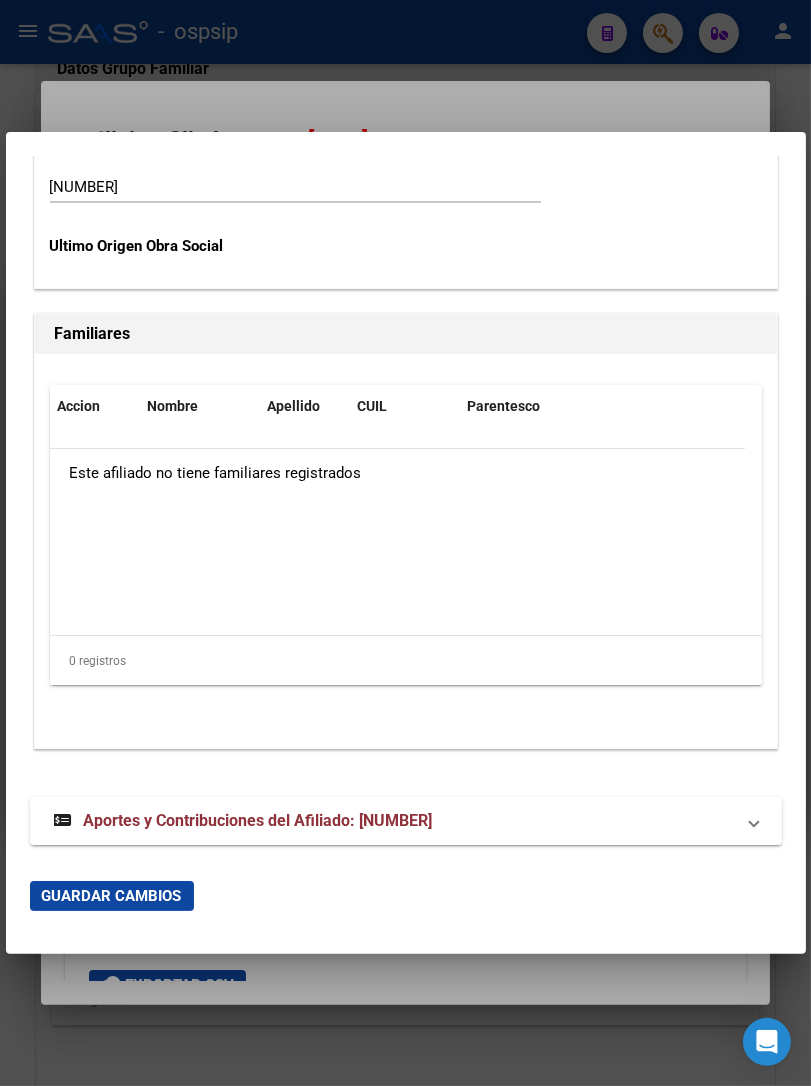 click on "Guardar Cambios" 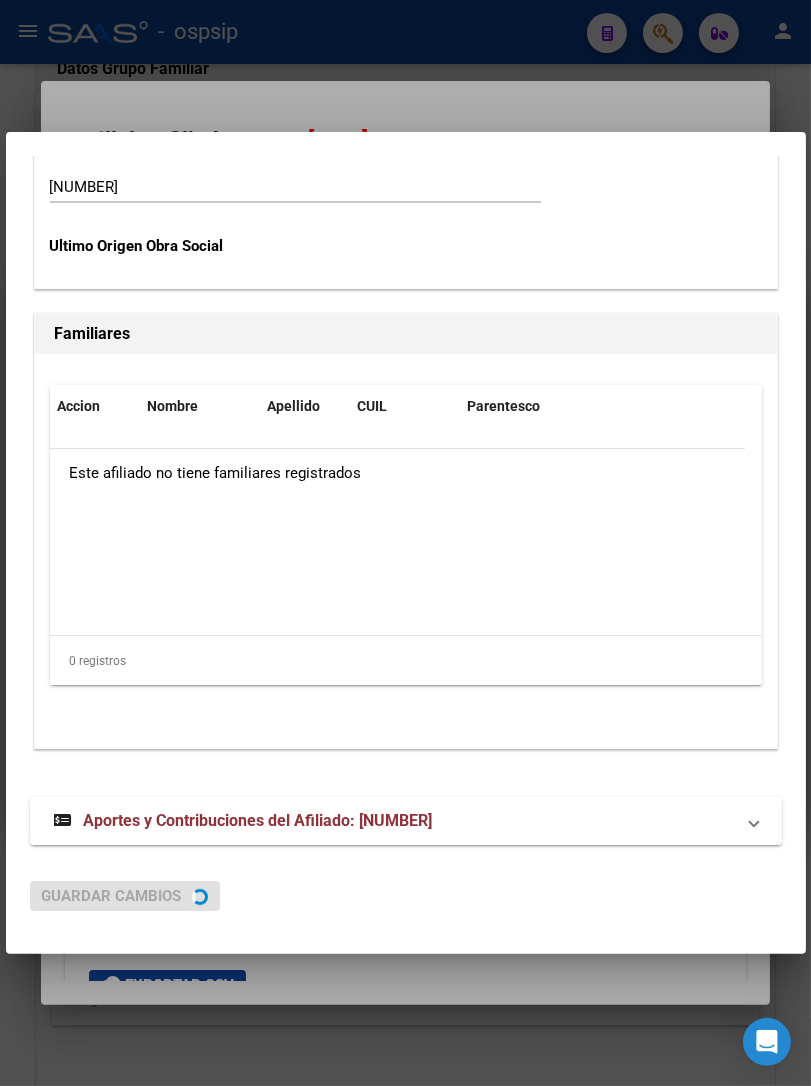 scroll, scrollTop: 0, scrollLeft: 0, axis: both 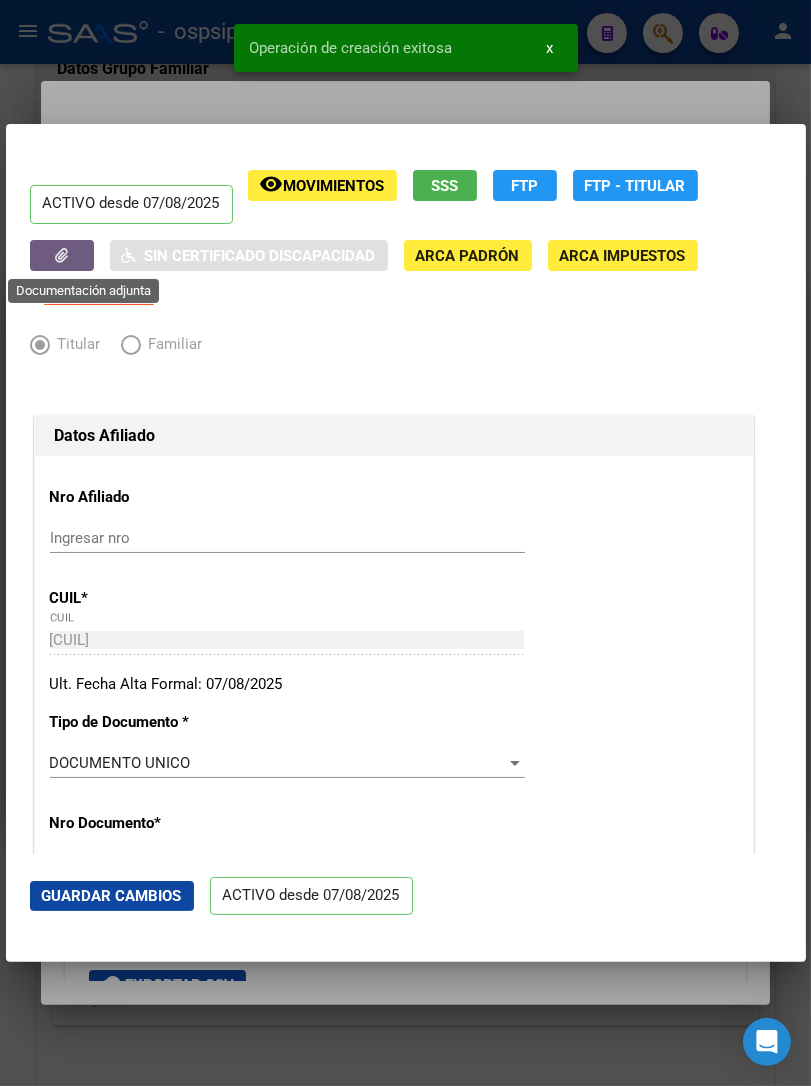 click 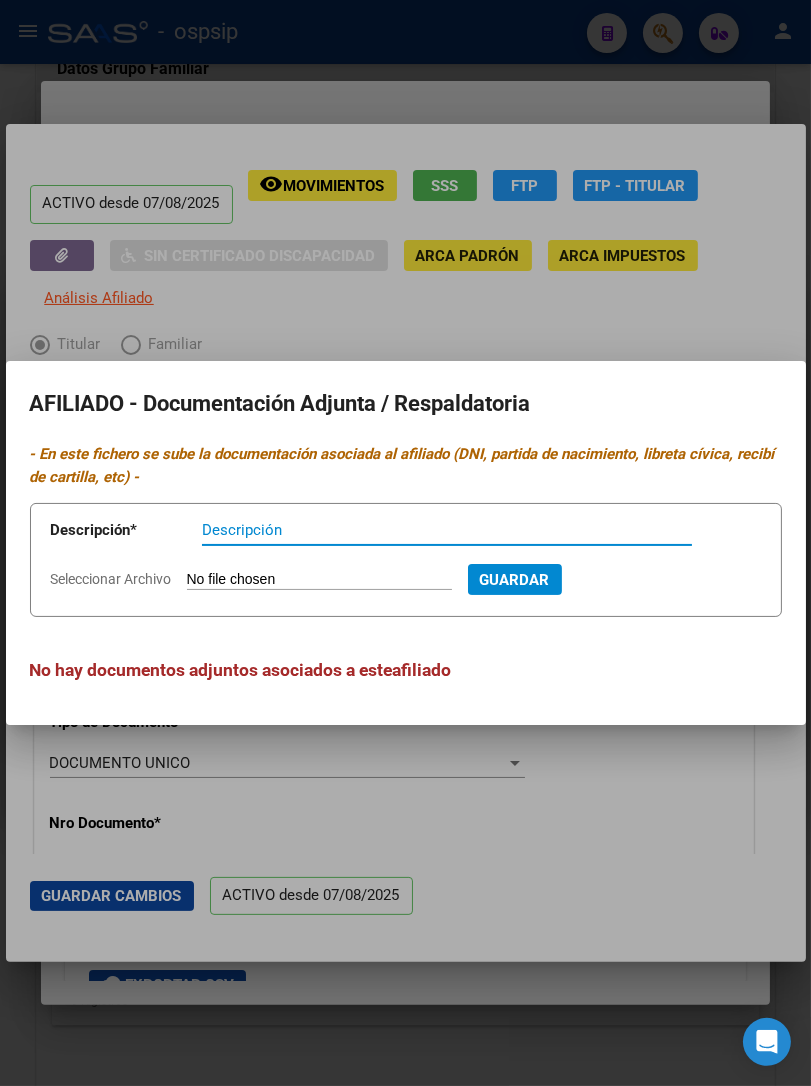 click on "Seleccionar Archivo" at bounding box center [319, 580] 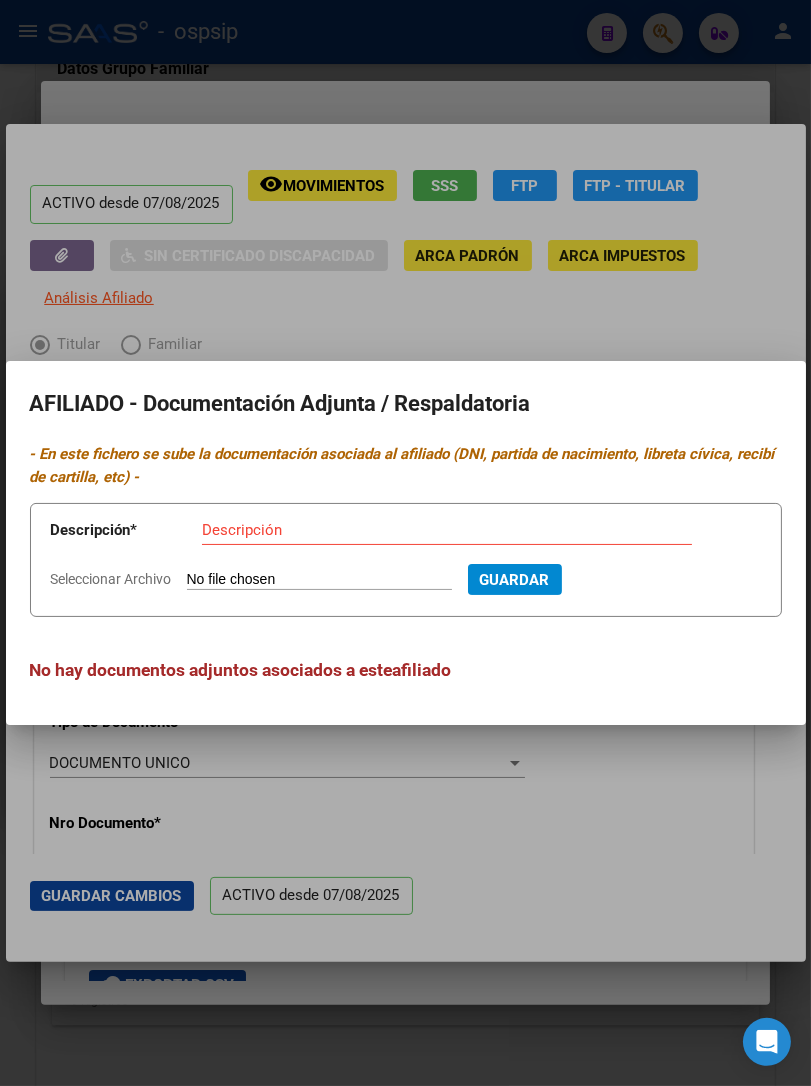 type on "C:\fakepath\[NUMBER].jpg" 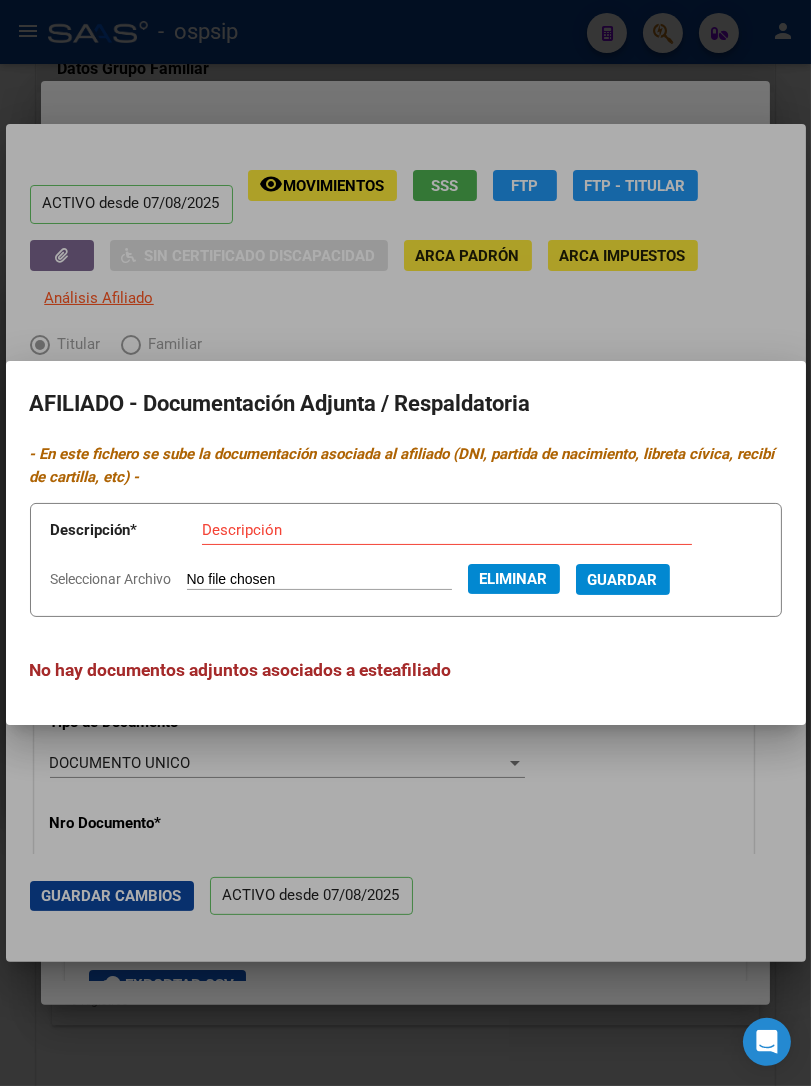 click on "Descripción" at bounding box center (447, 530) 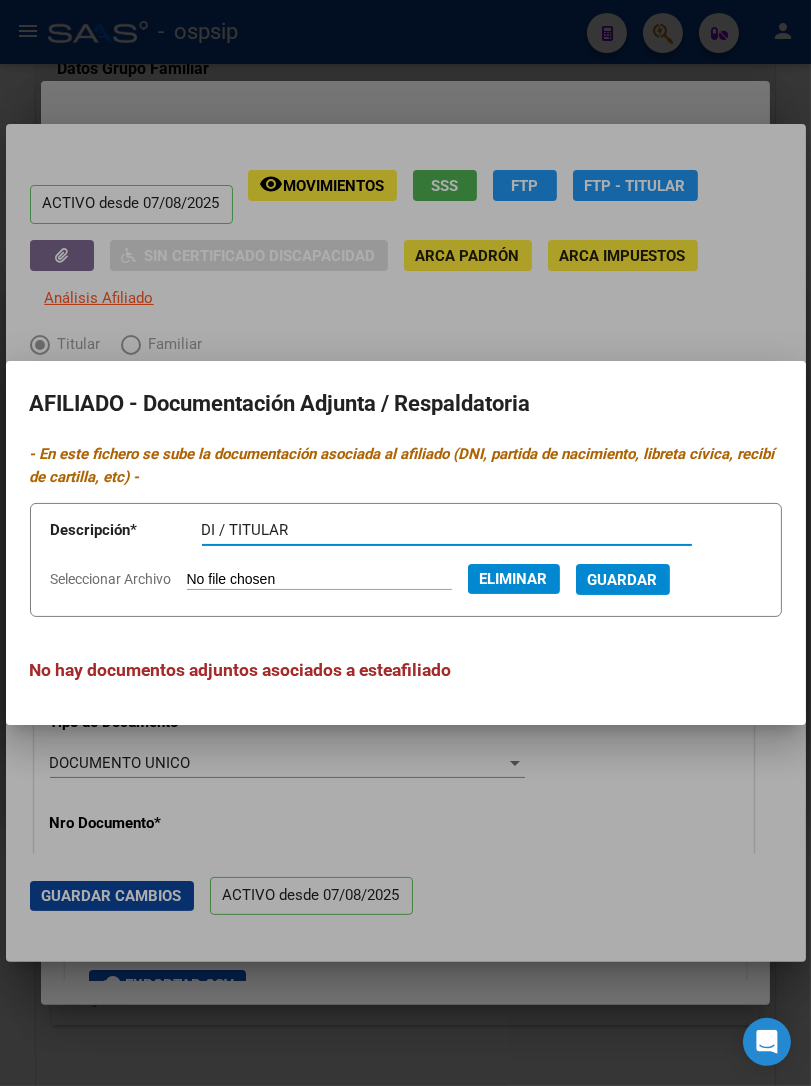 type on "DI / TITULAR" 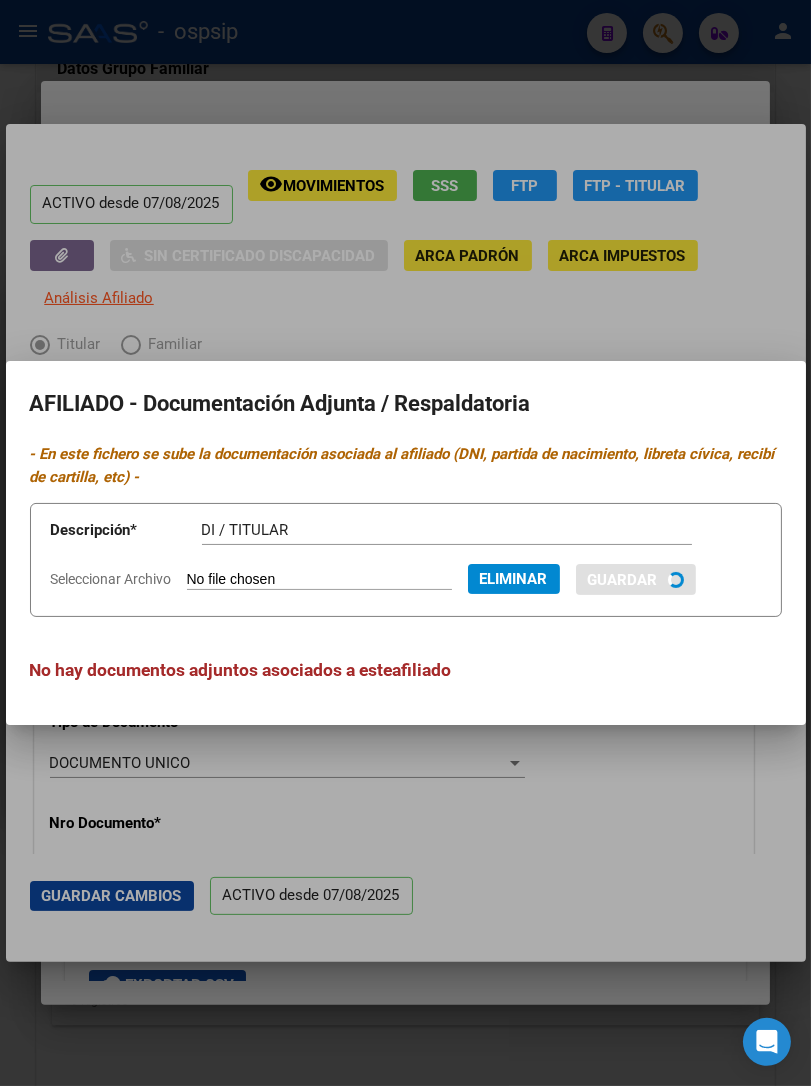 type 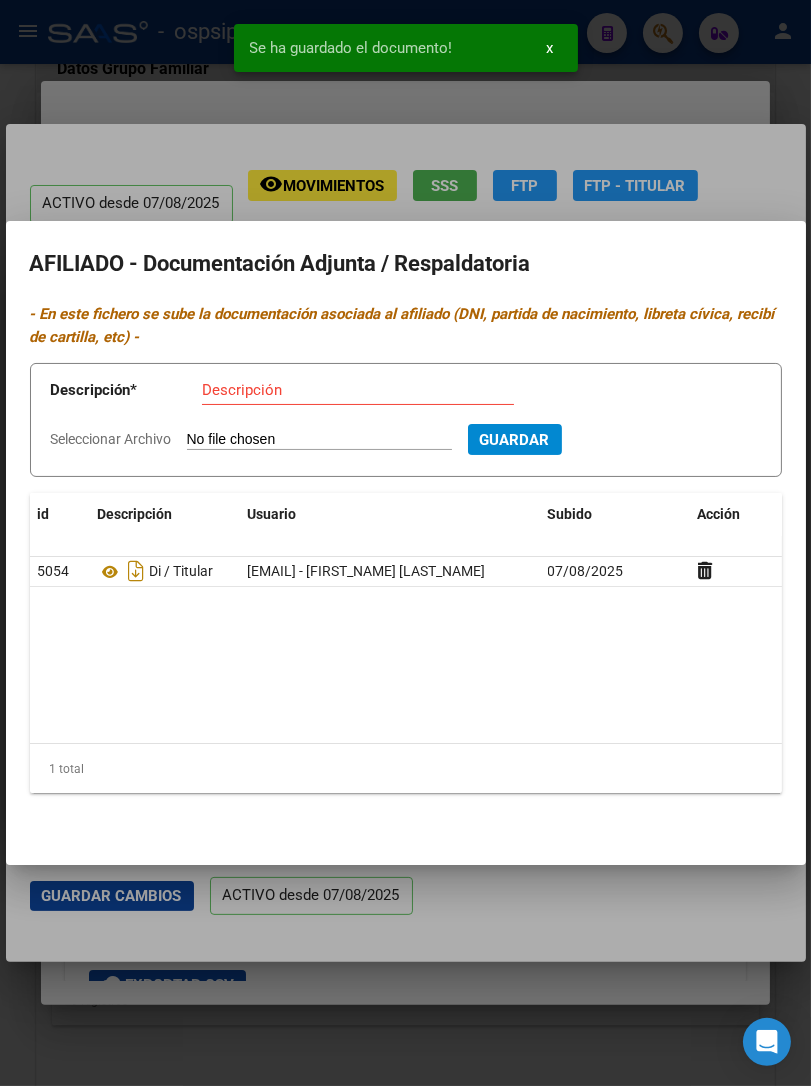 click on "Seleccionar Archivo" at bounding box center [319, 440] 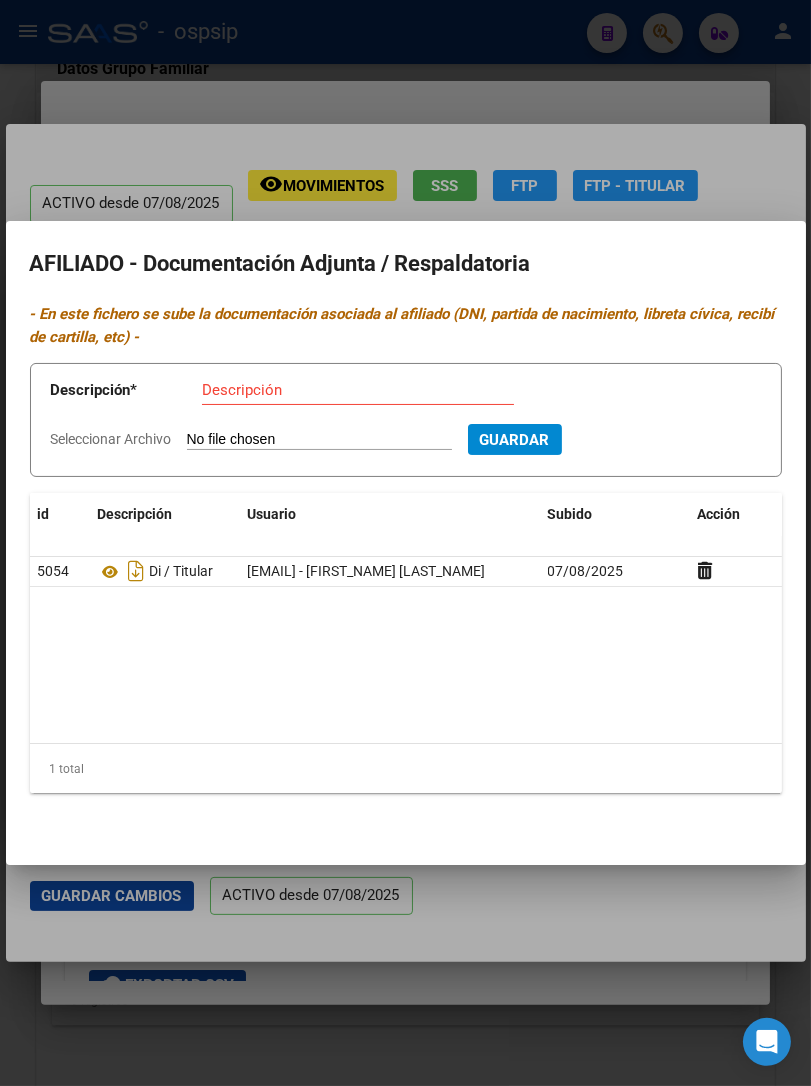 type on "C:\fakepath\[NUMBER].png" 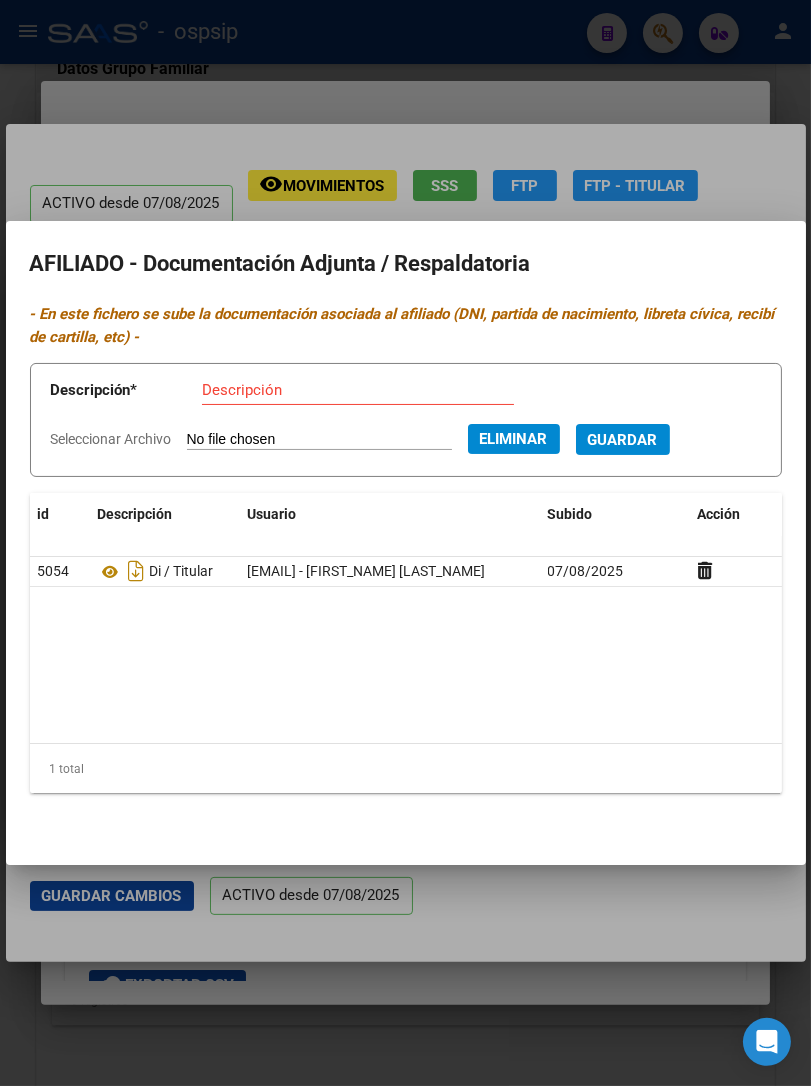 click on "Descripción" at bounding box center (358, 390) 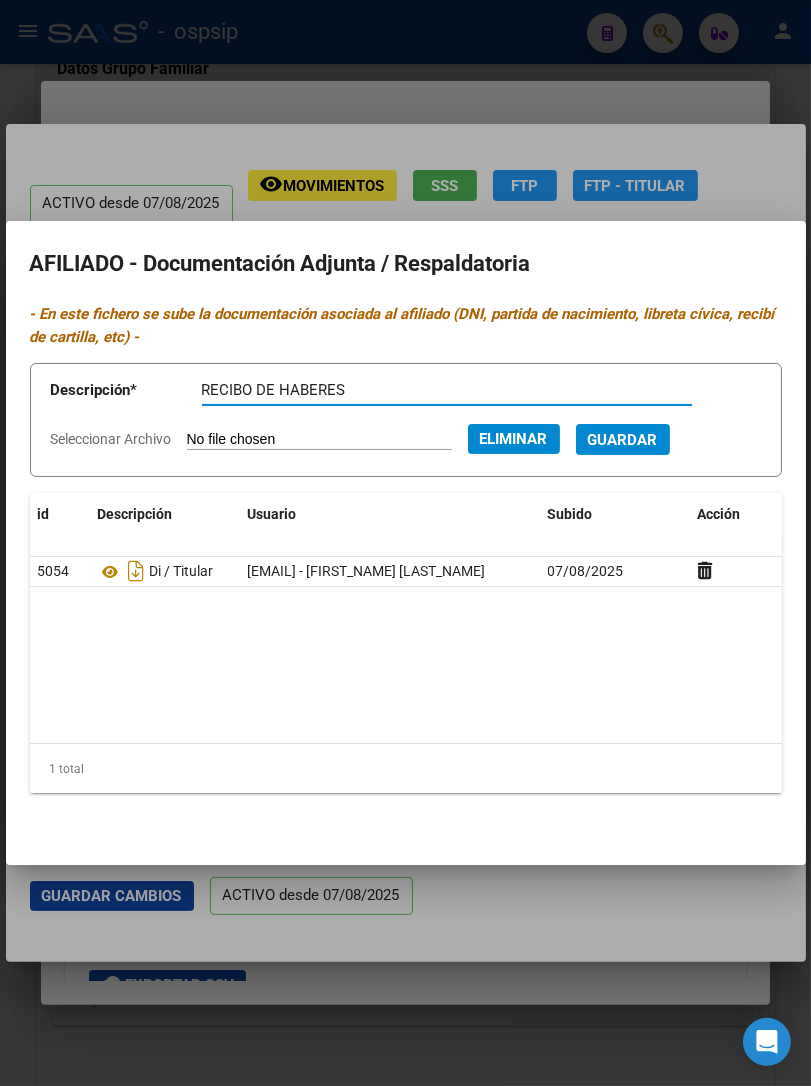 type on "RECIBO DE HABERES" 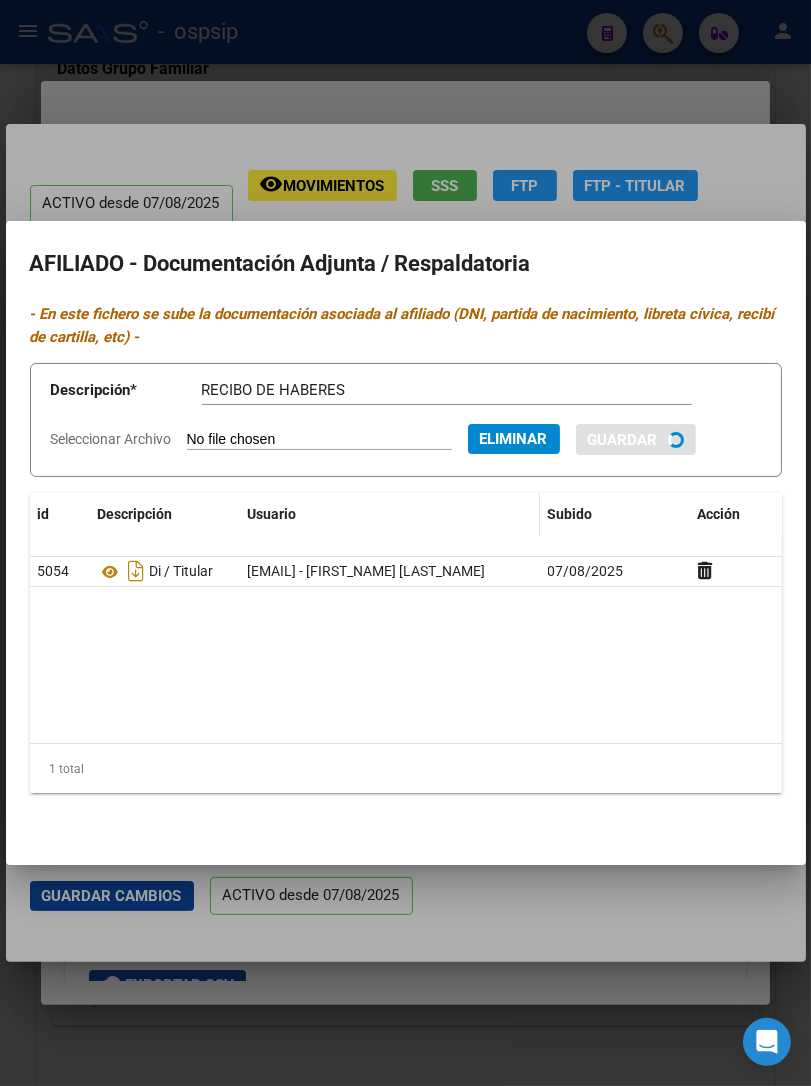 type 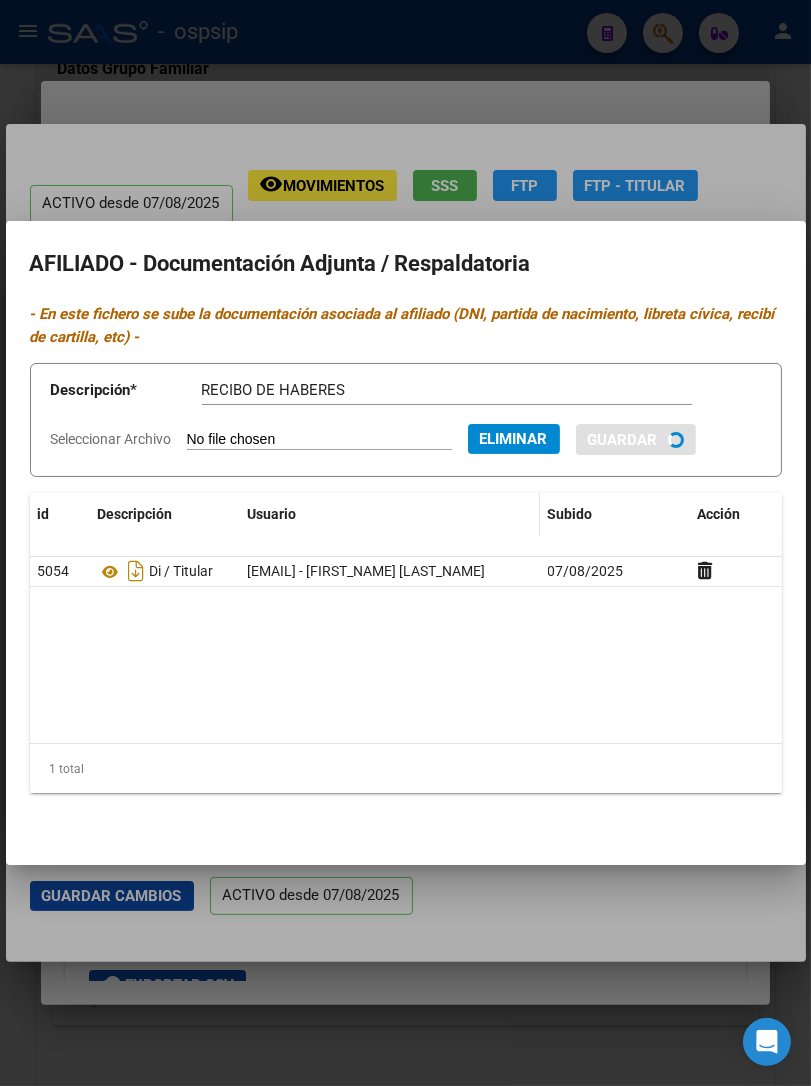 type 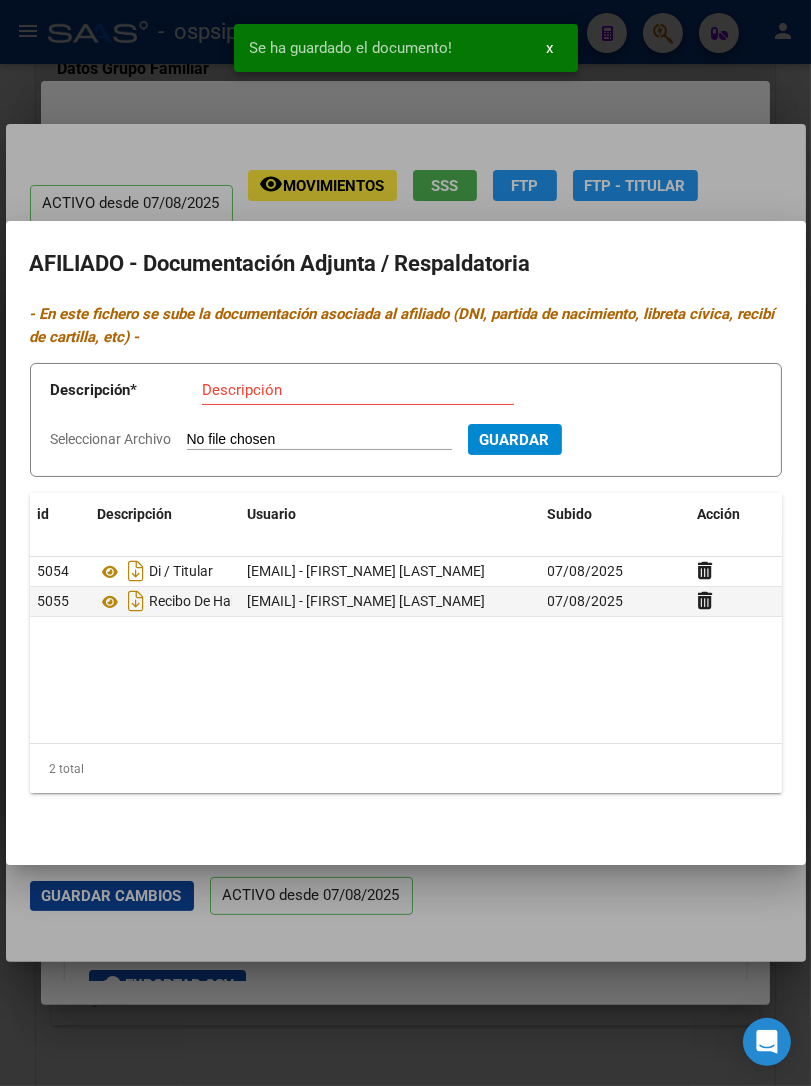 click at bounding box center [405, 543] 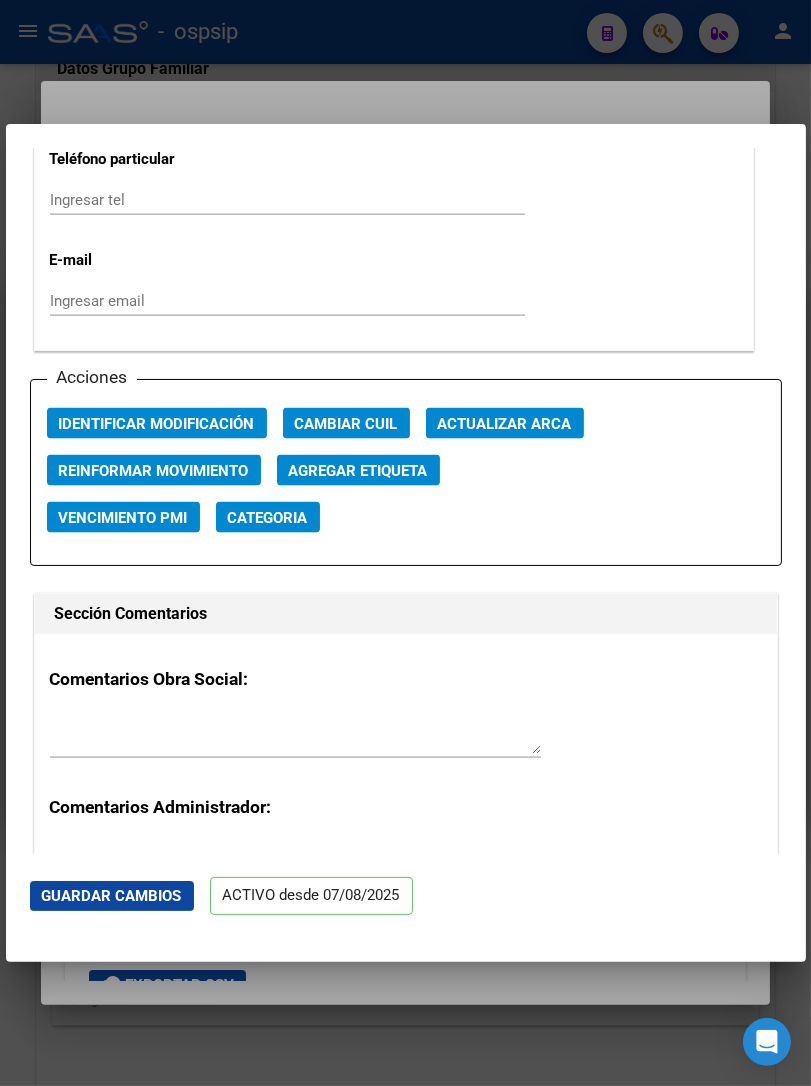 scroll, scrollTop: 2777, scrollLeft: 0, axis: vertical 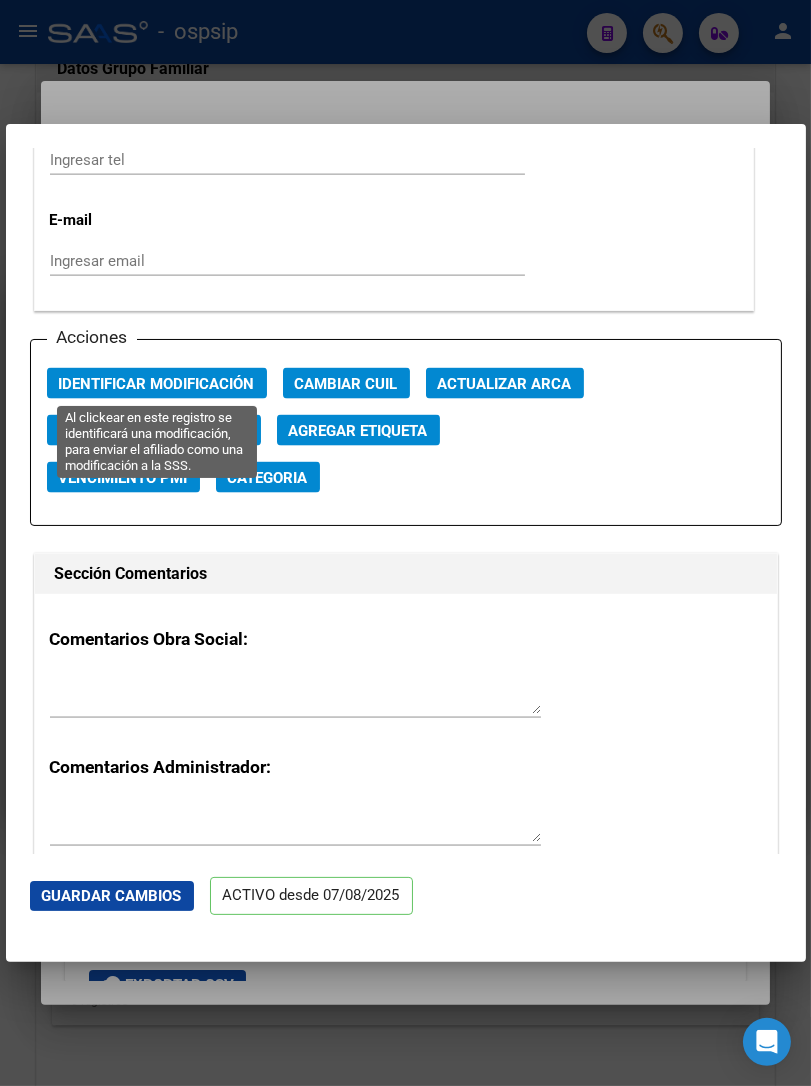 click on "Identificar Modificación" at bounding box center [157, 384] 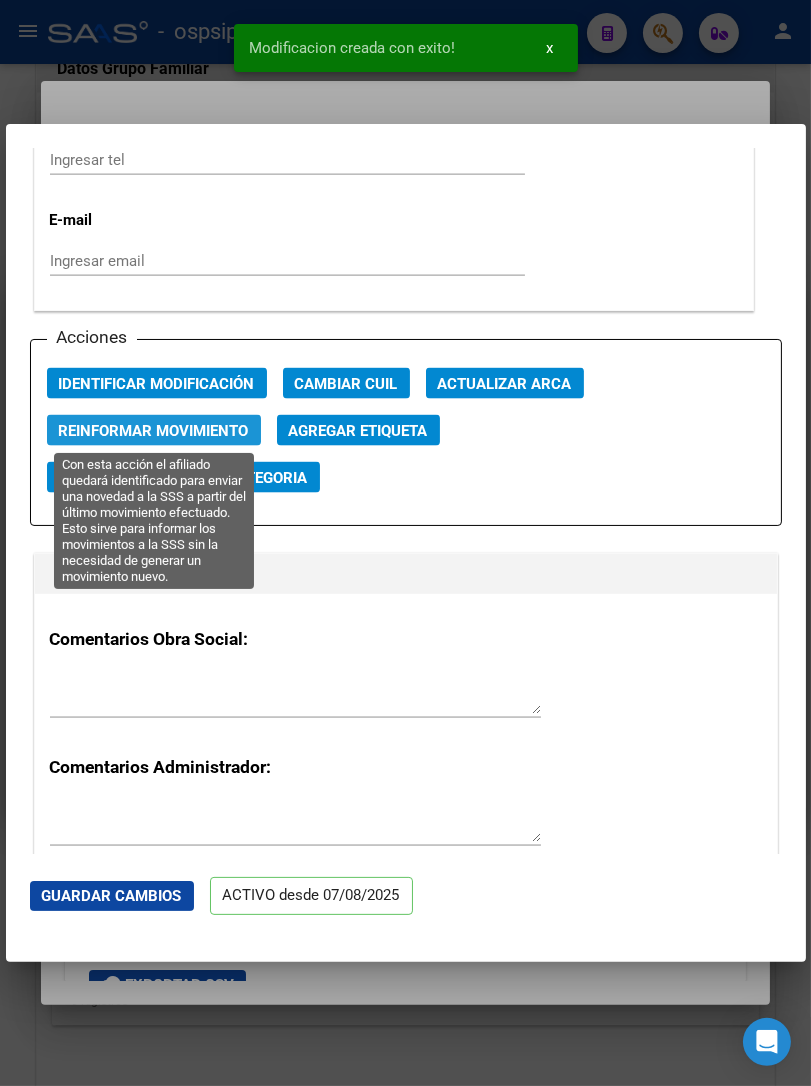 click on "Reinformar Movimiento" 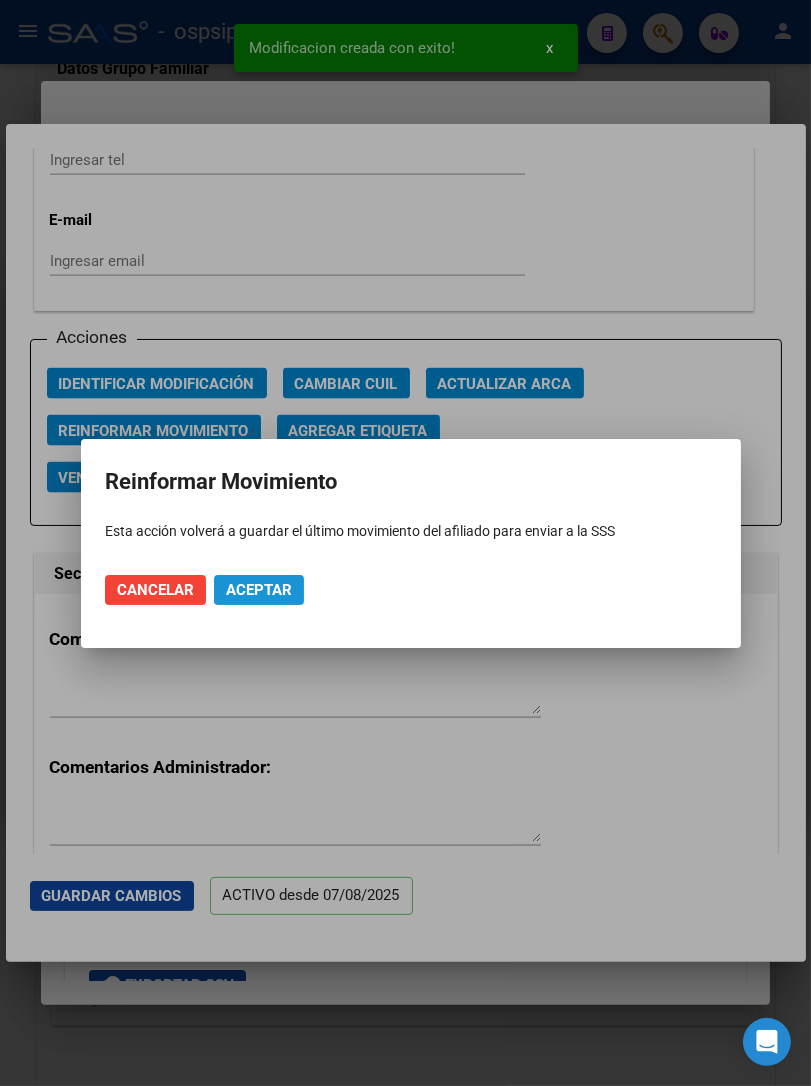 click on "Aceptar" at bounding box center [259, 590] 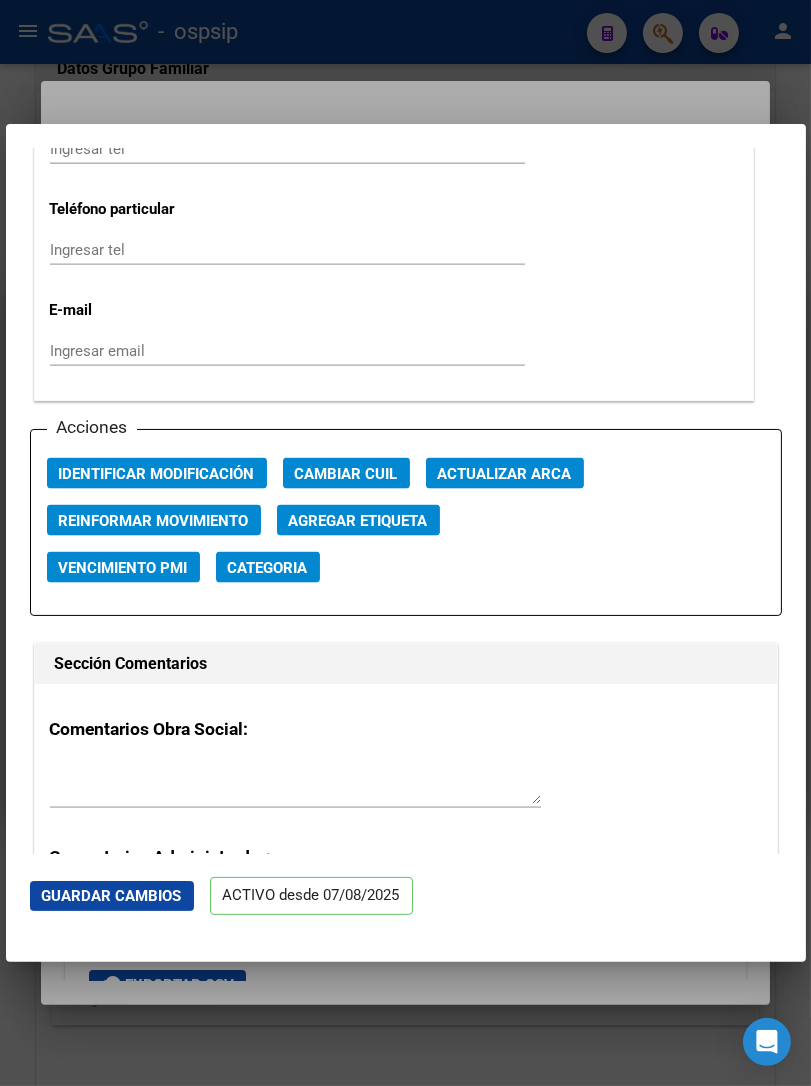 scroll, scrollTop: 2444, scrollLeft: 0, axis: vertical 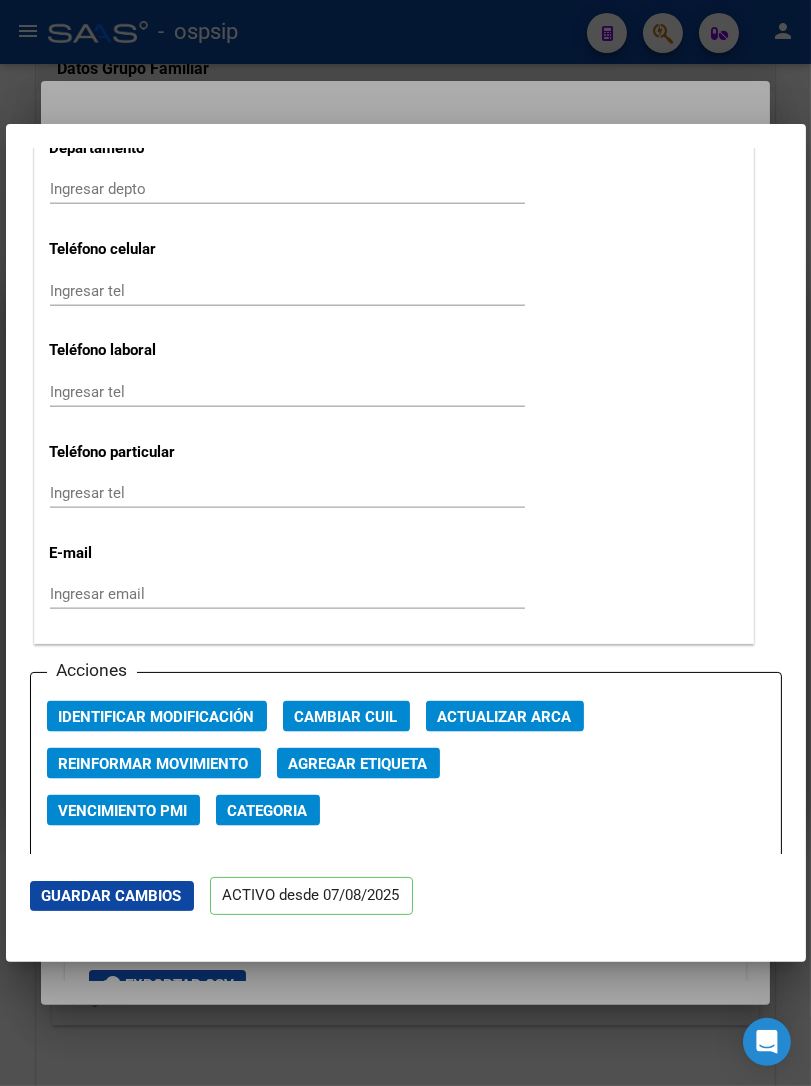 click at bounding box center [405, 543] 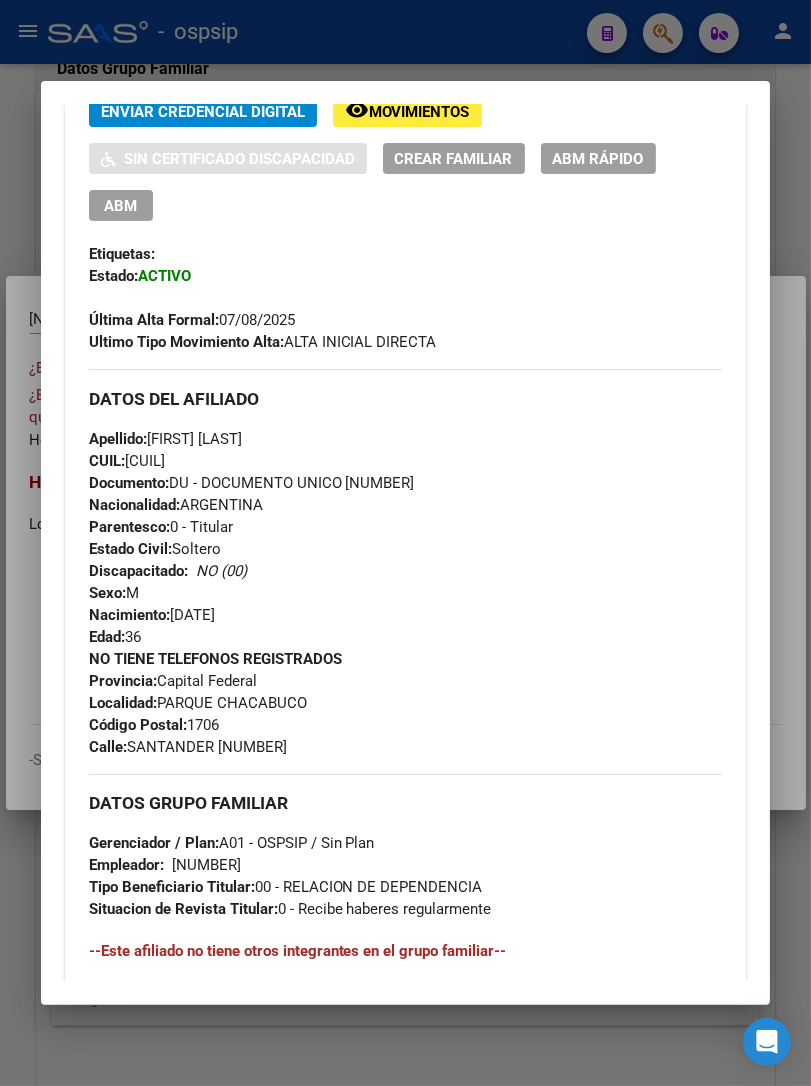scroll, scrollTop: 444, scrollLeft: 0, axis: vertical 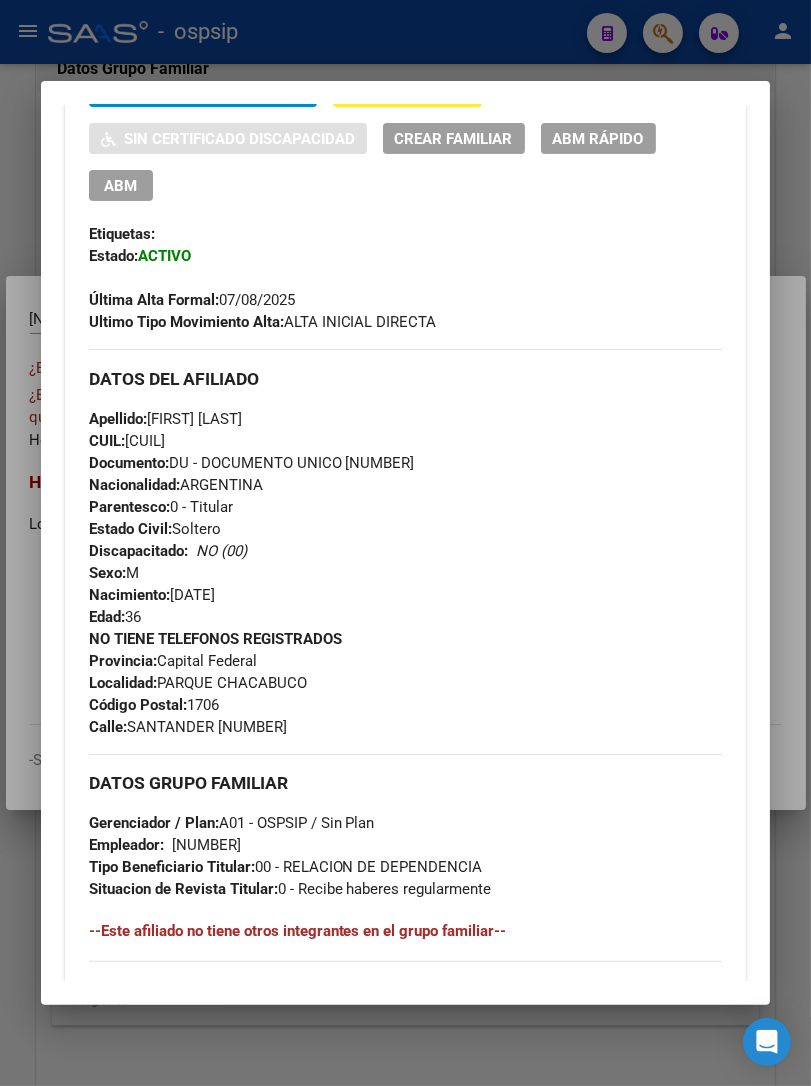 drag, startPoint x: 337, startPoint y: 462, endPoint x: 410, endPoint y: 454, distance: 73.43705 